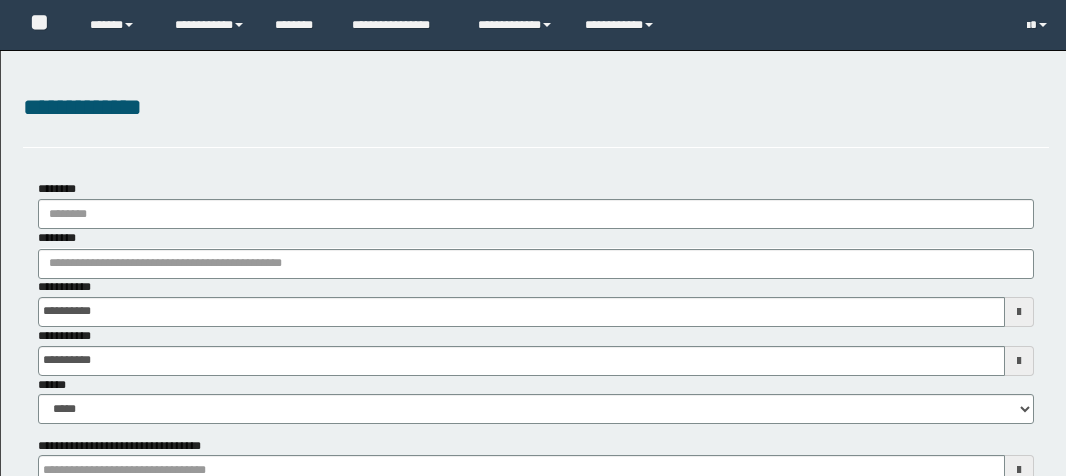scroll, scrollTop: 0, scrollLeft: 0, axis: both 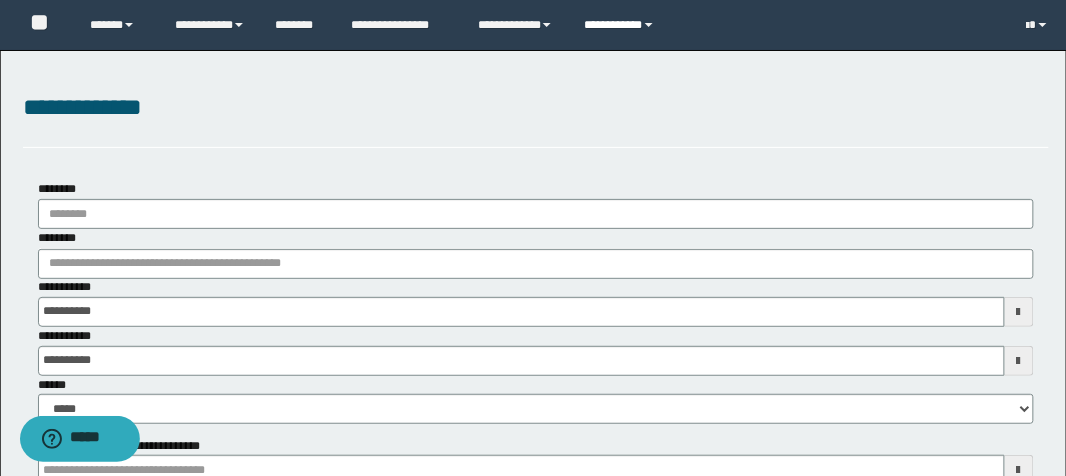 click on "**********" at bounding box center (622, 25) 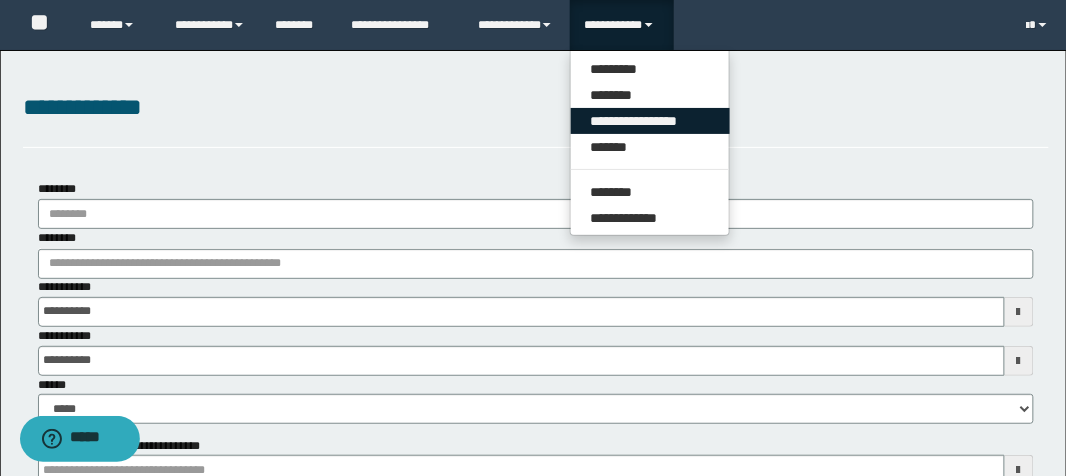 click on "**********" at bounding box center (650, 121) 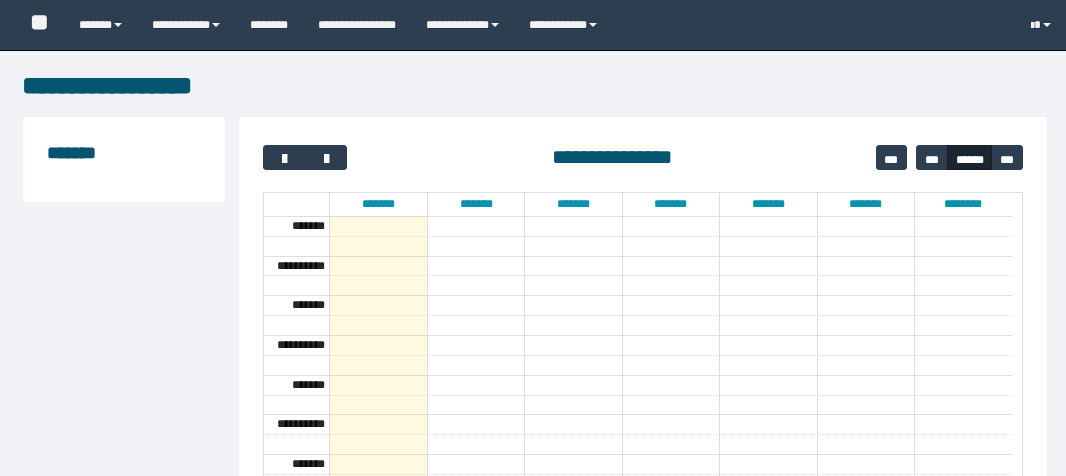 scroll, scrollTop: 0, scrollLeft: 0, axis: both 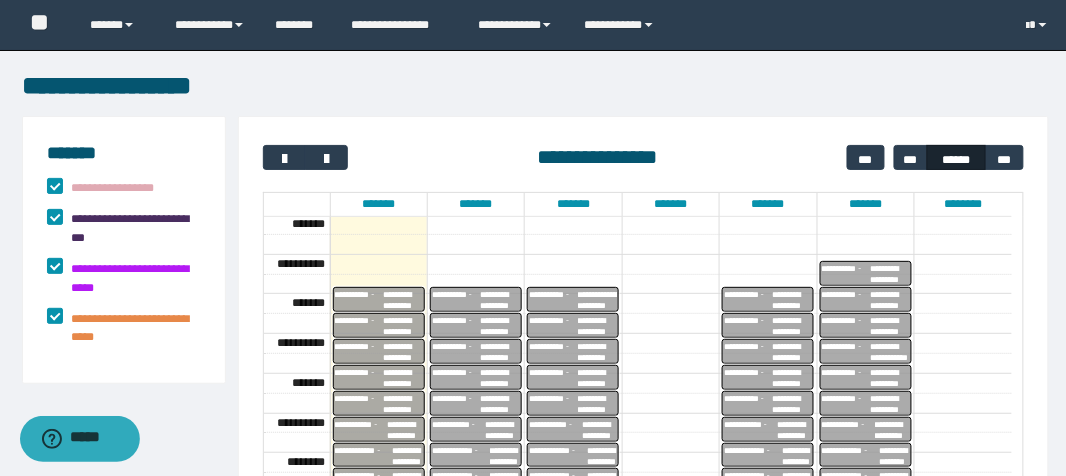 click on "**********" at bounding box center (403, 300) 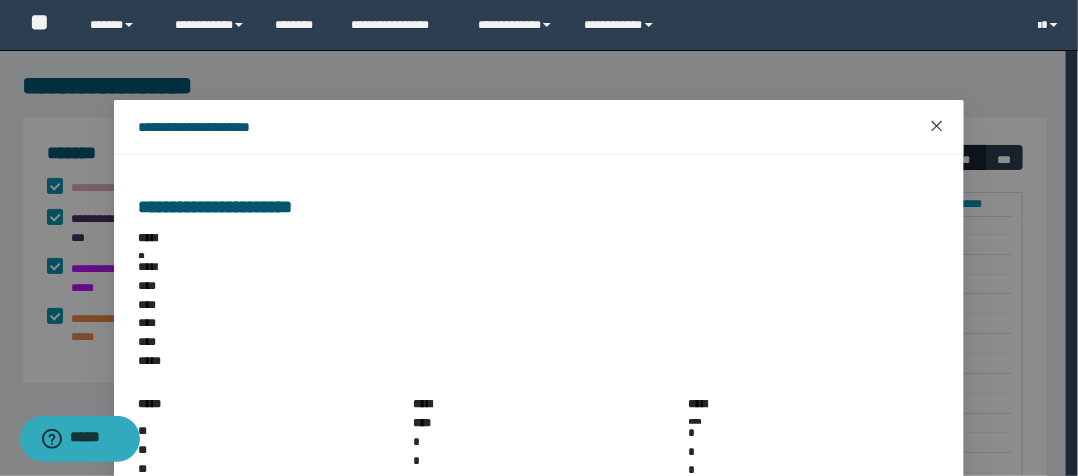 click 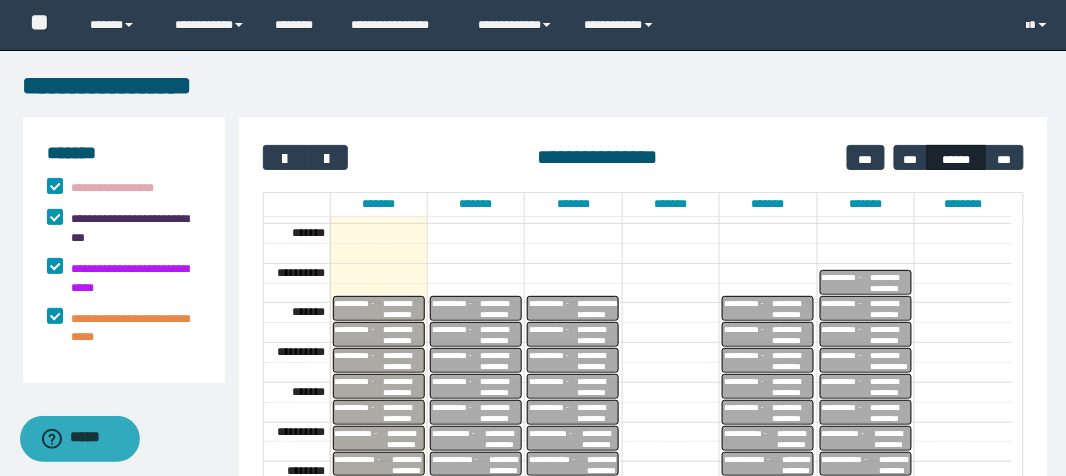 scroll, scrollTop: 160, scrollLeft: 0, axis: vertical 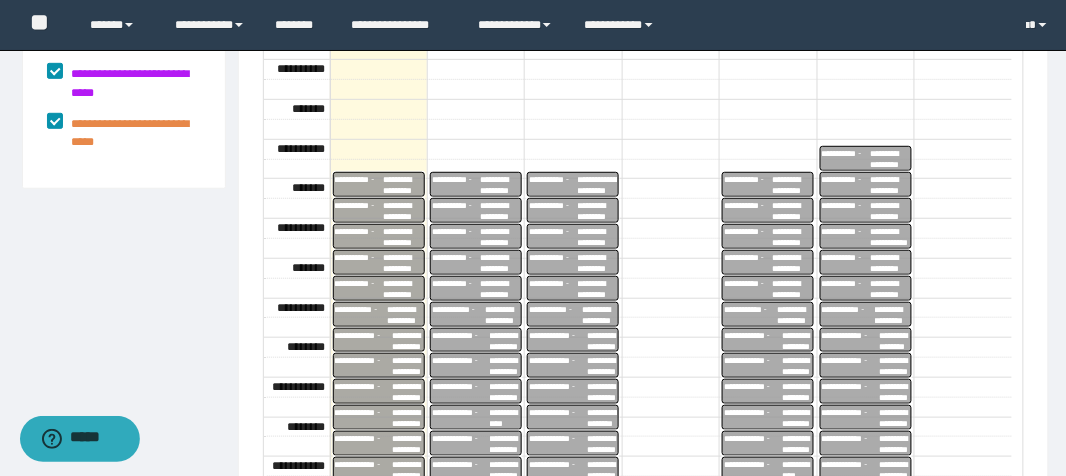 click on "**********" at bounding box center [359, 263] 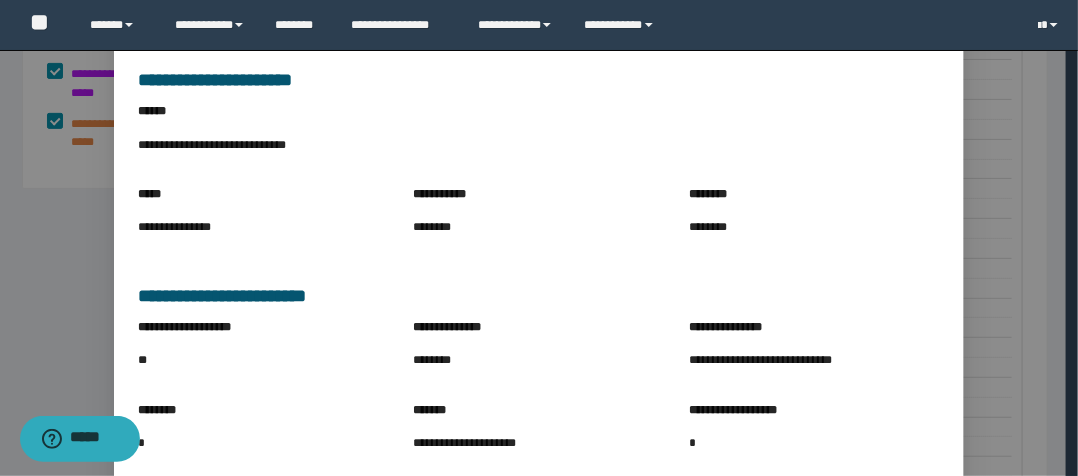 scroll, scrollTop: 240, scrollLeft: 0, axis: vertical 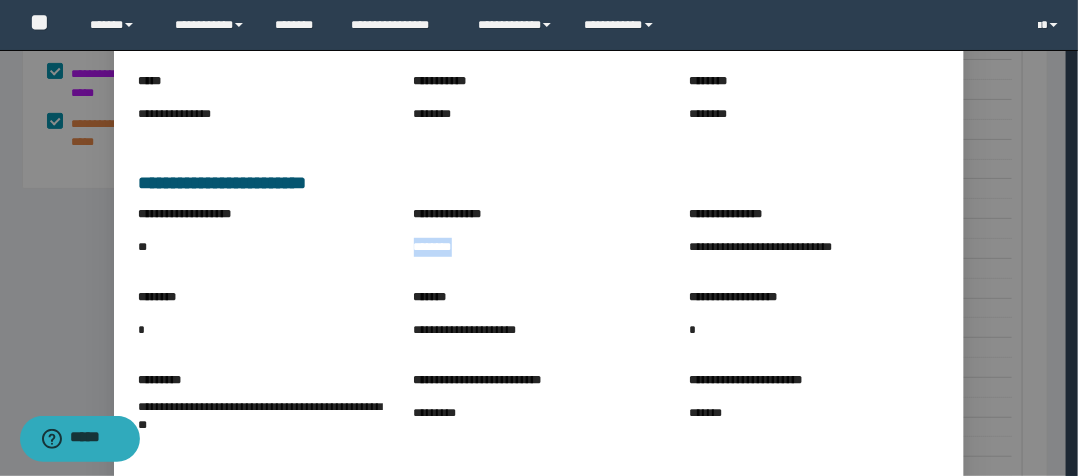drag, startPoint x: 406, startPoint y: 247, endPoint x: 458, endPoint y: 252, distance: 52.23983 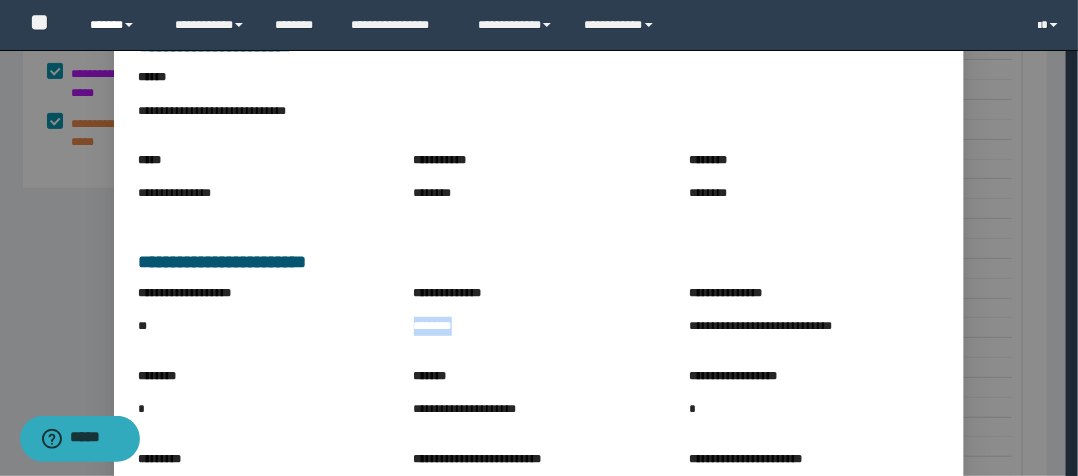 click at bounding box center (129, 25) 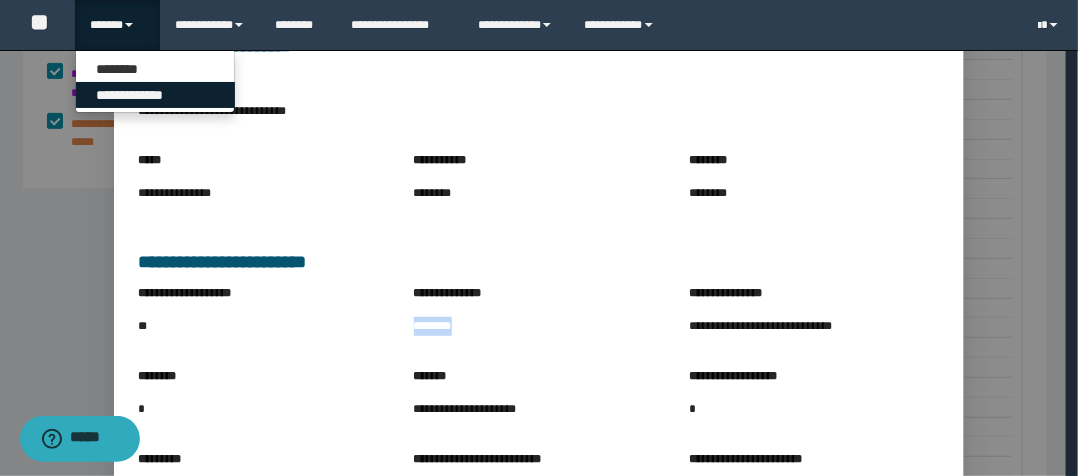 click on "**********" at bounding box center (155, 95) 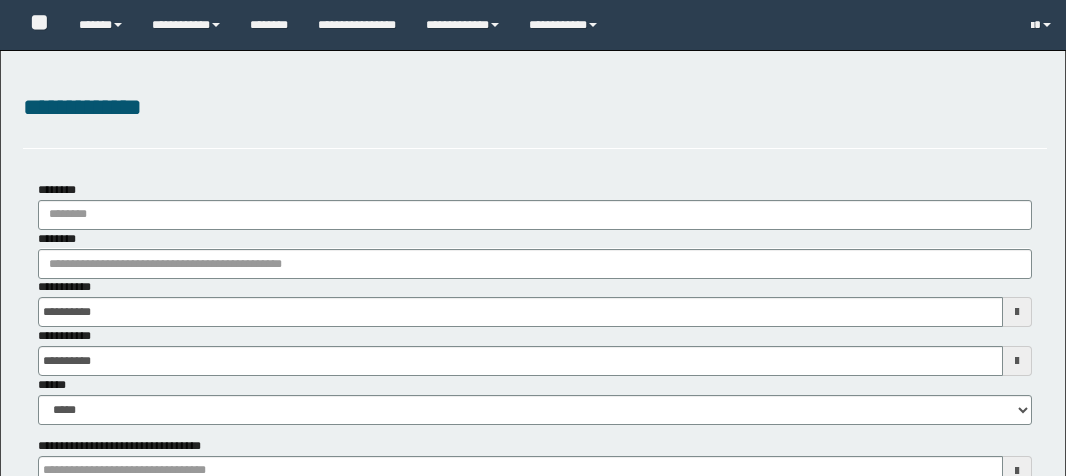 scroll, scrollTop: 0, scrollLeft: 0, axis: both 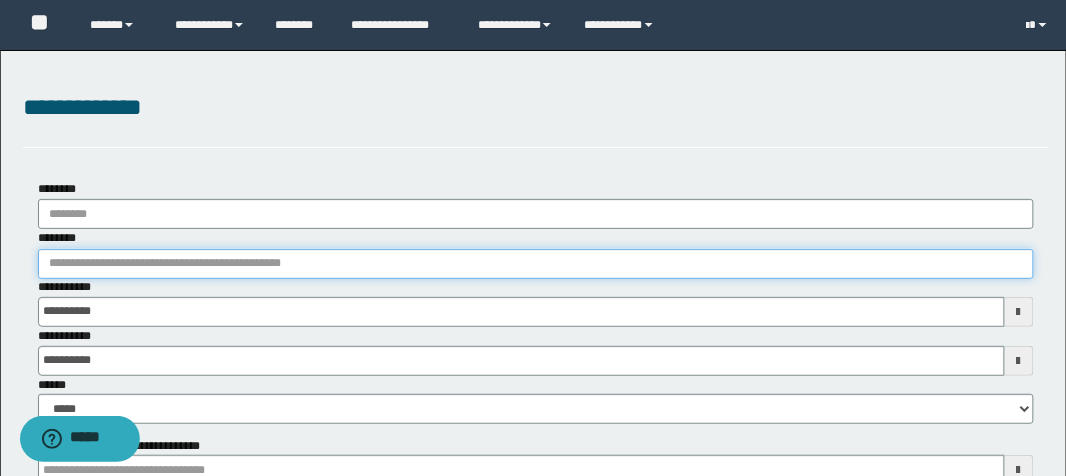 click on "********" at bounding box center (536, 264) 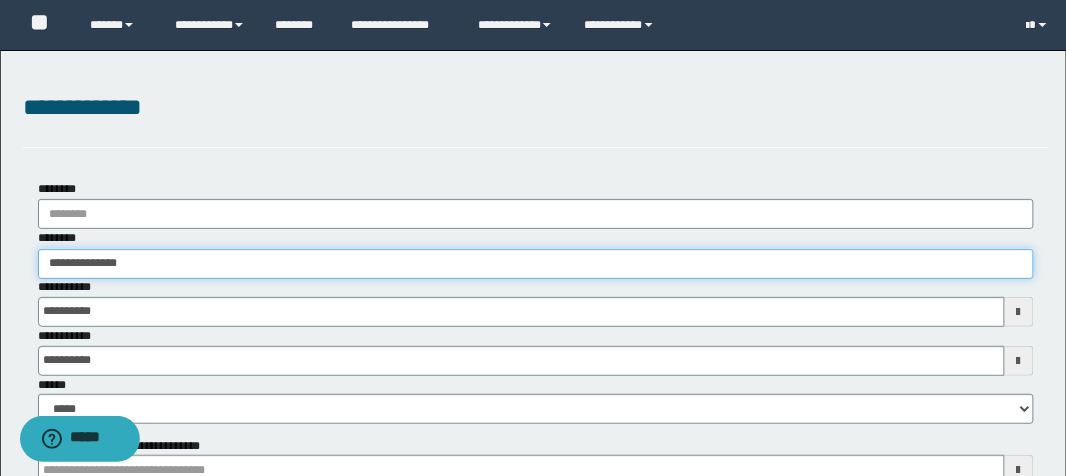 type on "**********" 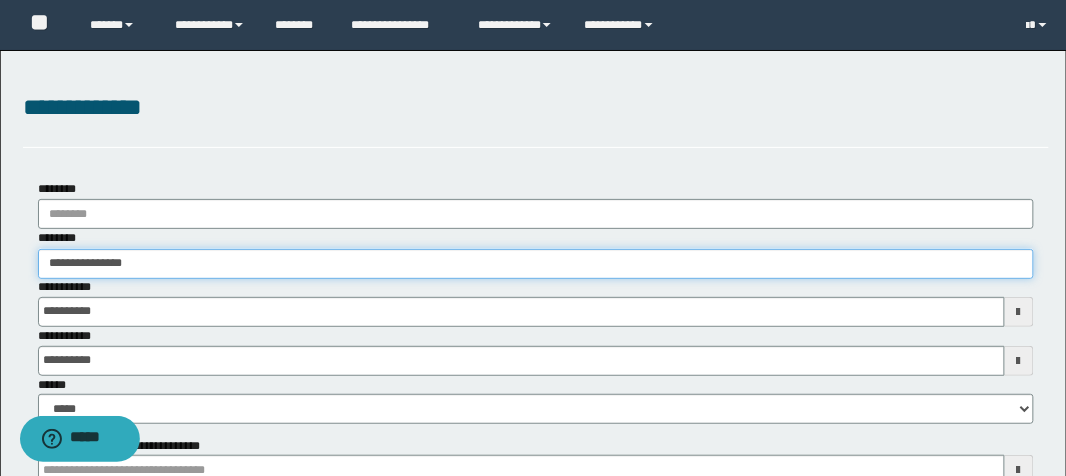type on "**********" 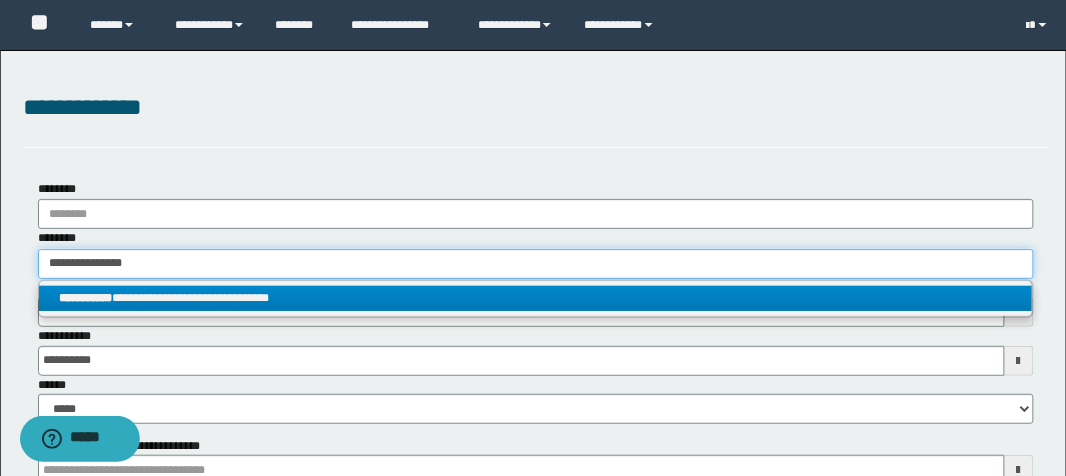 type on "**********" 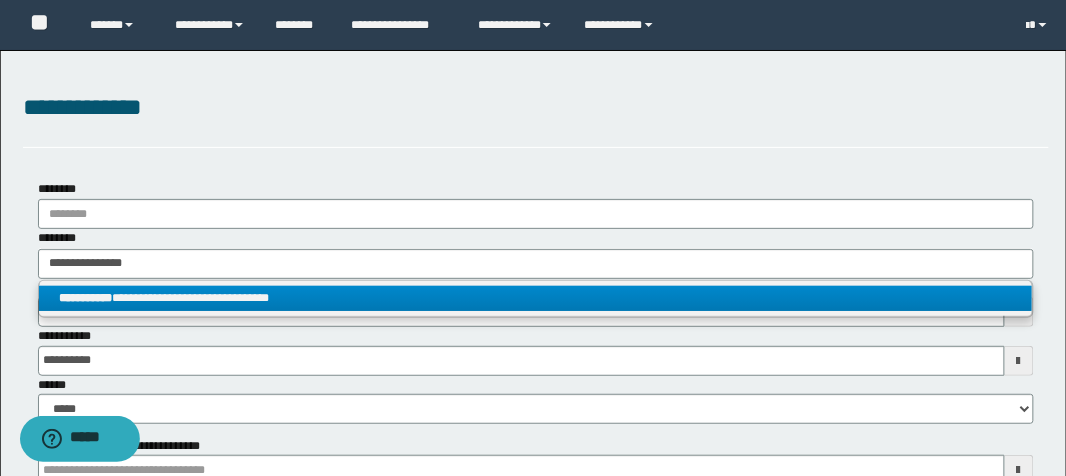 click on "**********" at bounding box center [536, 298] 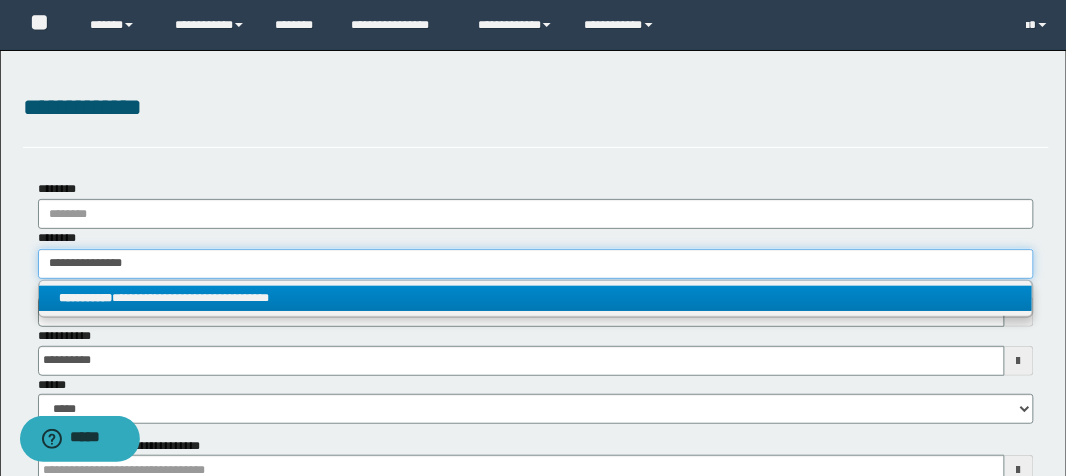 type 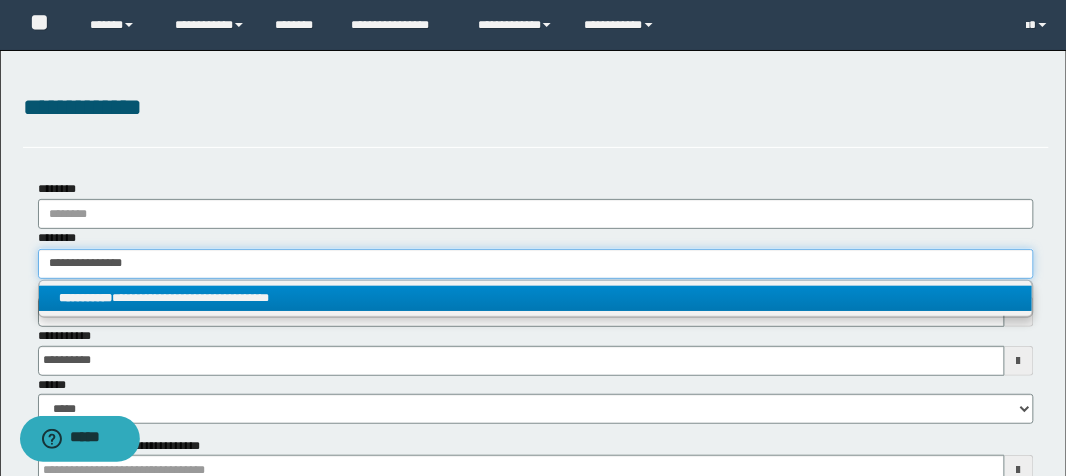 type on "**********" 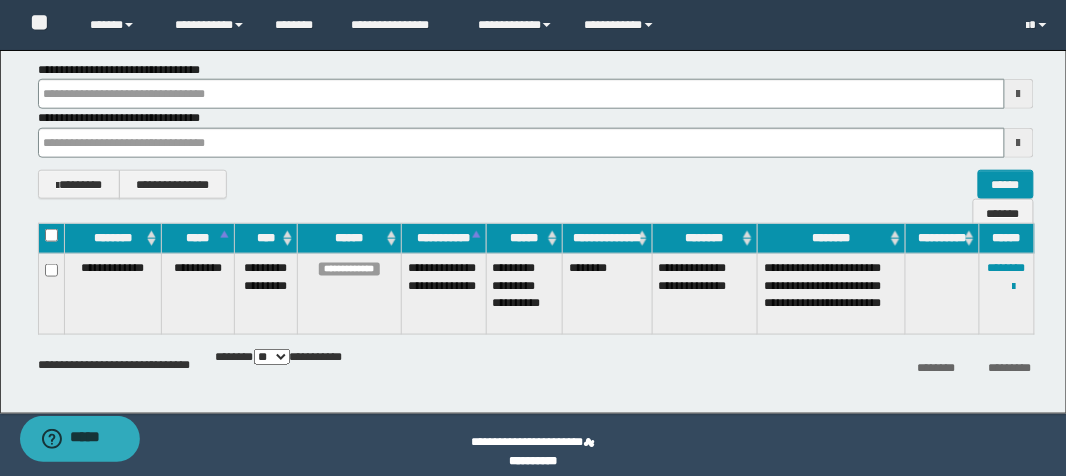 scroll, scrollTop: 391, scrollLeft: 0, axis: vertical 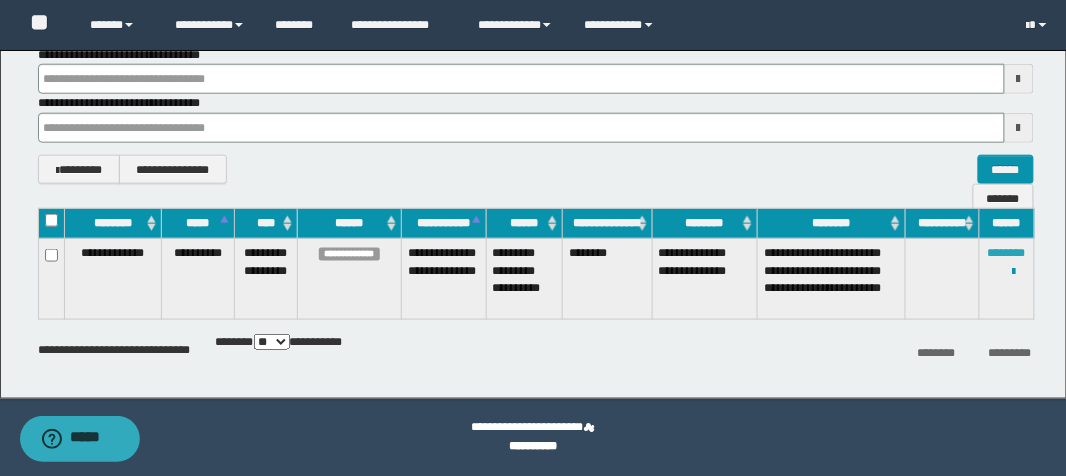 click on "********" at bounding box center (1007, 253) 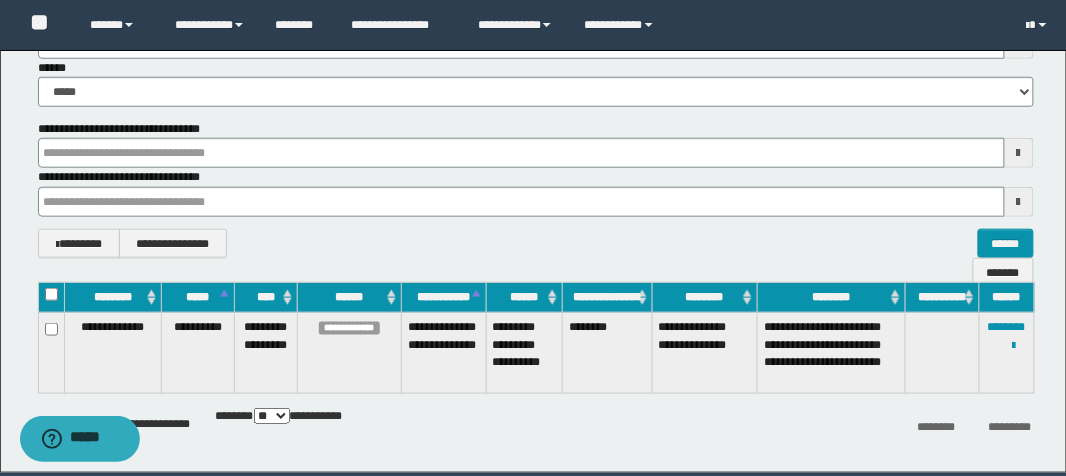 scroll, scrollTop: 391, scrollLeft: 0, axis: vertical 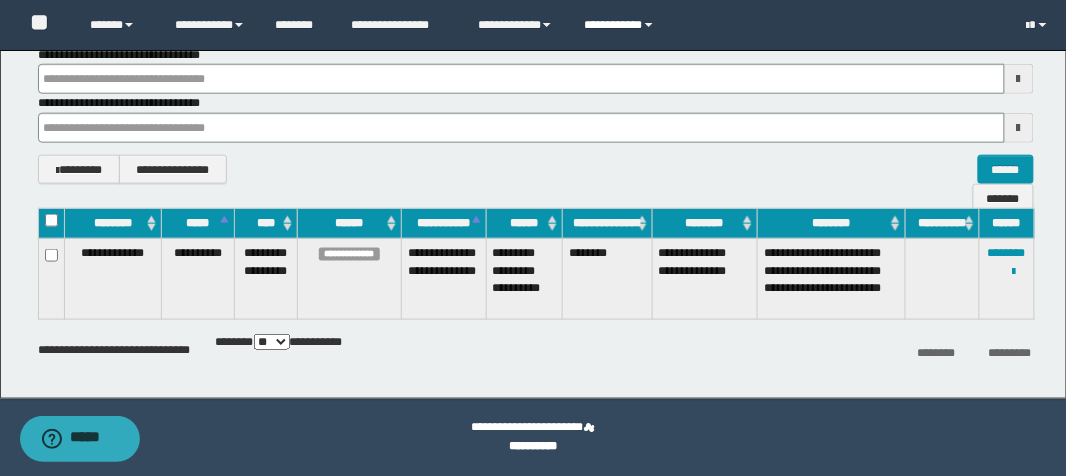 click at bounding box center (649, 25) 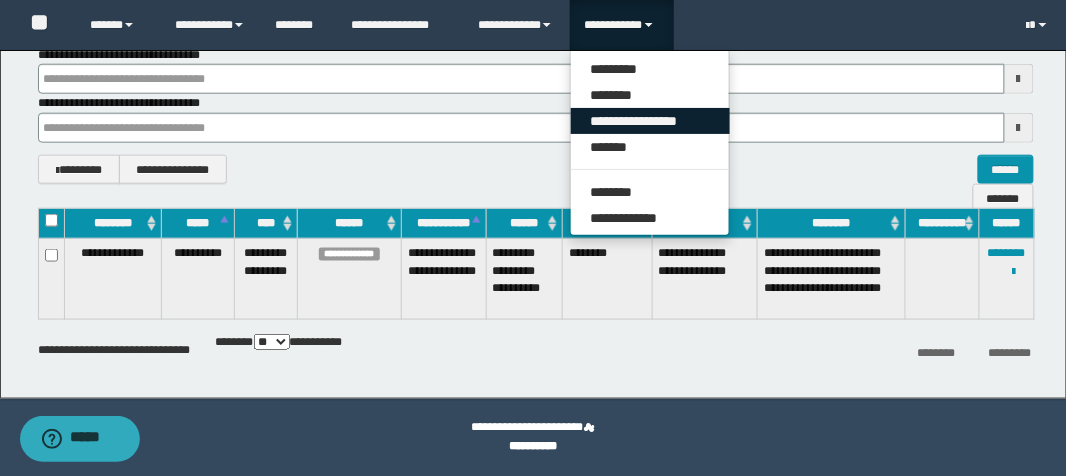 click on "**********" at bounding box center [650, 121] 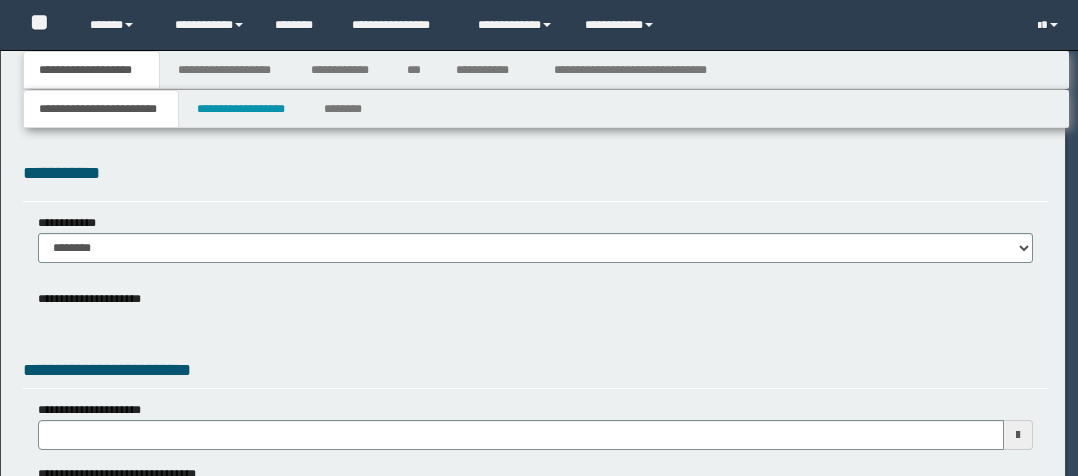 scroll, scrollTop: 0, scrollLeft: 0, axis: both 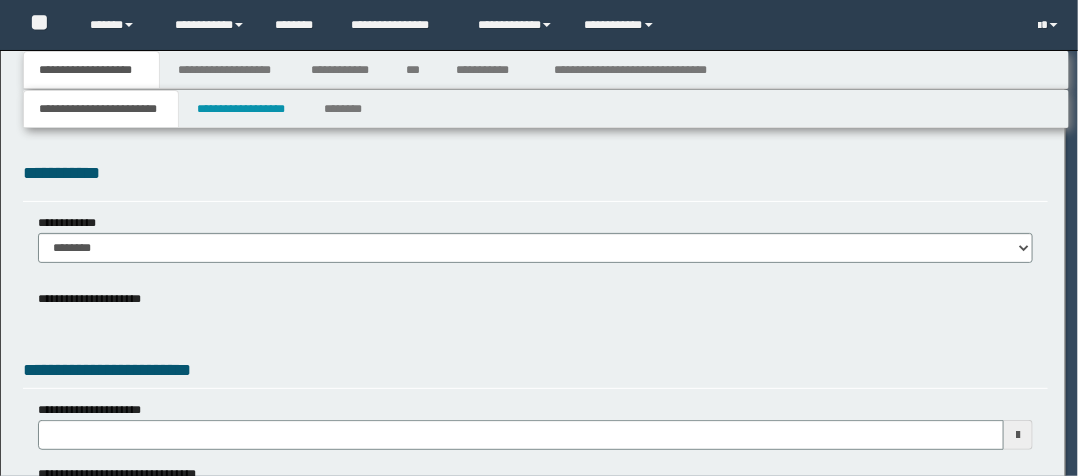 select on "*" 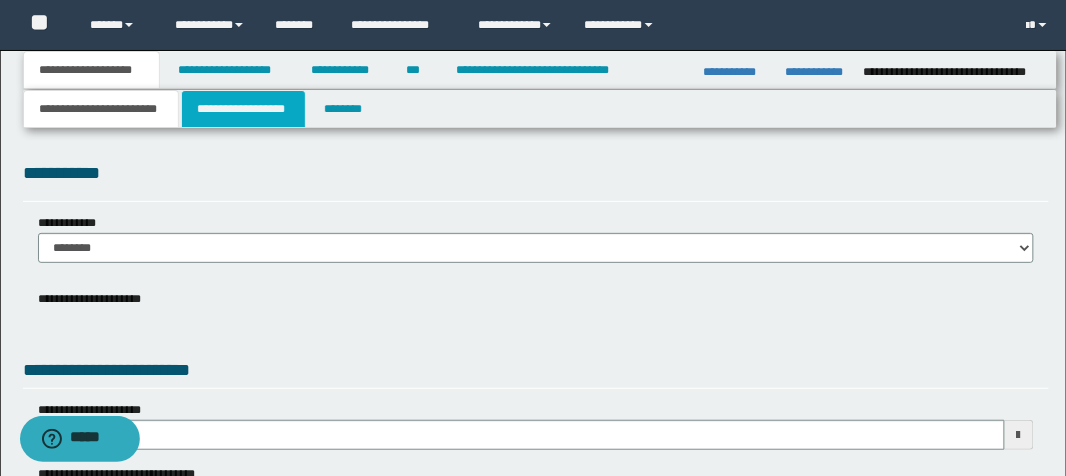 click on "**********" at bounding box center (243, 109) 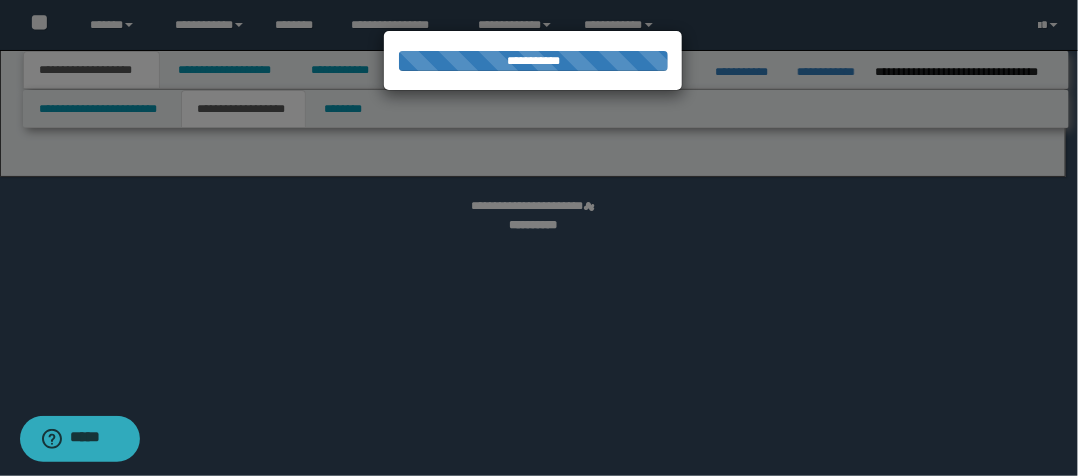 select on "*" 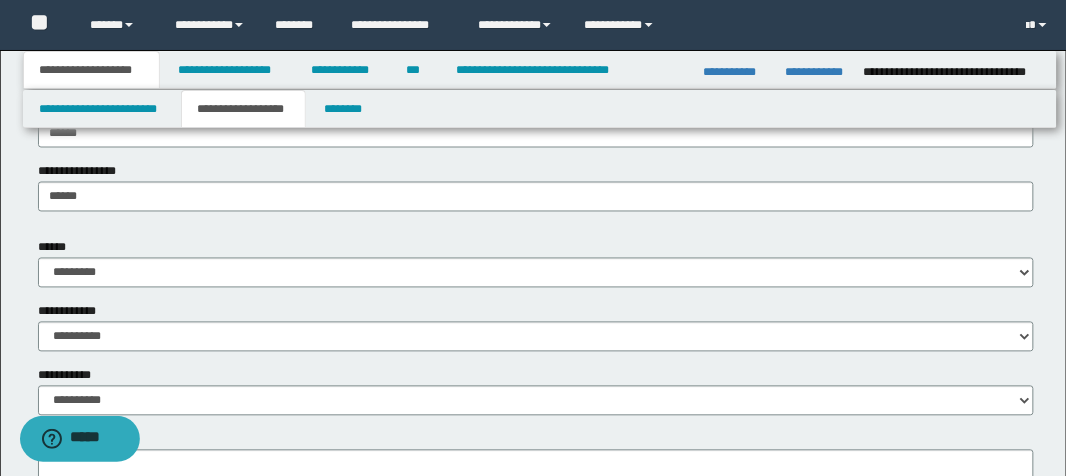 scroll, scrollTop: 720, scrollLeft: 0, axis: vertical 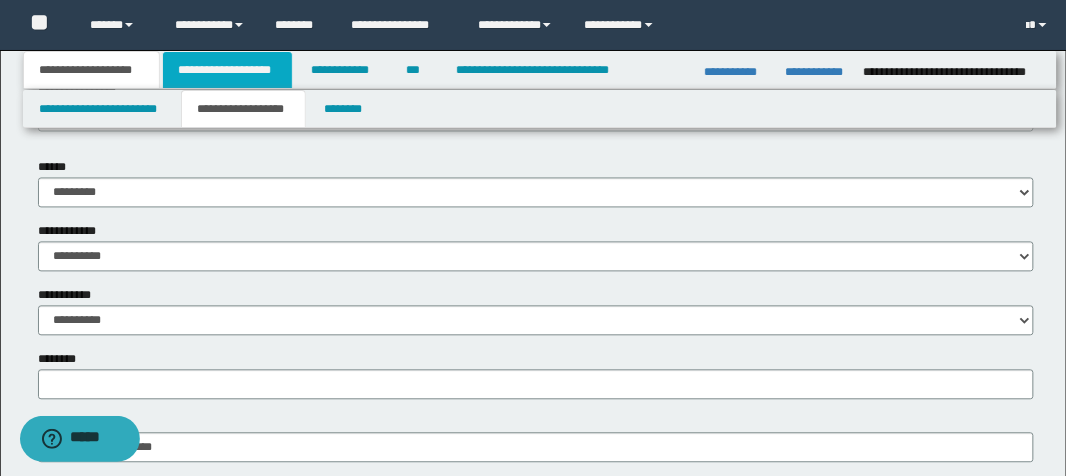 click on "**********" at bounding box center [227, 70] 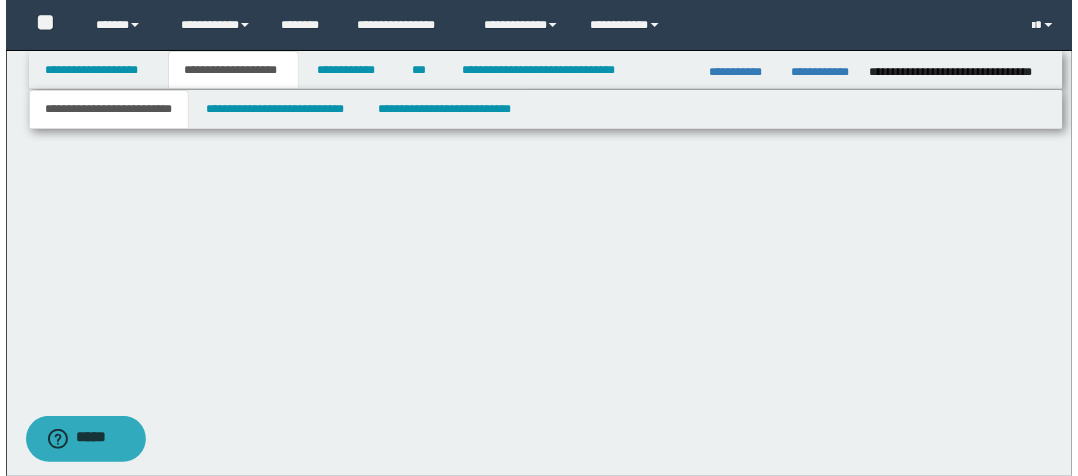 scroll, scrollTop: 0, scrollLeft: 0, axis: both 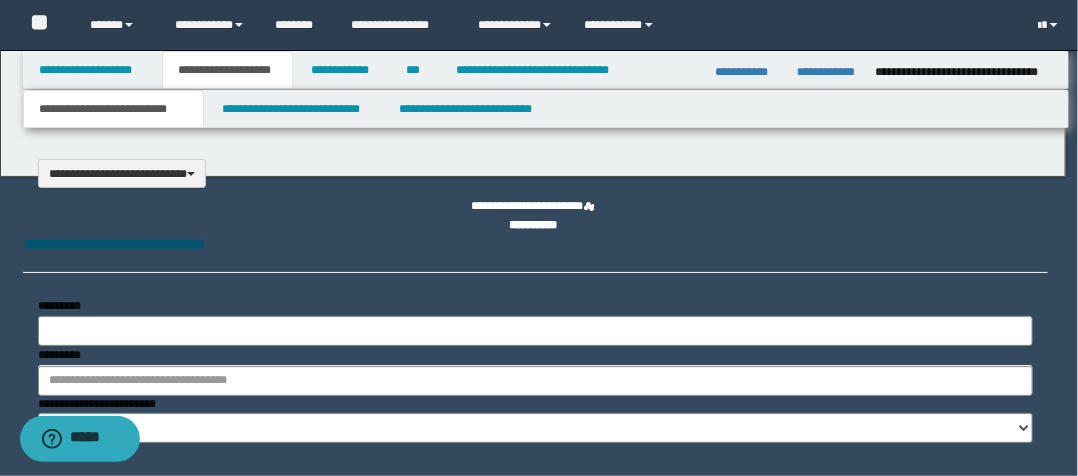 select on "*" 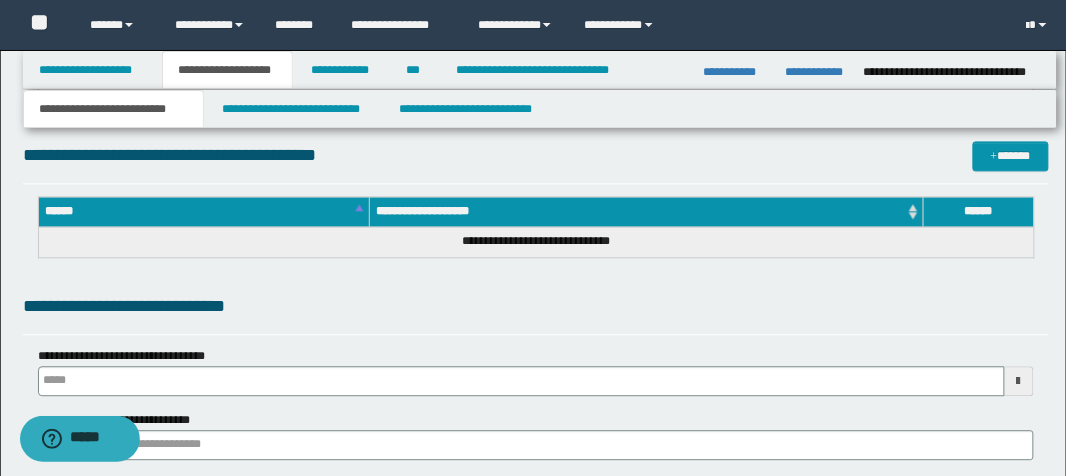 scroll, scrollTop: 880, scrollLeft: 0, axis: vertical 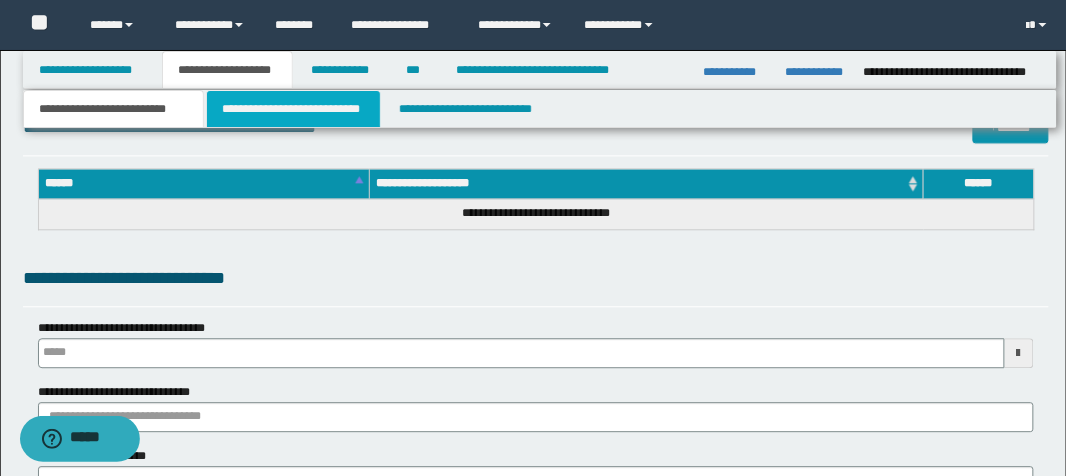 click on "**********" at bounding box center (293, 109) 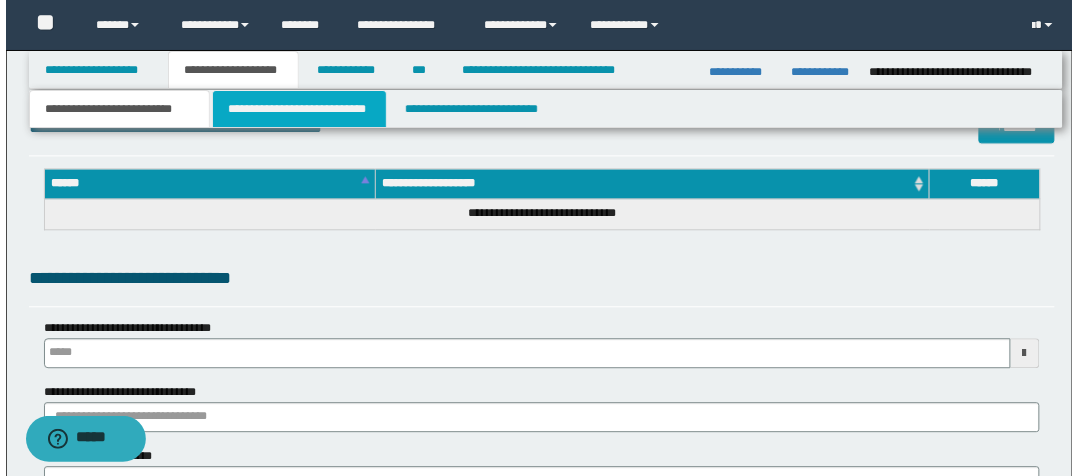 scroll, scrollTop: 0, scrollLeft: 0, axis: both 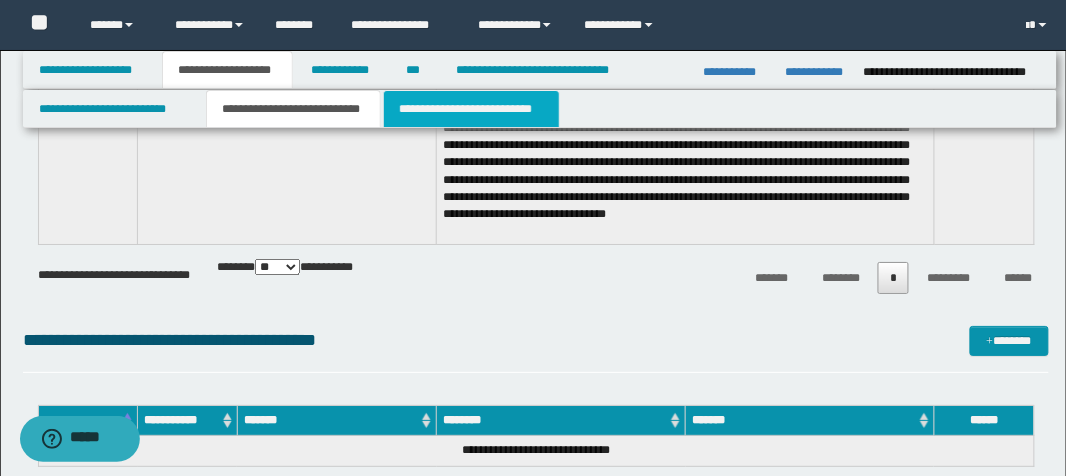 click on "**********" at bounding box center [471, 109] 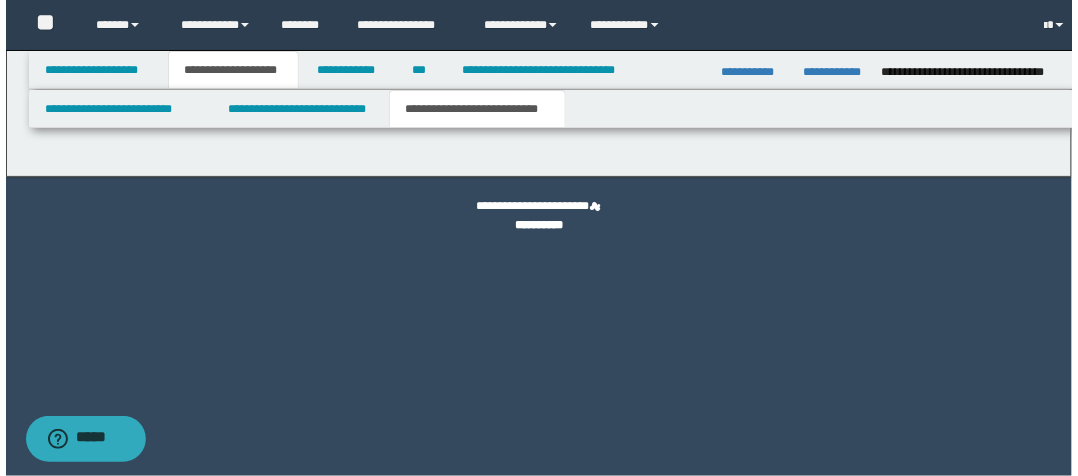 scroll, scrollTop: 0, scrollLeft: 0, axis: both 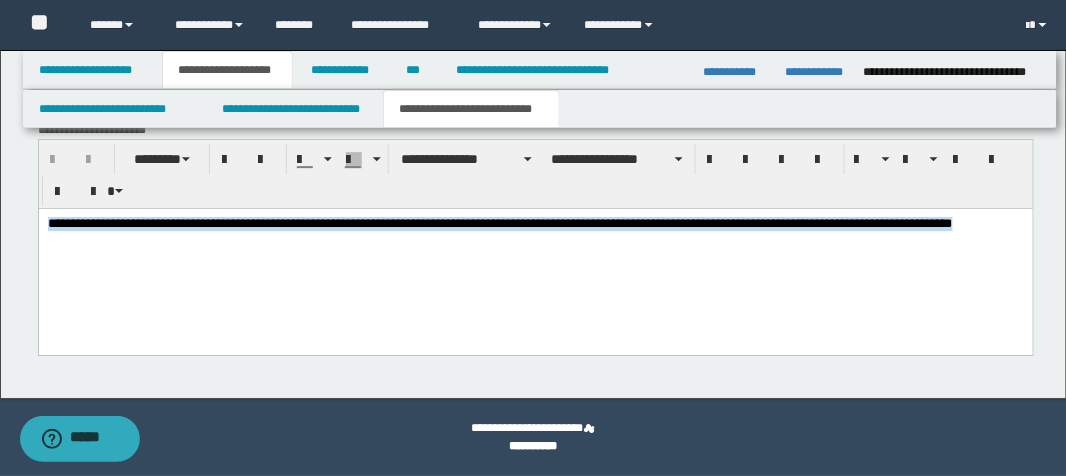 drag, startPoint x: 45, startPoint y: 222, endPoint x: 238, endPoint y: 255, distance: 195.80092 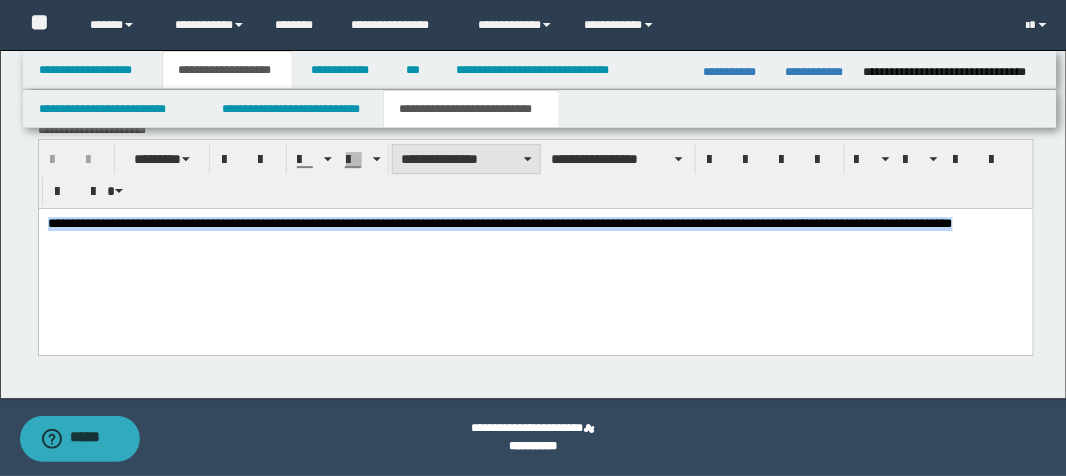 click at bounding box center (528, 159) 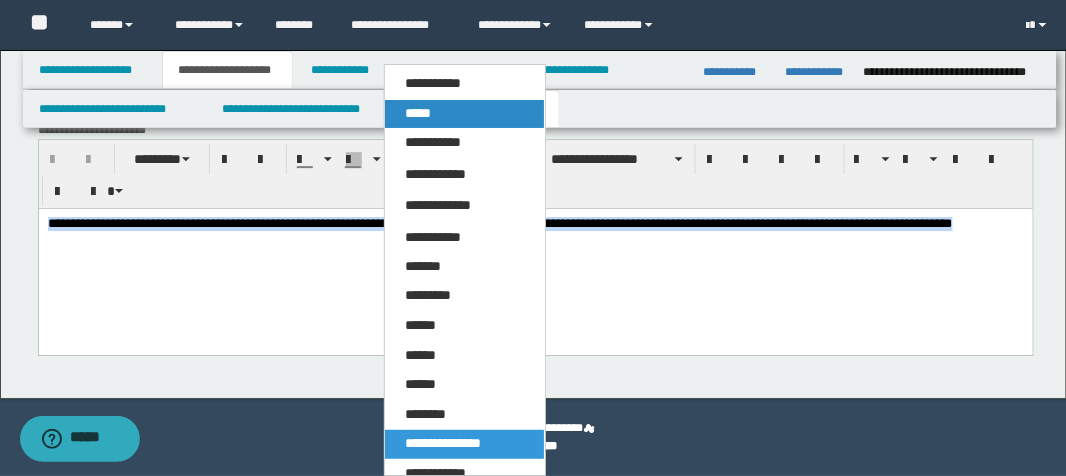 click on "*****" at bounding box center (464, 114) 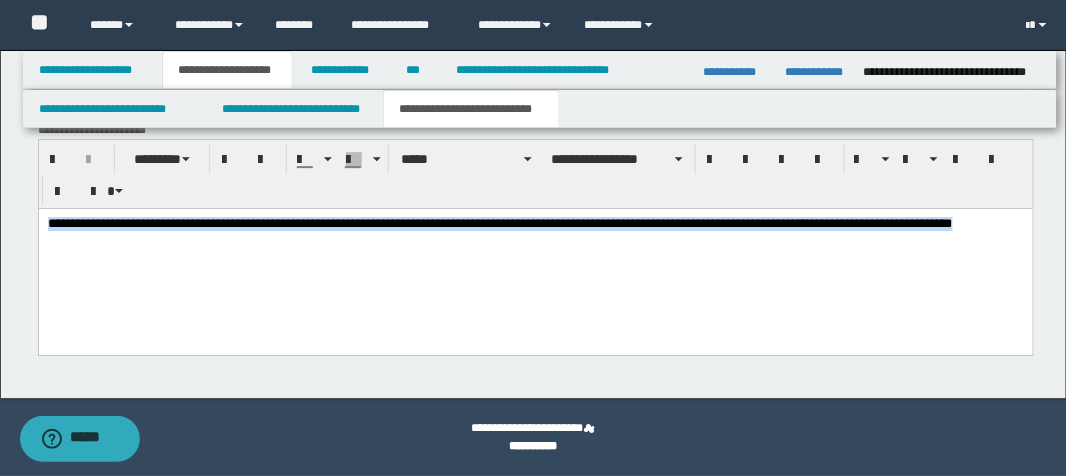 scroll, scrollTop: 1201, scrollLeft: 0, axis: vertical 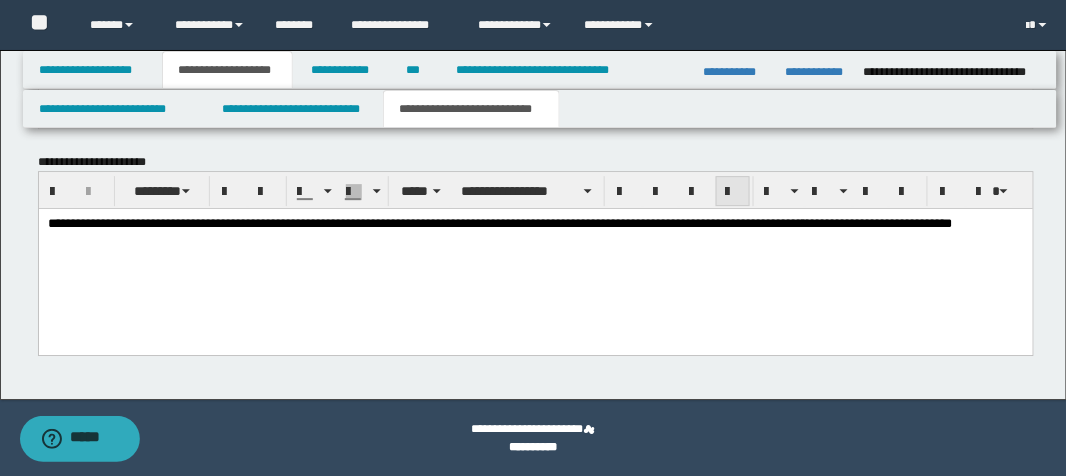 click at bounding box center (733, 192) 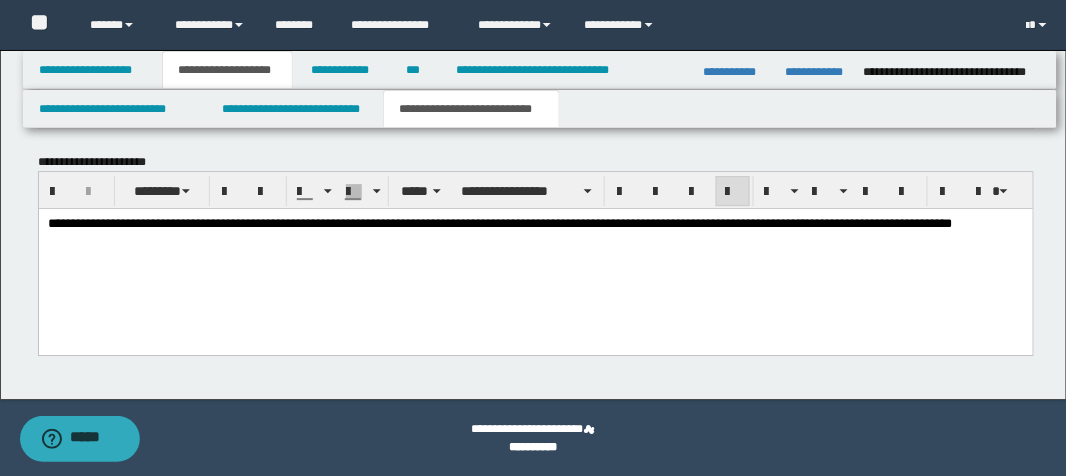 click on "**********" at bounding box center (535, 249) 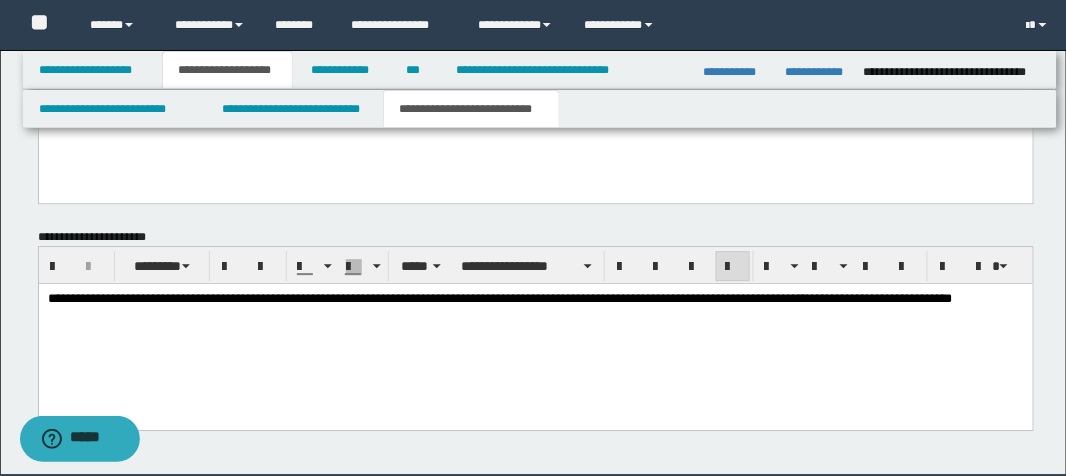 scroll, scrollTop: 1201, scrollLeft: 0, axis: vertical 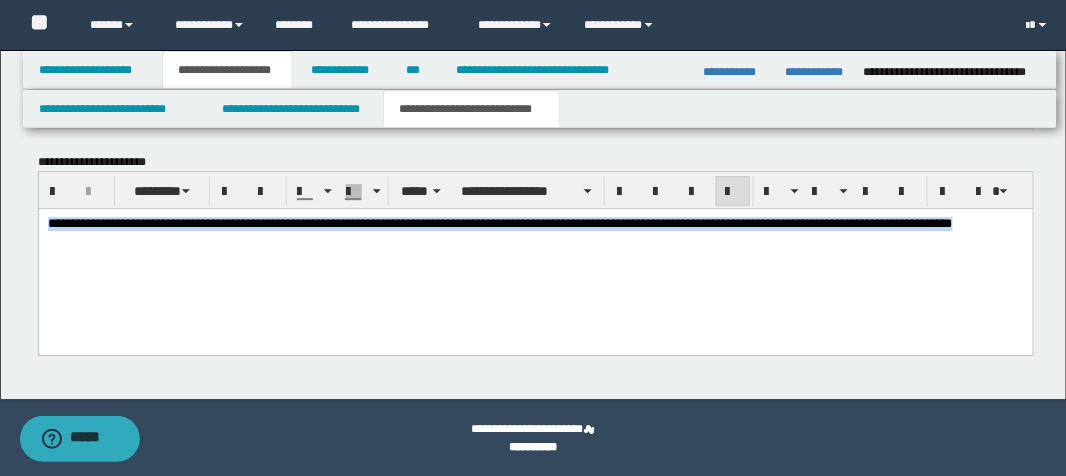 drag, startPoint x: 48, startPoint y: 226, endPoint x: 304, endPoint y: 270, distance: 259.75372 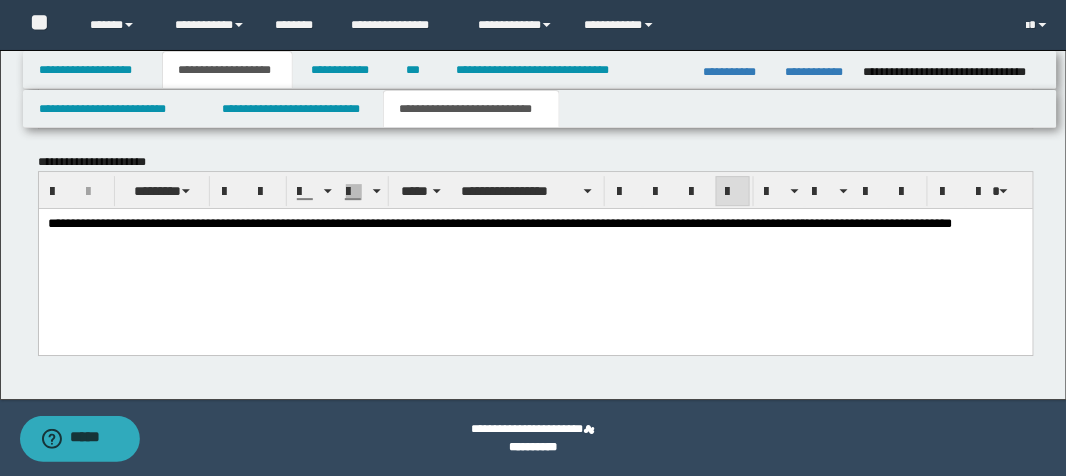 click on "**********" at bounding box center (535, 249) 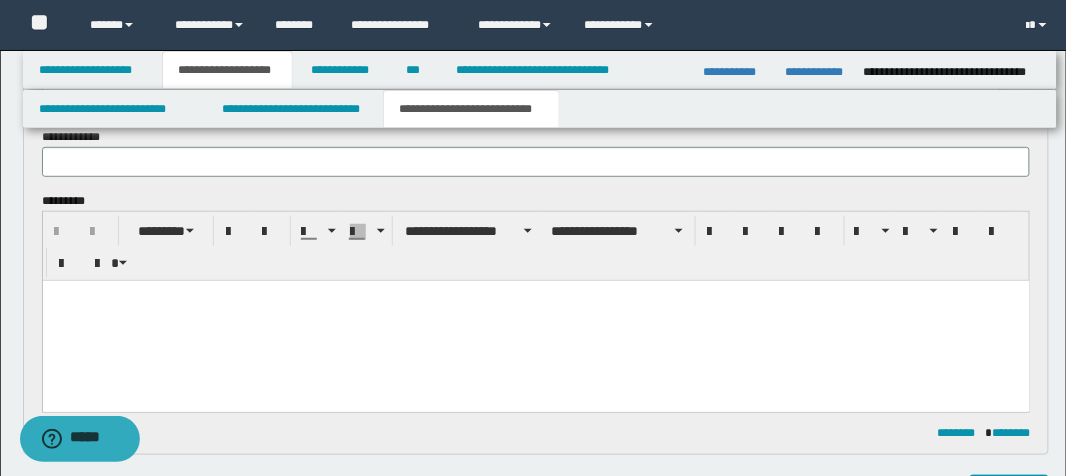 scroll, scrollTop: 0, scrollLeft: 0, axis: both 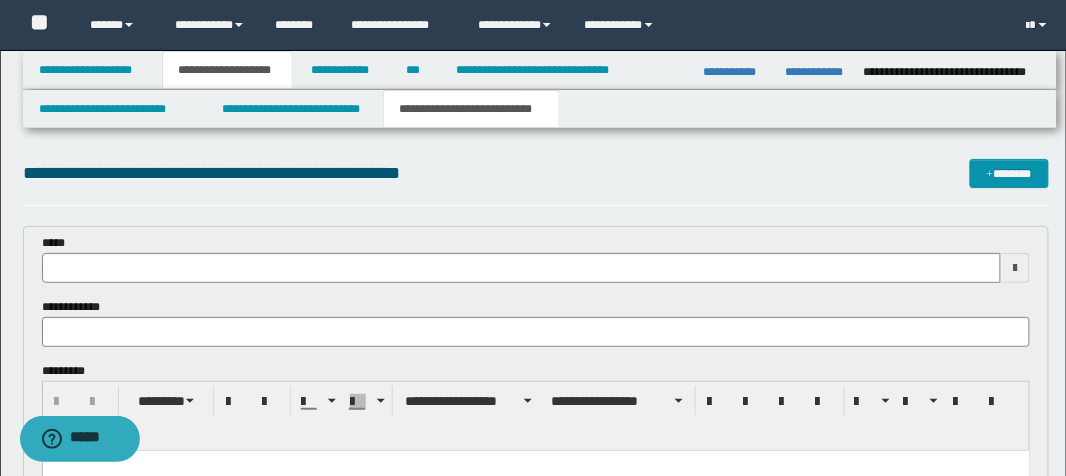 type 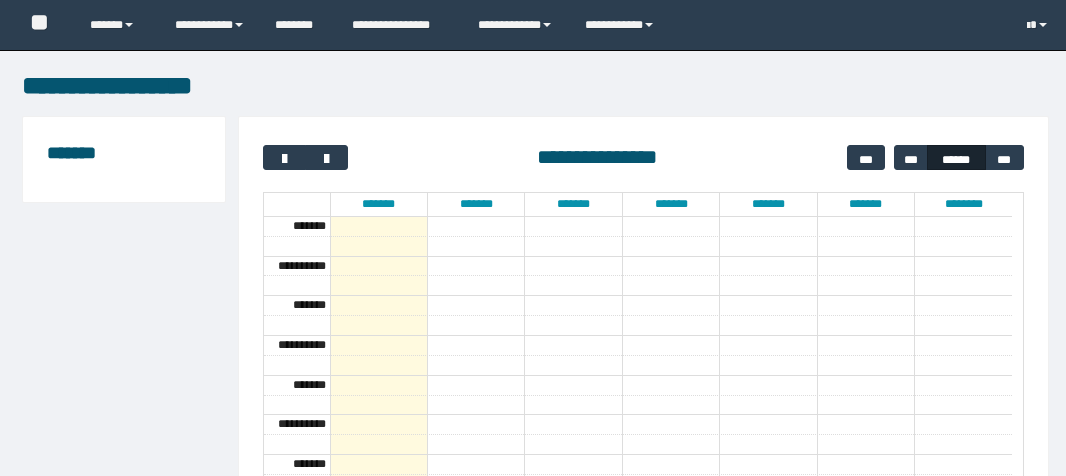 scroll, scrollTop: 0, scrollLeft: 0, axis: both 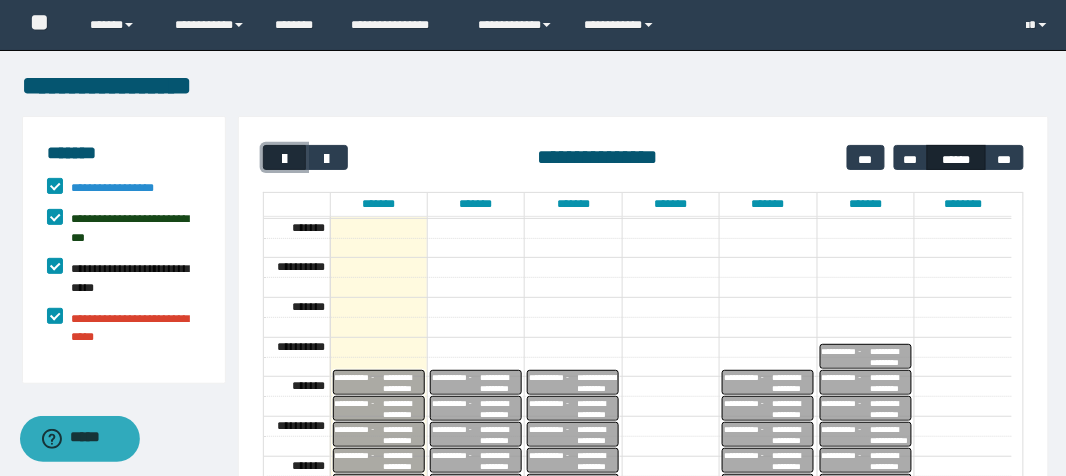click at bounding box center (284, 159) 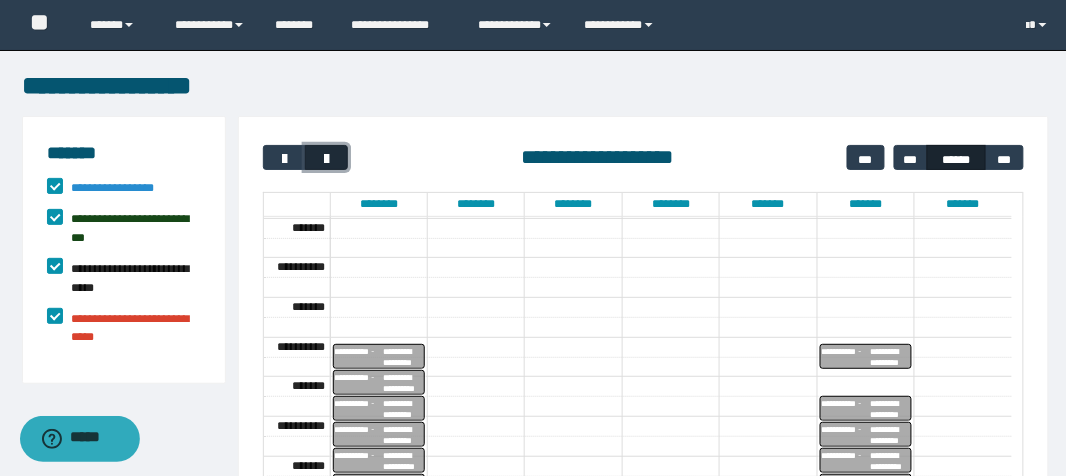 click at bounding box center (326, 159) 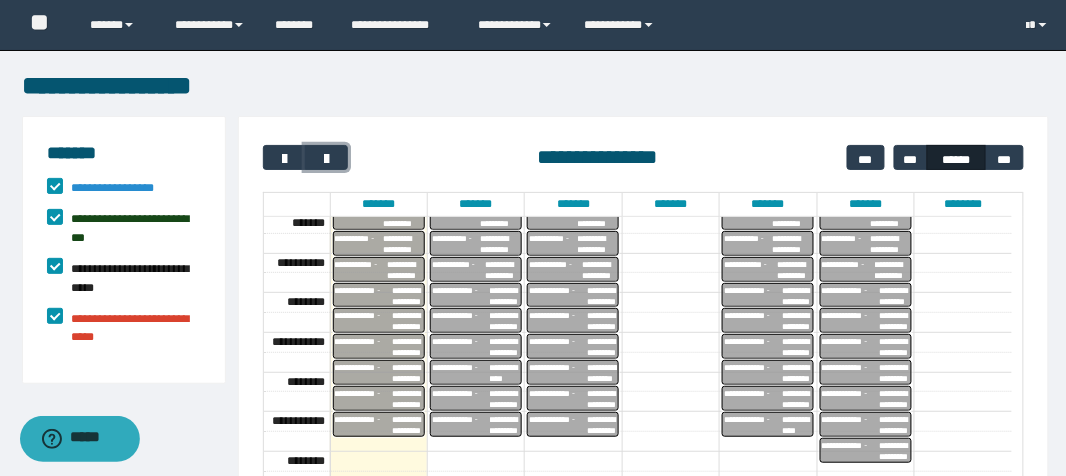 scroll, scrollTop: 702, scrollLeft: 0, axis: vertical 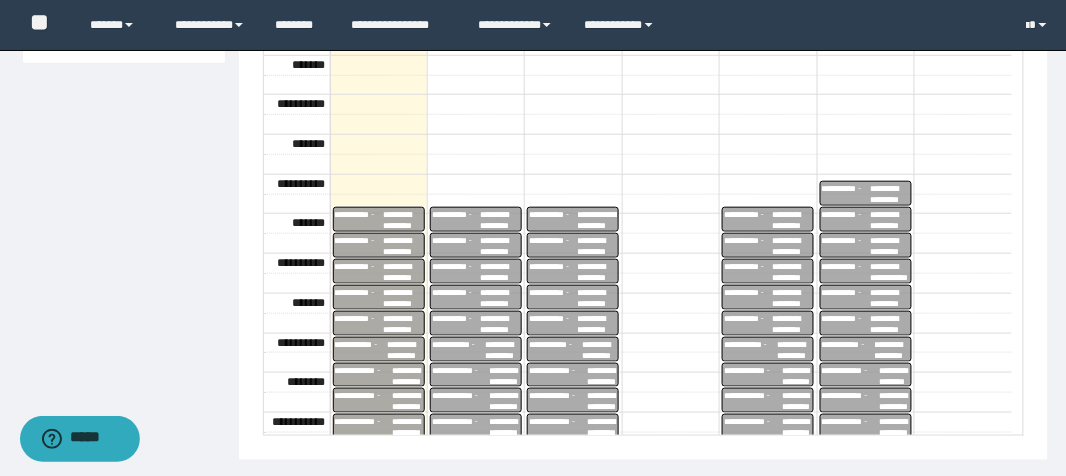 click on "**********" at bounding box center (359, 324) 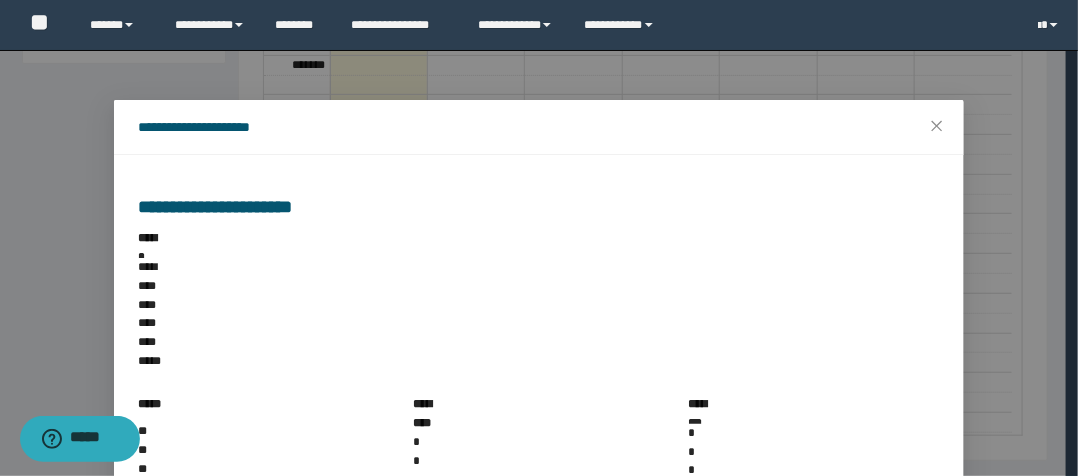 scroll, scrollTop: 240, scrollLeft: 0, axis: vertical 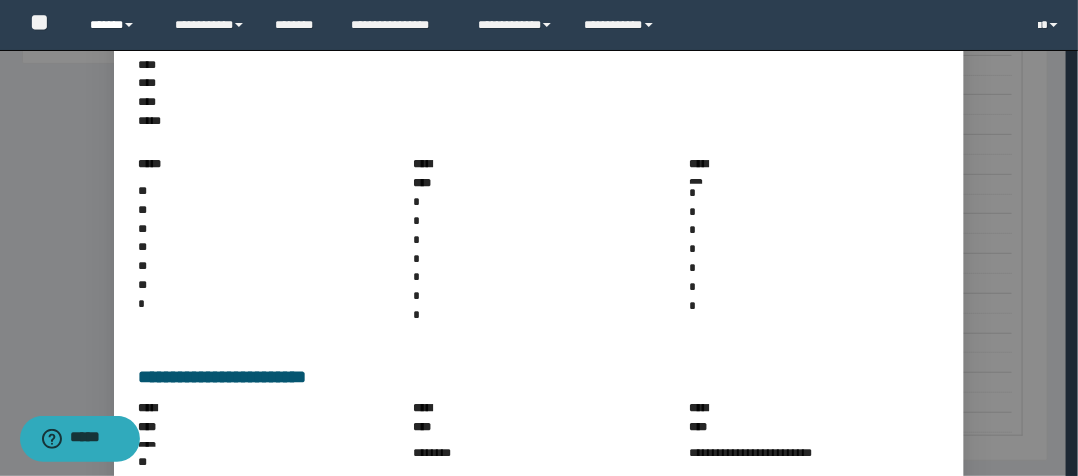 click on "******" at bounding box center [117, 25] 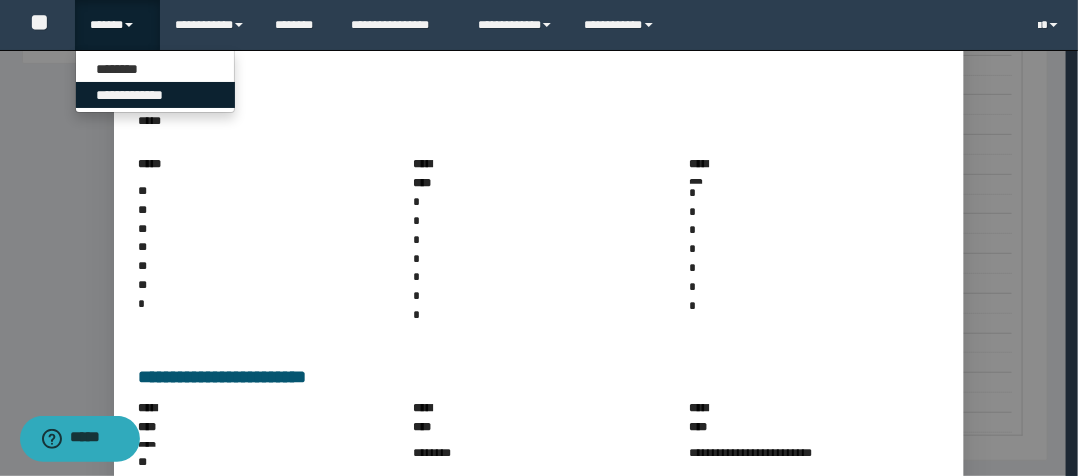 click on "**********" at bounding box center [155, 95] 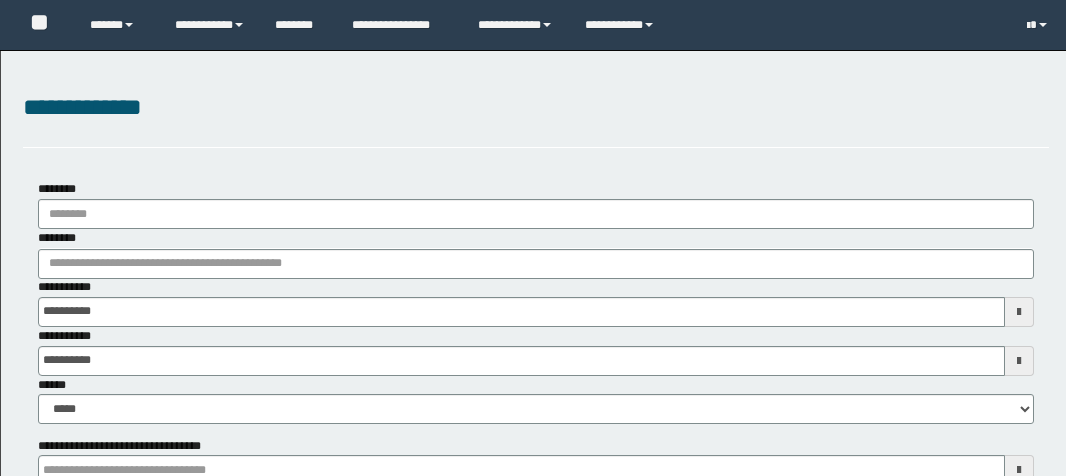 scroll, scrollTop: 0, scrollLeft: 0, axis: both 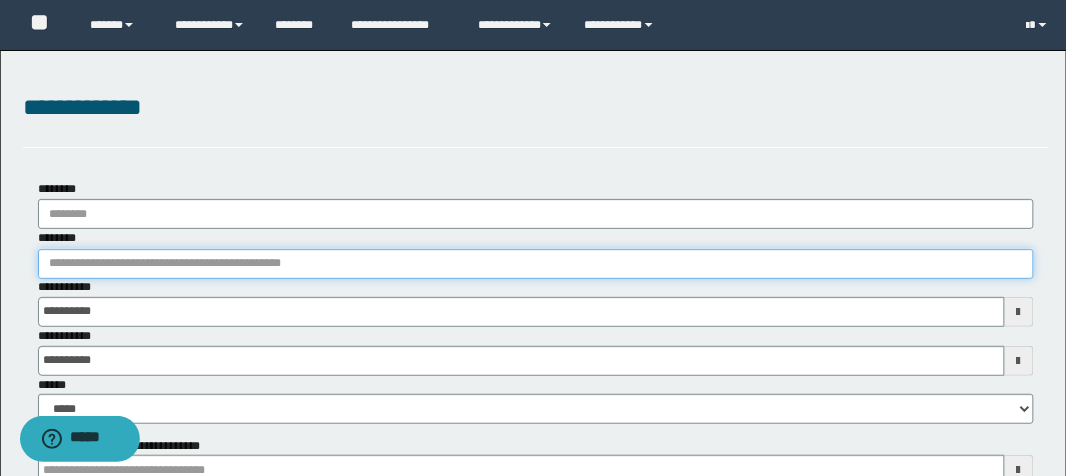 click on "********" at bounding box center (536, 264) 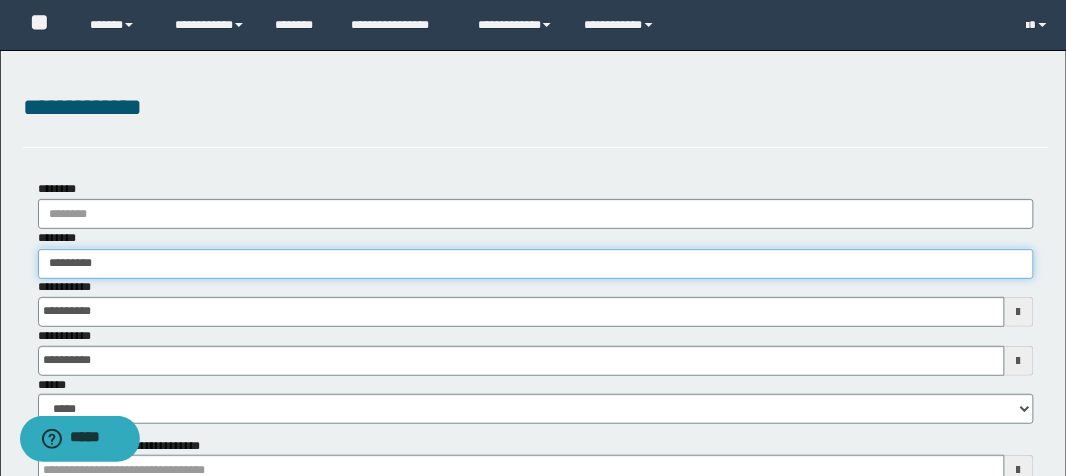 type on "**********" 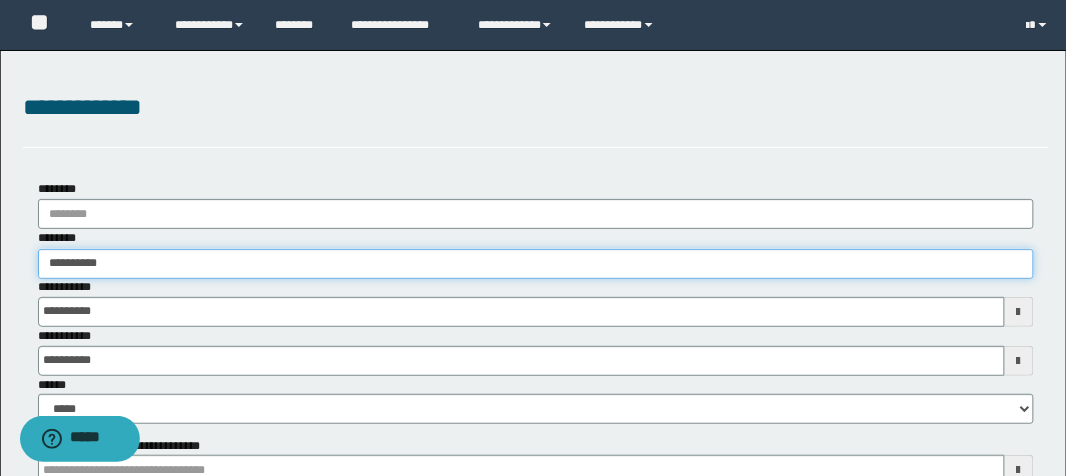 type on "**********" 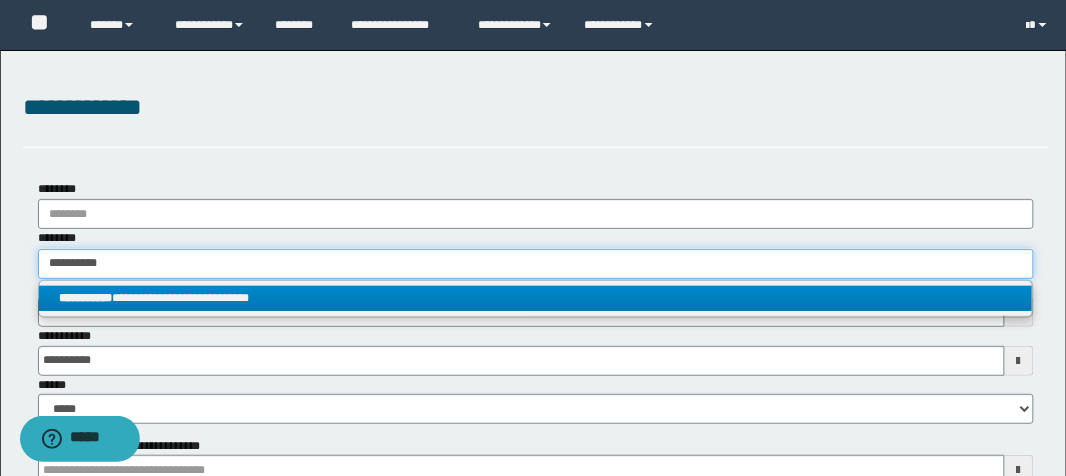 type on "**********" 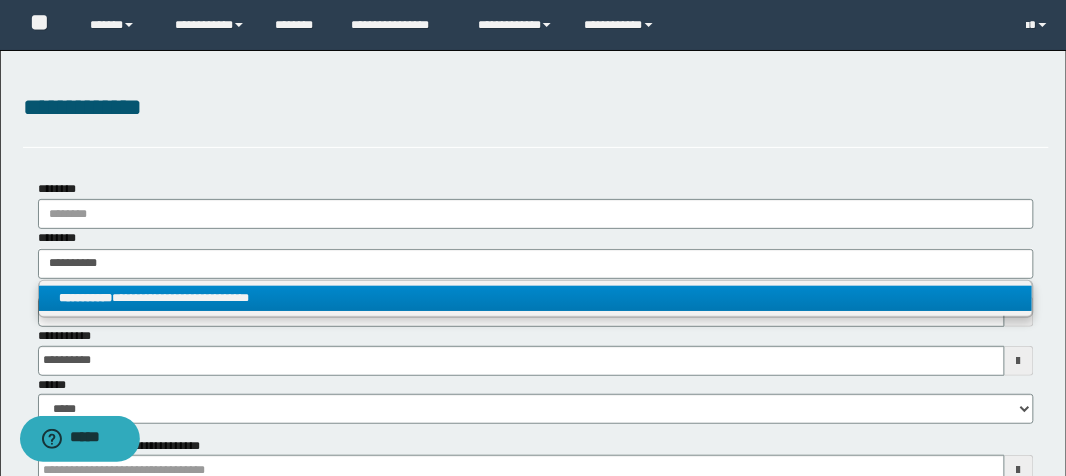 click on "**********" at bounding box center (536, 298) 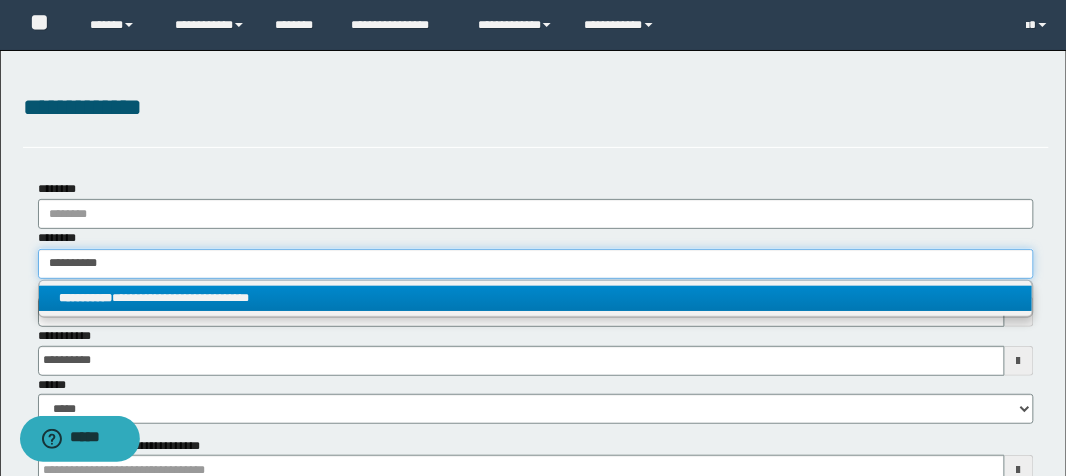 type 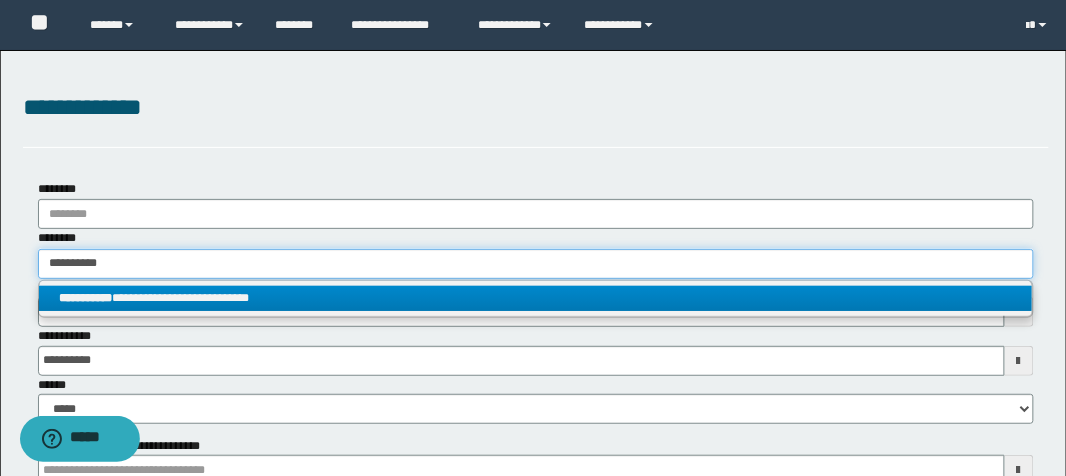 type on "**********" 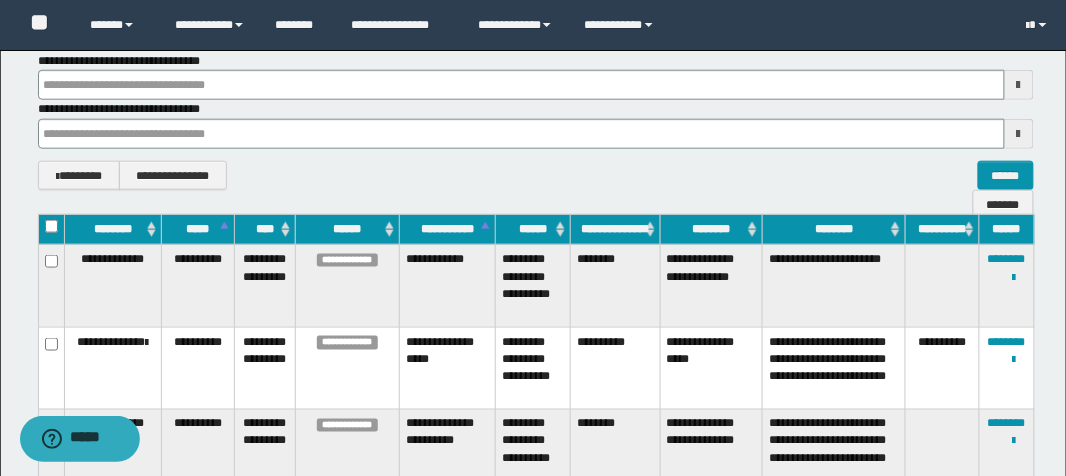 scroll, scrollTop: 400, scrollLeft: 0, axis: vertical 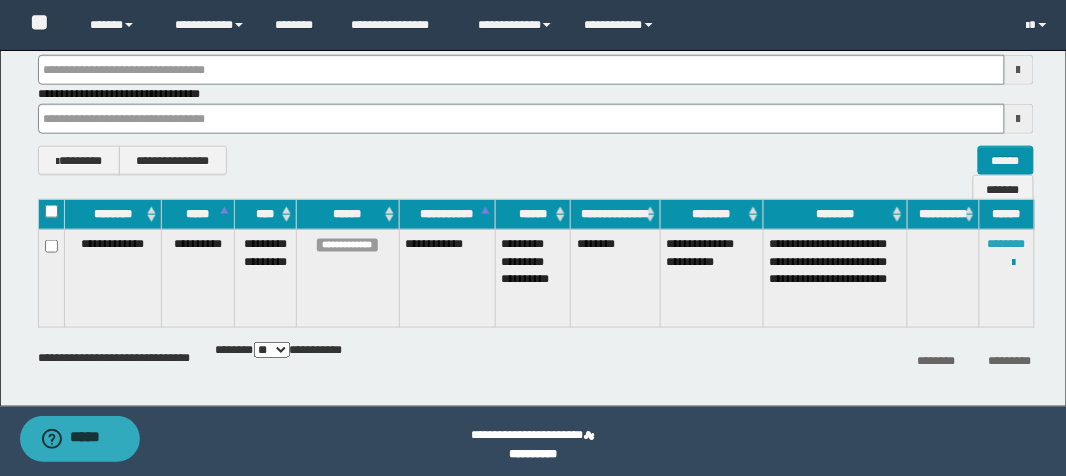 click on "********" at bounding box center [1007, 244] 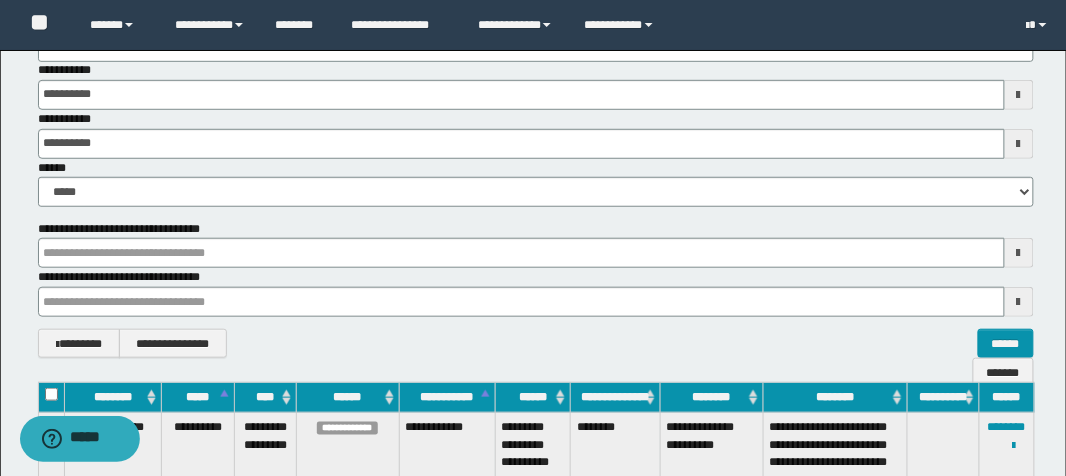 scroll, scrollTop: 0, scrollLeft: 0, axis: both 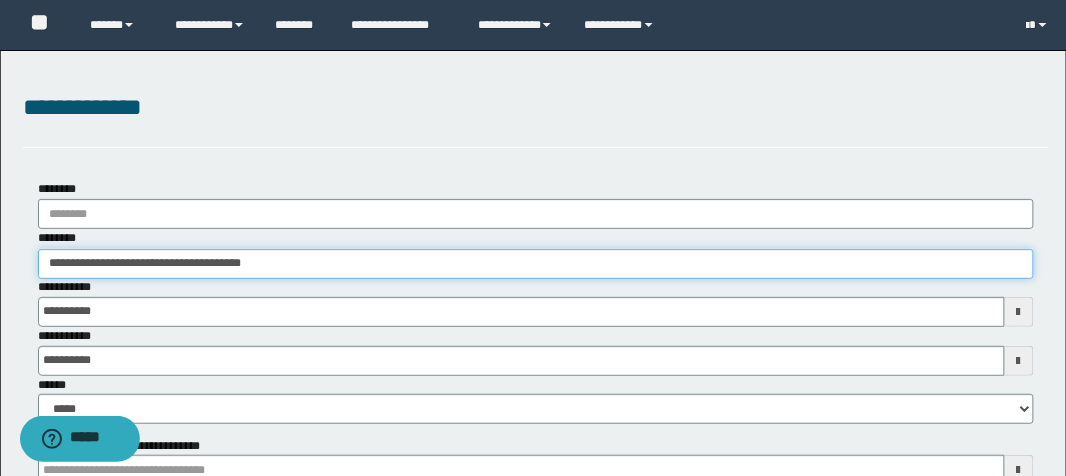 drag, startPoint x: 314, startPoint y: 269, endPoint x: 0, endPoint y: 221, distance: 317.6476 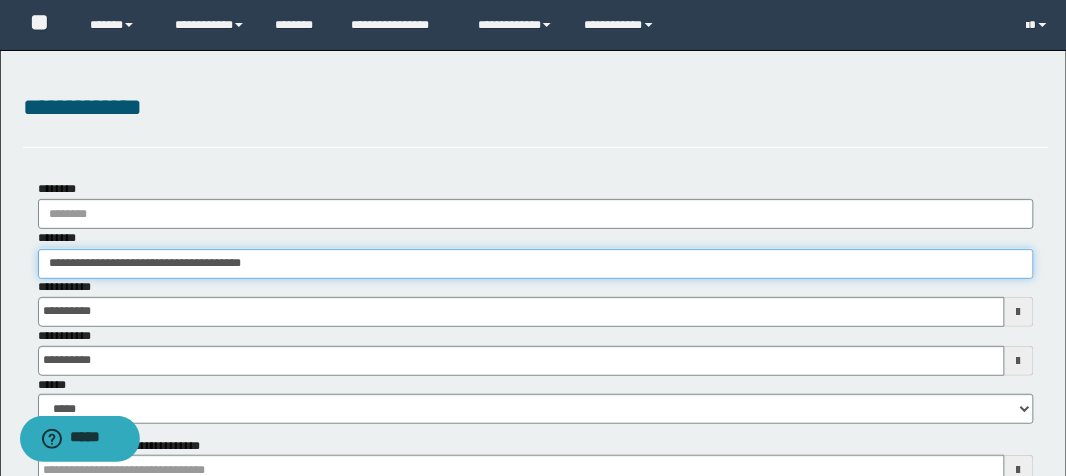 click on "**********" at bounding box center [533, 428] 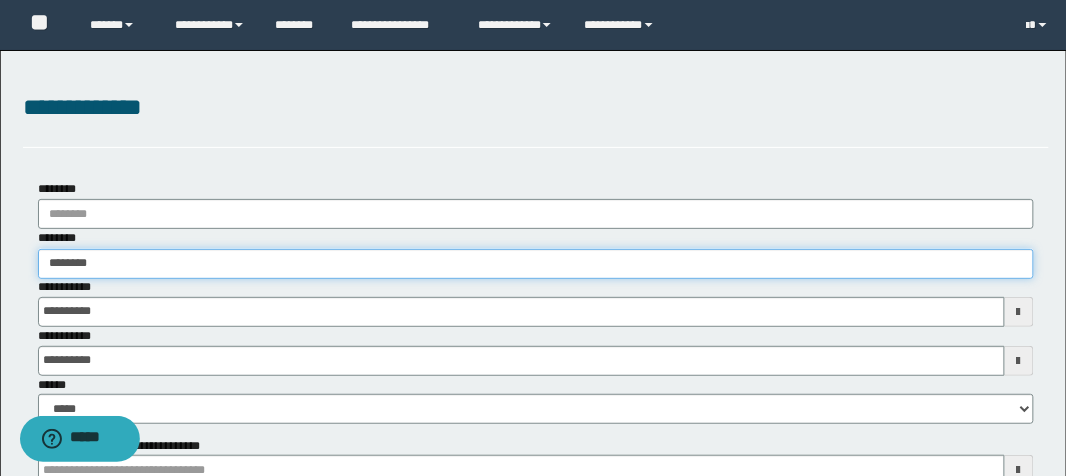 type on "*********" 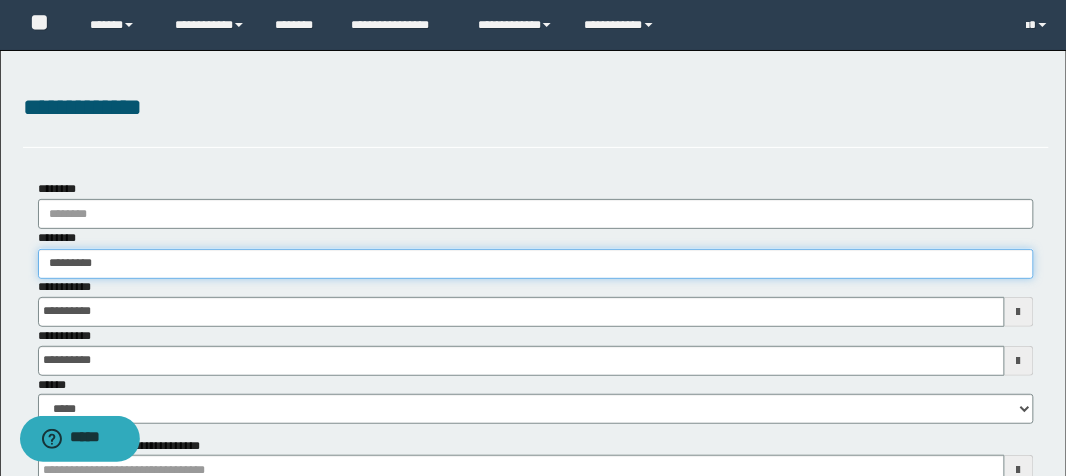 type on "*********" 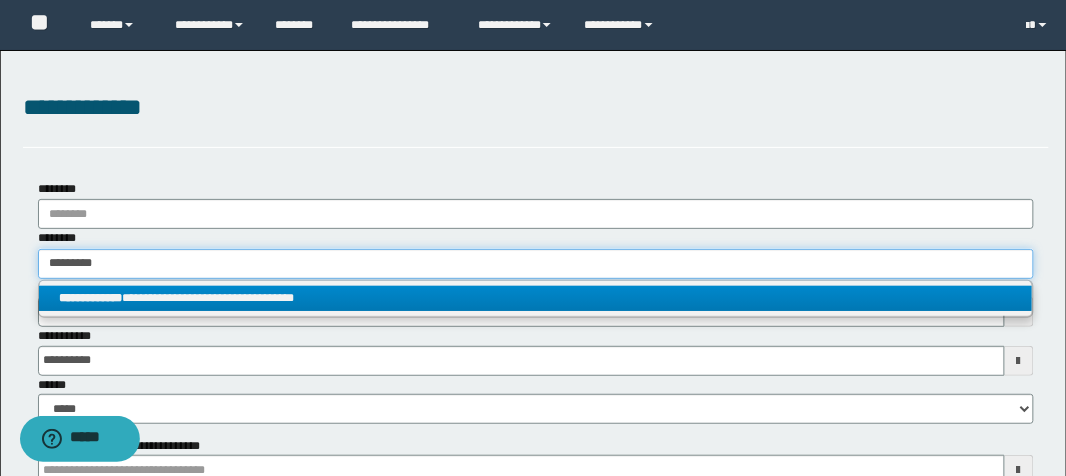 type on "*********" 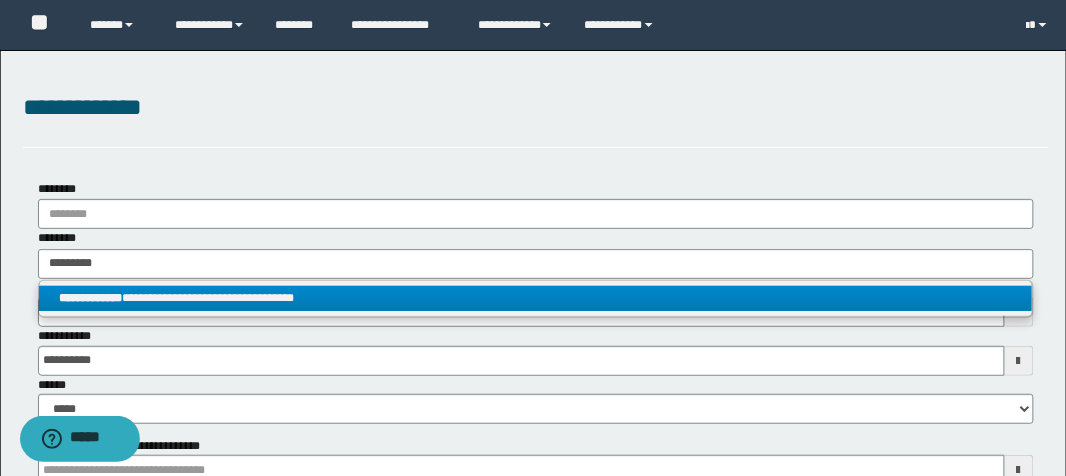 click on "**********" at bounding box center (536, 298) 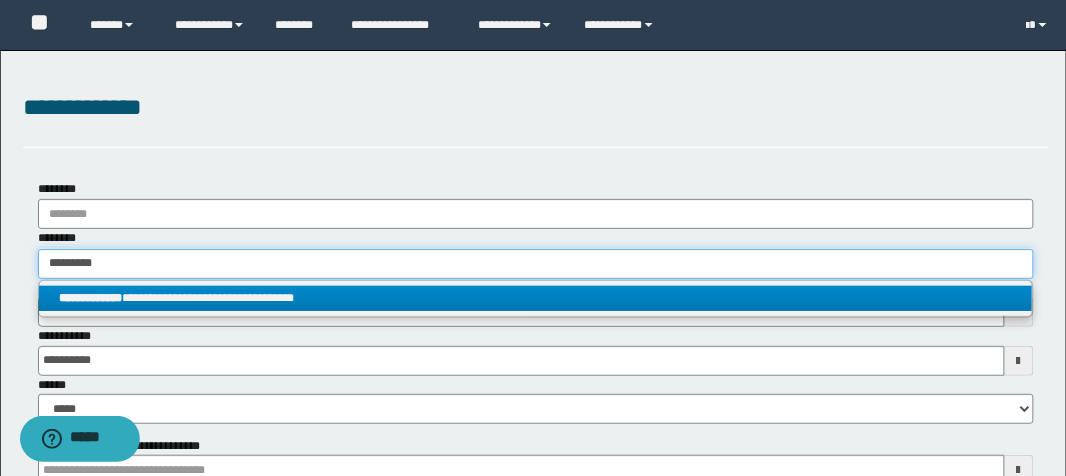 type 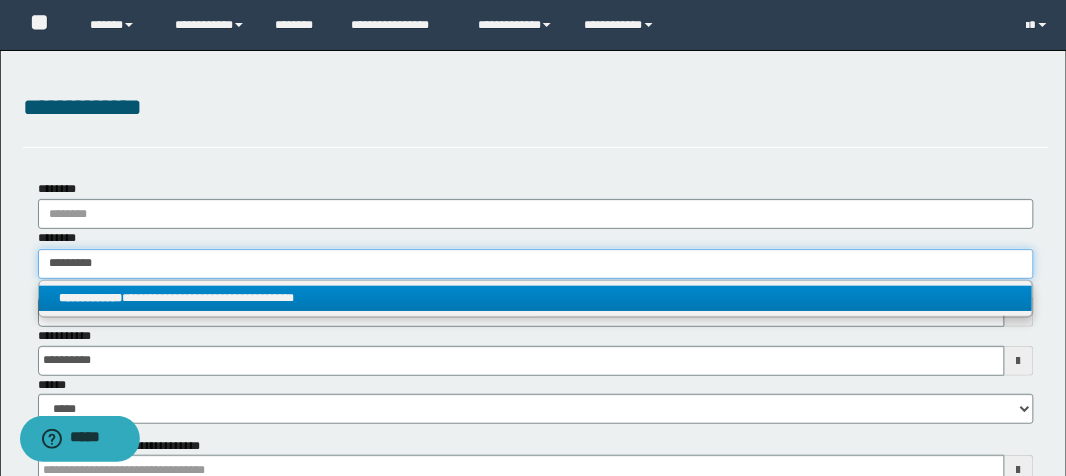 type on "**********" 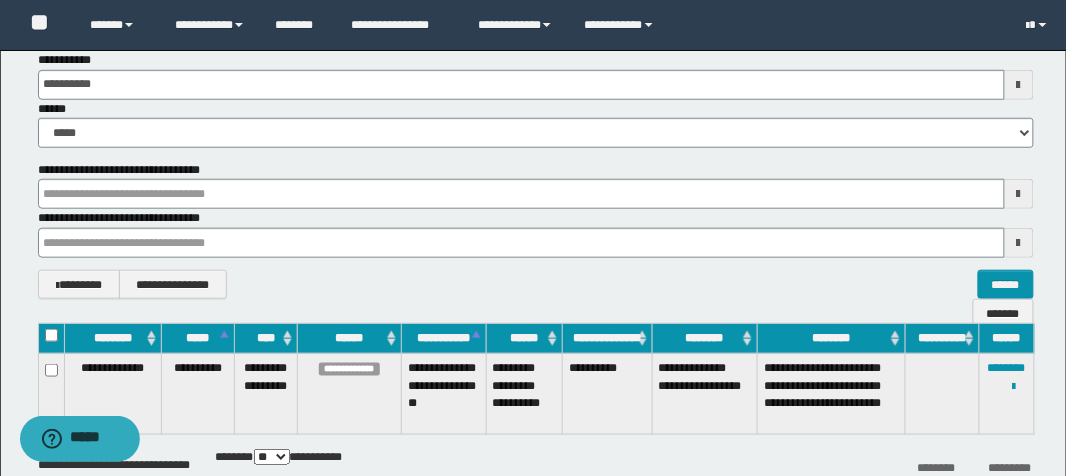 scroll, scrollTop: 391, scrollLeft: 0, axis: vertical 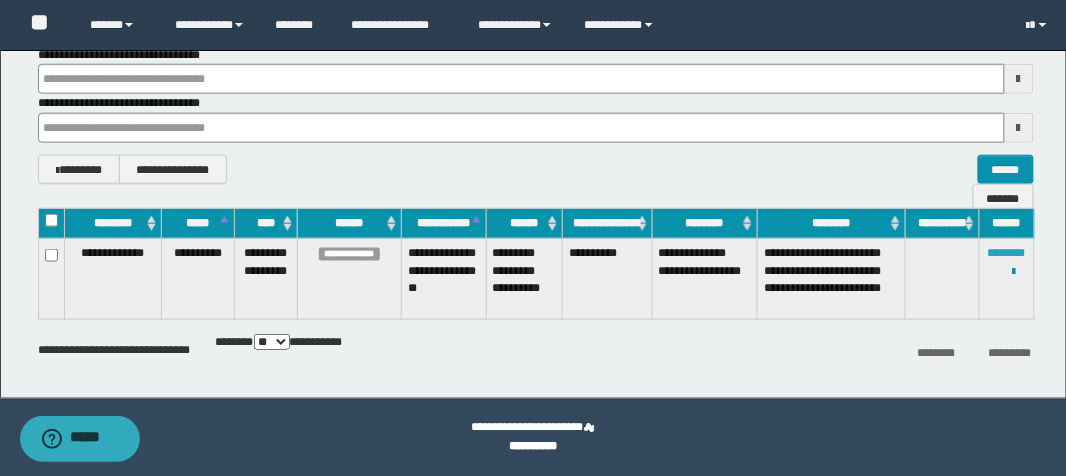 click on "********" at bounding box center (1007, 253) 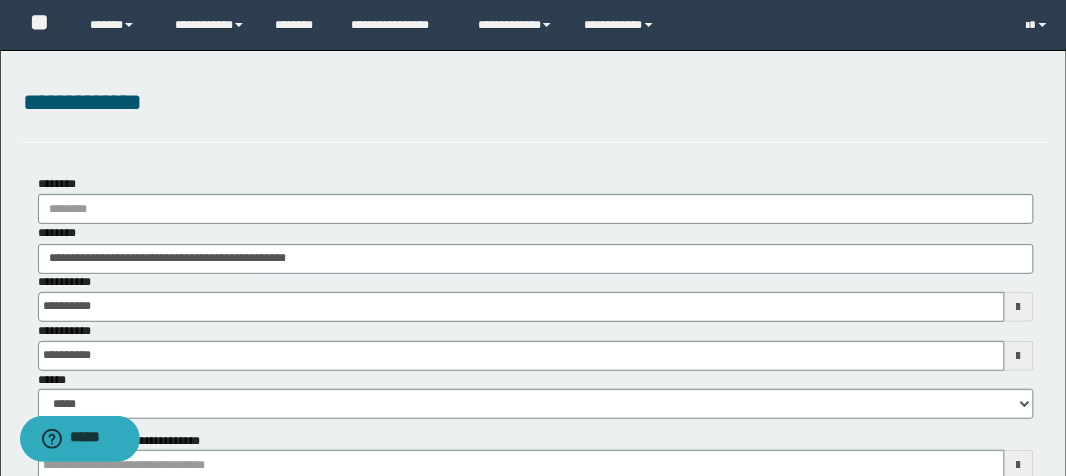 scroll, scrollTop: 0, scrollLeft: 0, axis: both 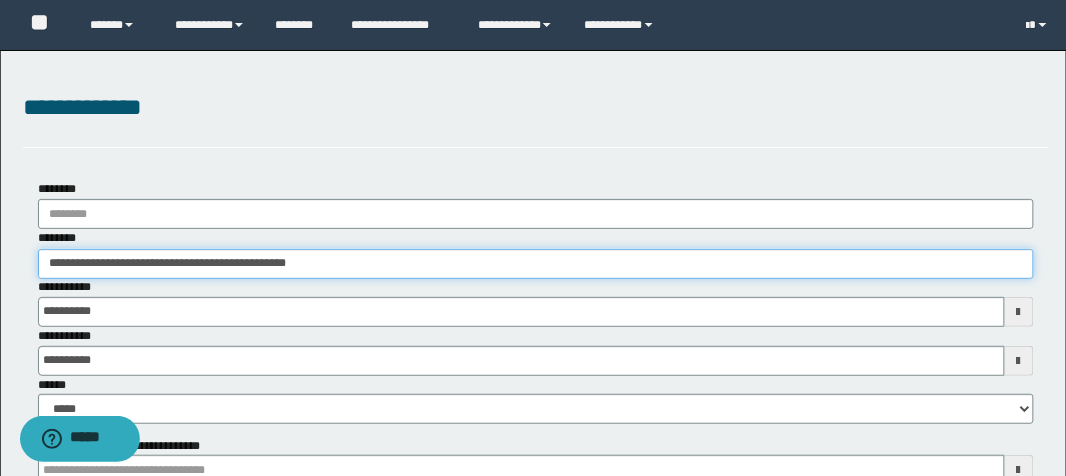 drag, startPoint x: 422, startPoint y: 255, endPoint x: 0, endPoint y: 193, distance: 426.53018 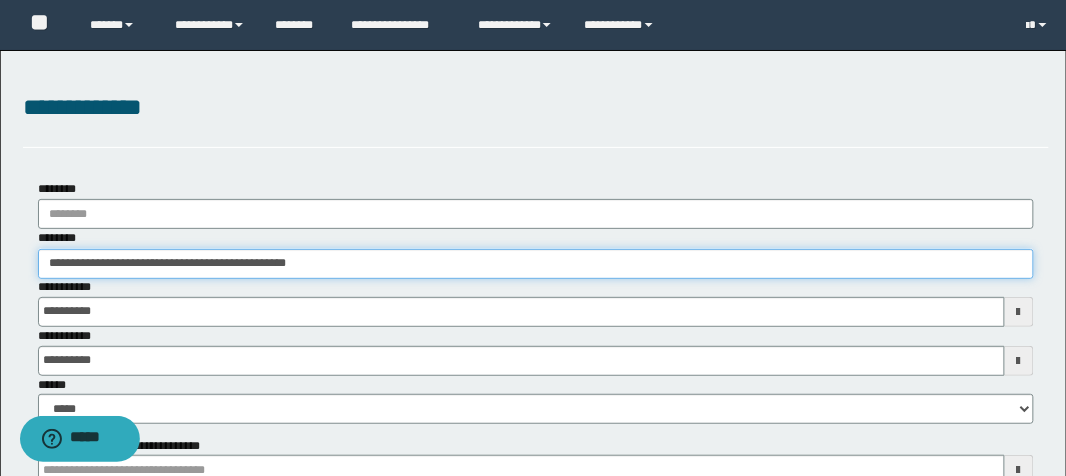 click on "**********" at bounding box center (533, 420) 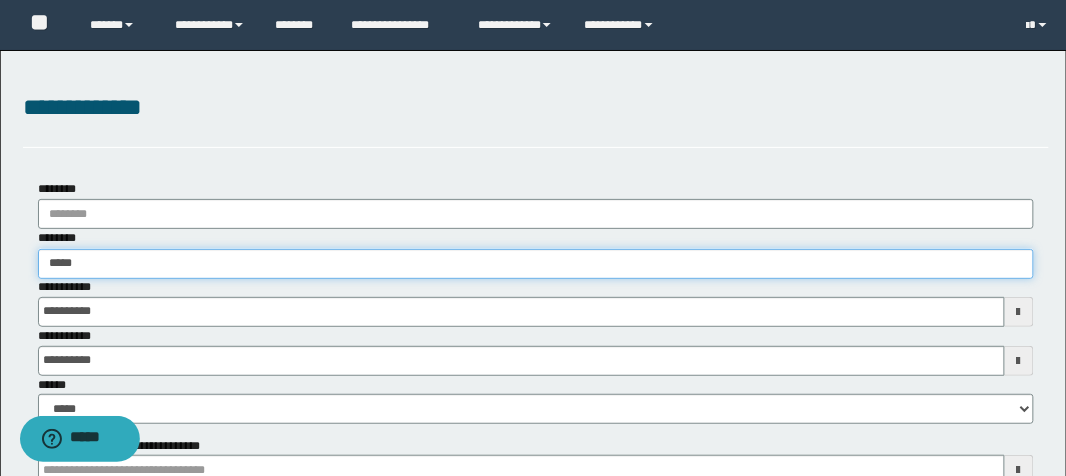 type on "******" 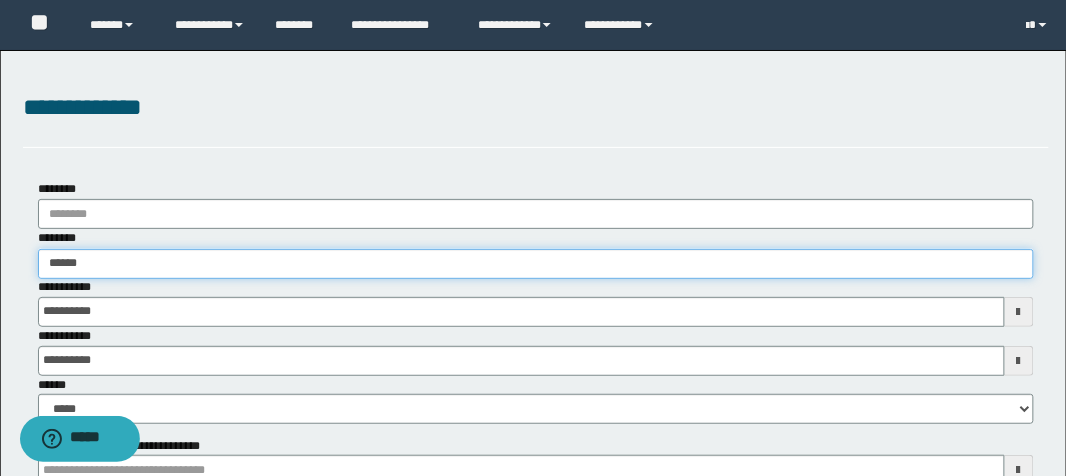 type on "******" 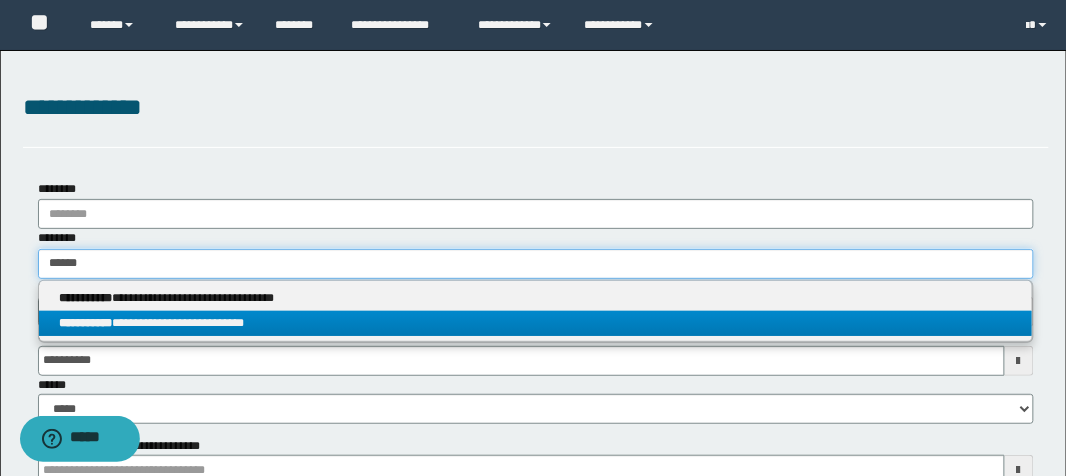 type on "******" 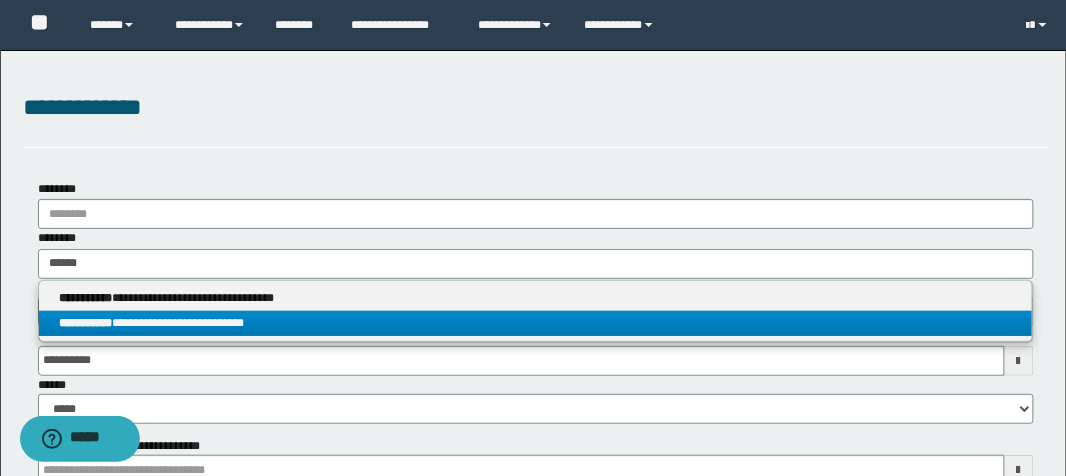 click on "**********" at bounding box center (536, 323) 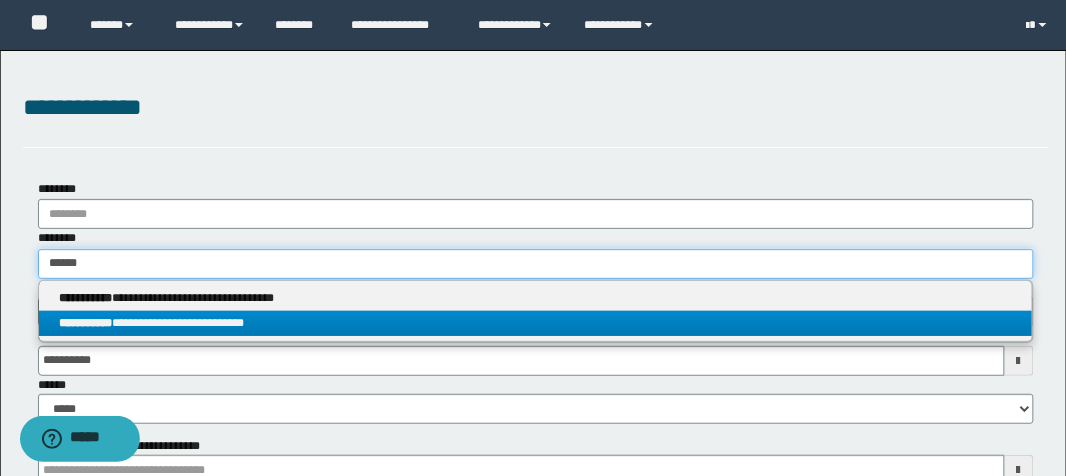 type 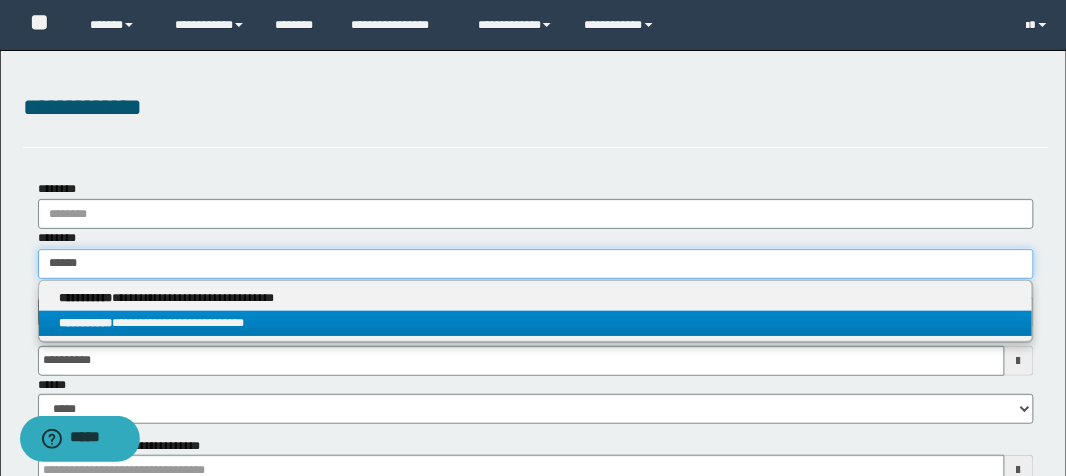 type on "**********" 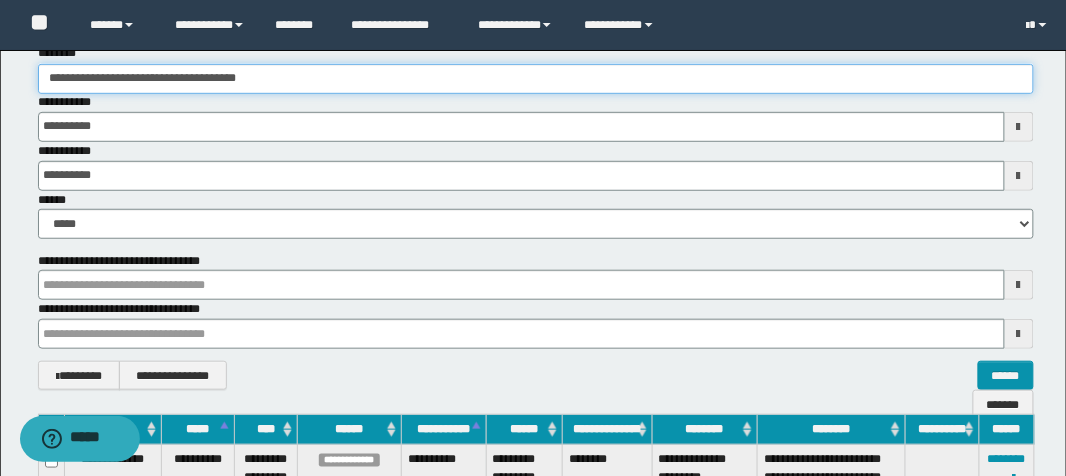 scroll, scrollTop: 391, scrollLeft: 0, axis: vertical 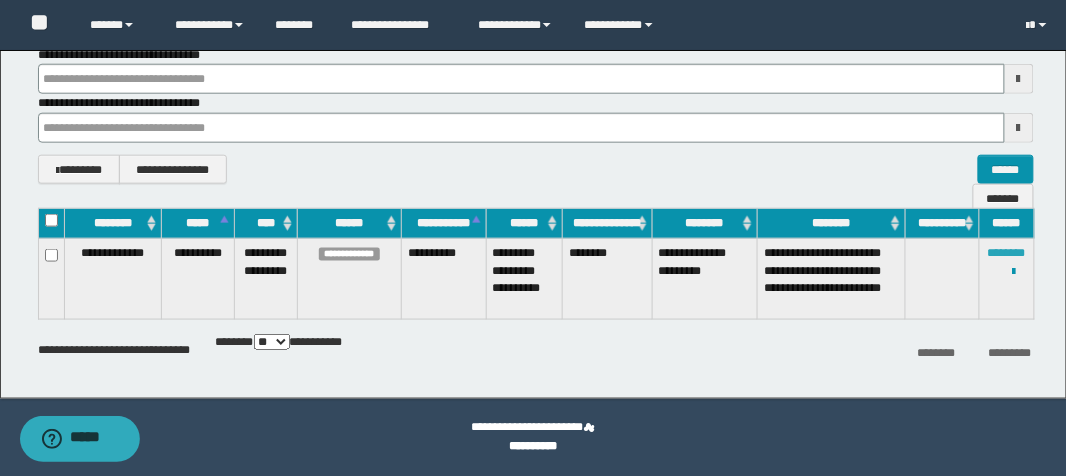 click on "********" at bounding box center (1007, 253) 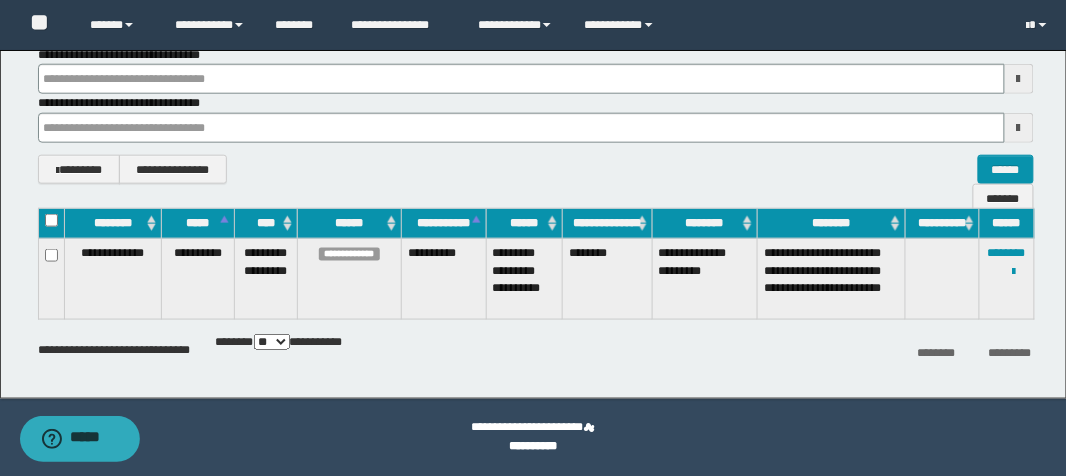 scroll, scrollTop: 0, scrollLeft: 0, axis: both 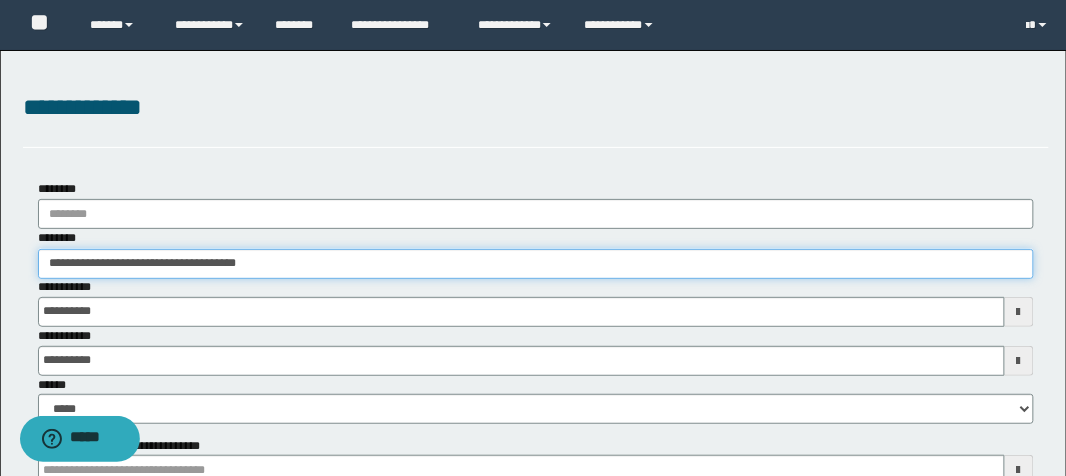 drag, startPoint x: 305, startPoint y: 261, endPoint x: 0, endPoint y: 234, distance: 306.19275 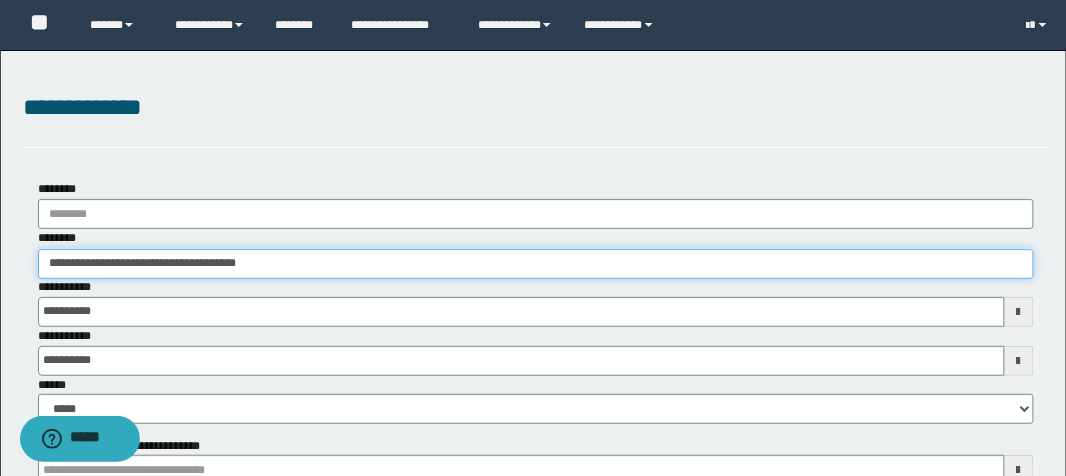 click on "**********" at bounding box center [533, 420] 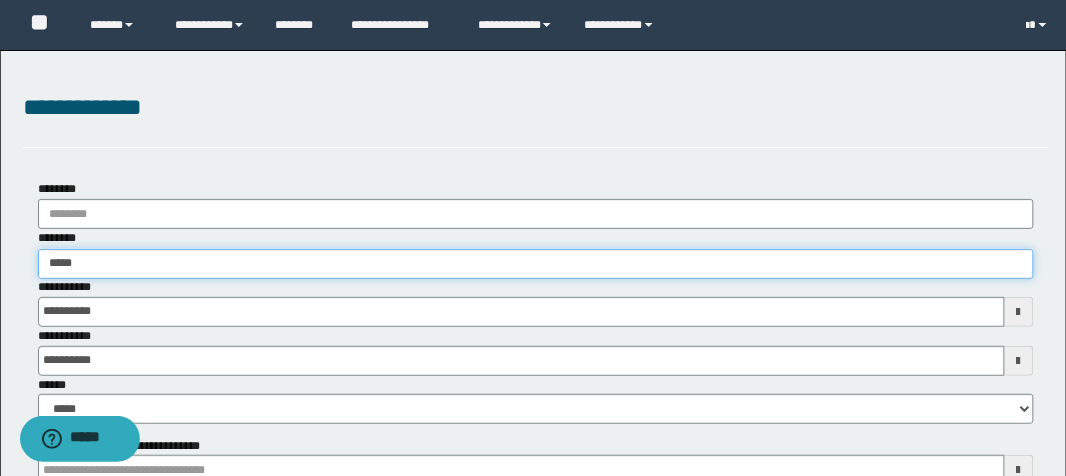 type on "******" 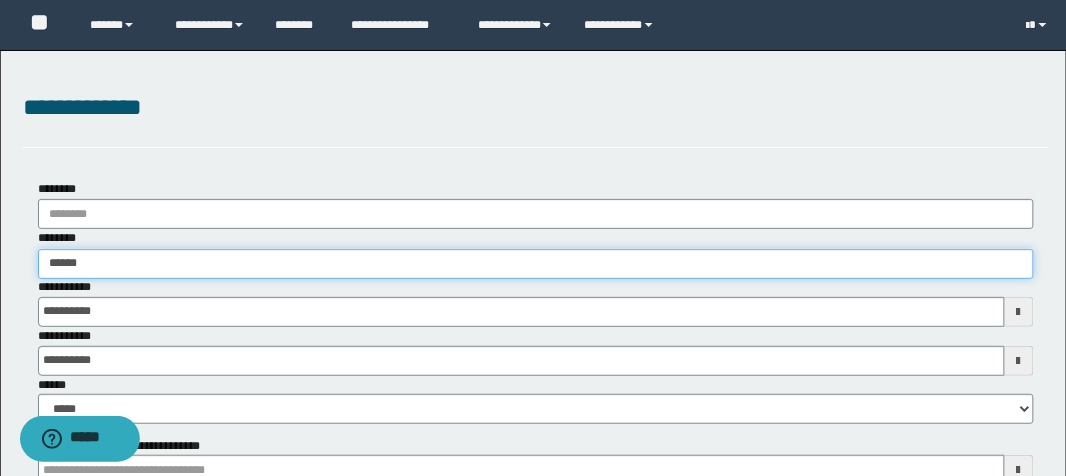 type on "******" 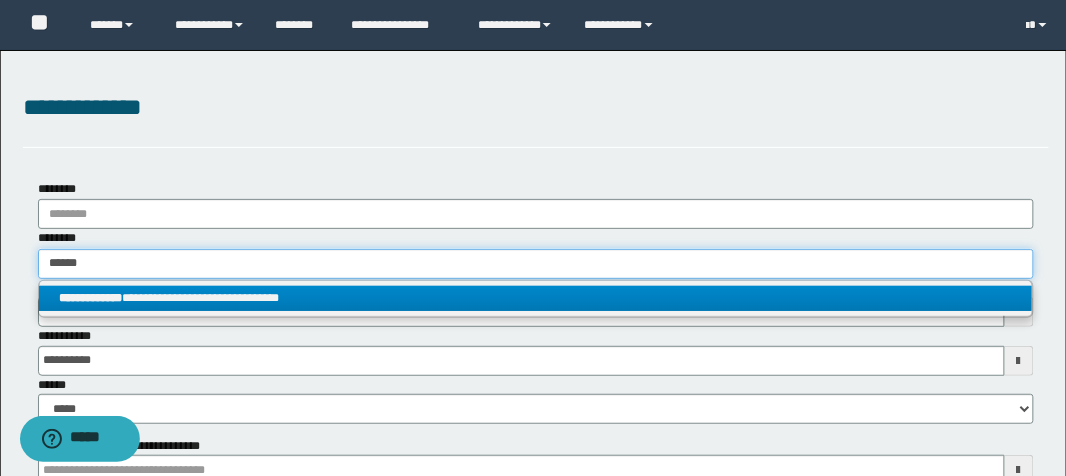 type on "******" 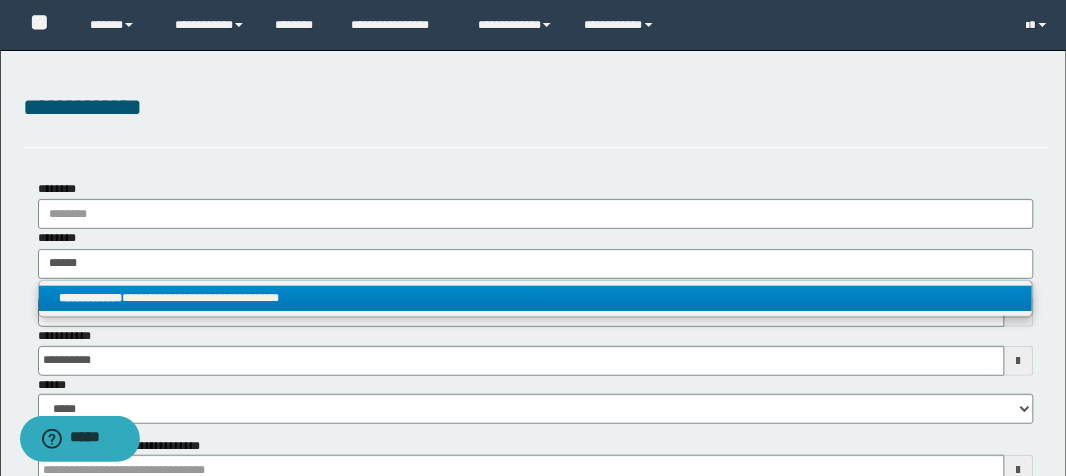 click on "**********" at bounding box center (535, 298) 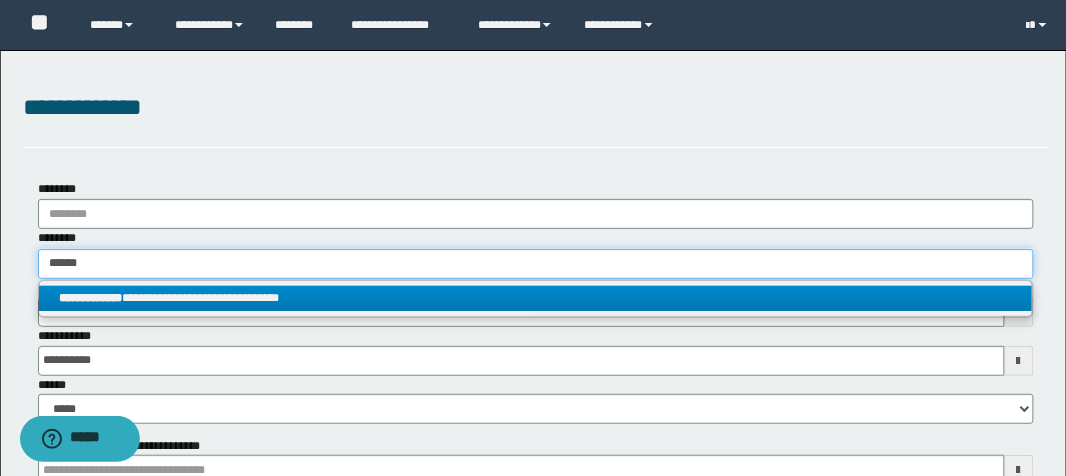 type 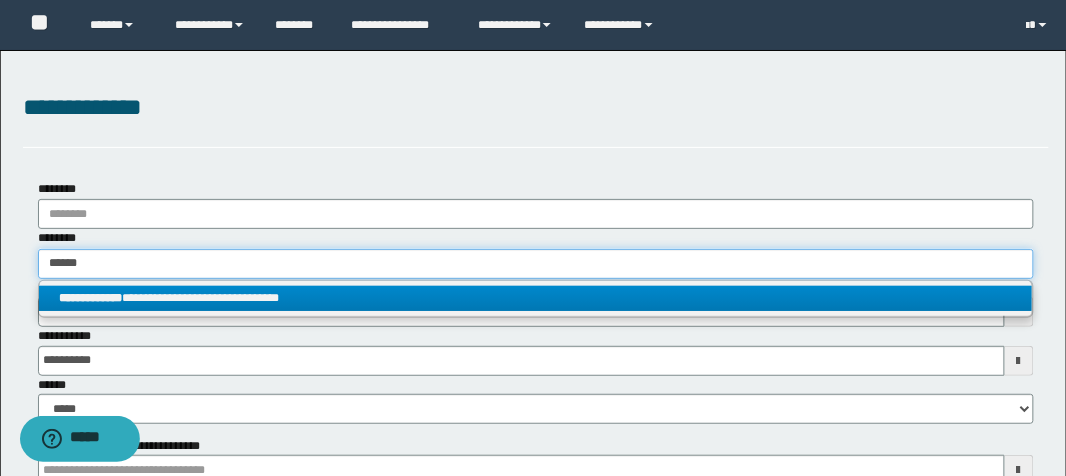 type on "**********" 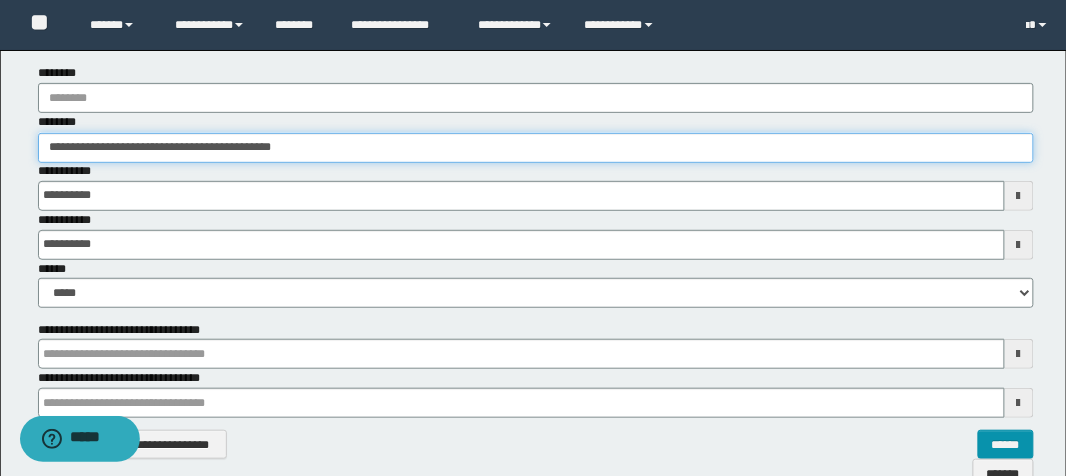 scroll, scrollTop: 391, scrollLeft: 0, axis: vertical 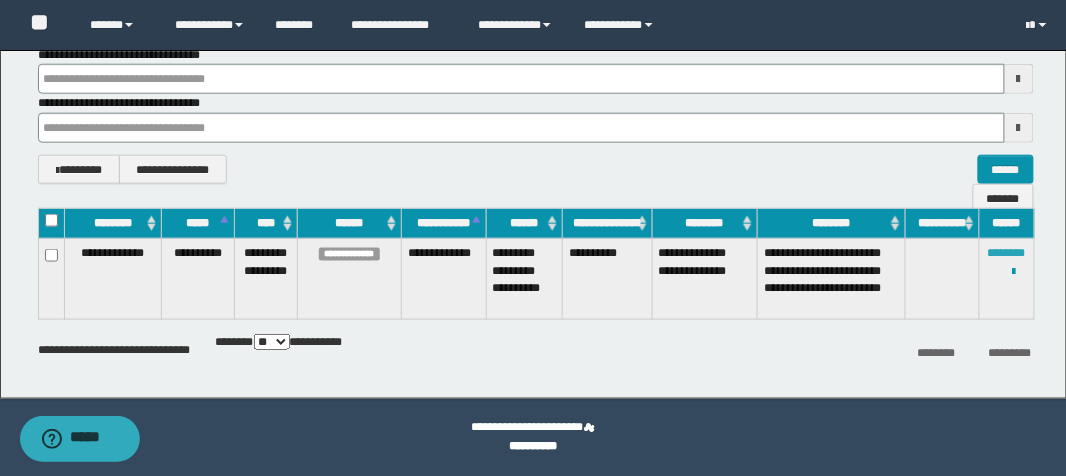 click on "********" at bounding box center [1007, 253] 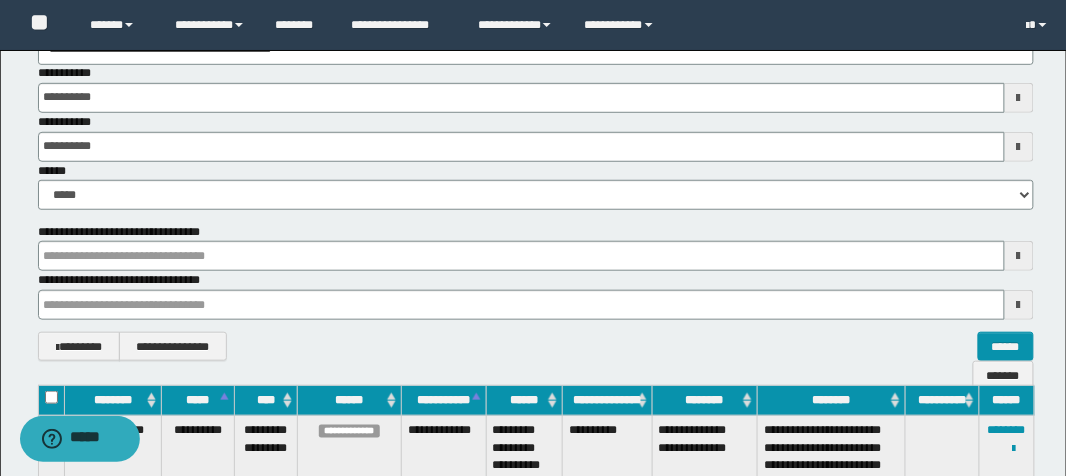 scroll, scrollTop: 151, scrollLeft: 0, axis: vertical 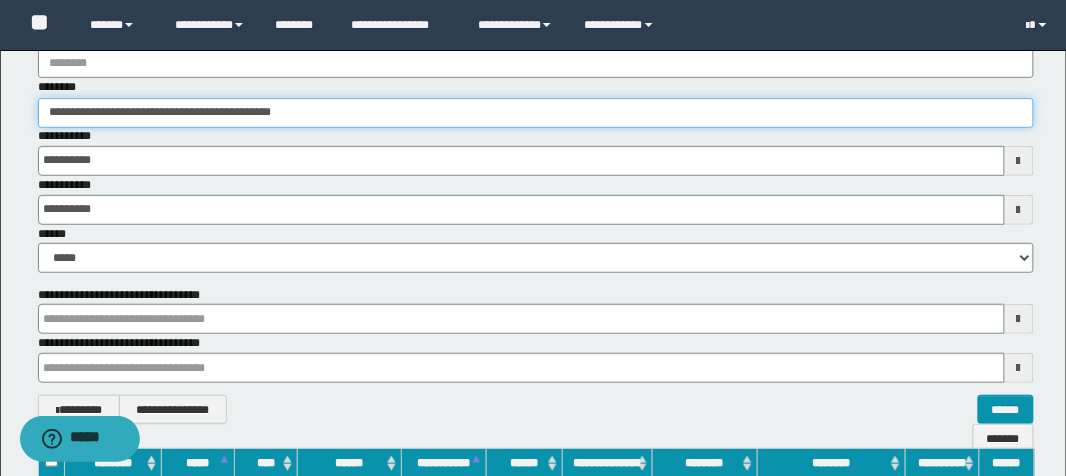 drag, startPoint x: 345, startPoint y: 118, endPoint x: 0, endPoint y: 54, distance: 350.88602 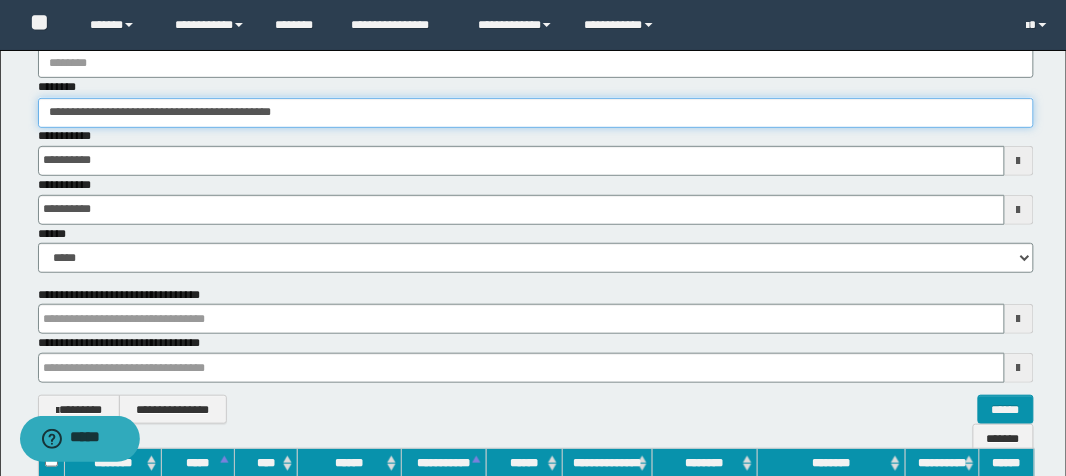 click on "**********" at bounding box center [533, 269] 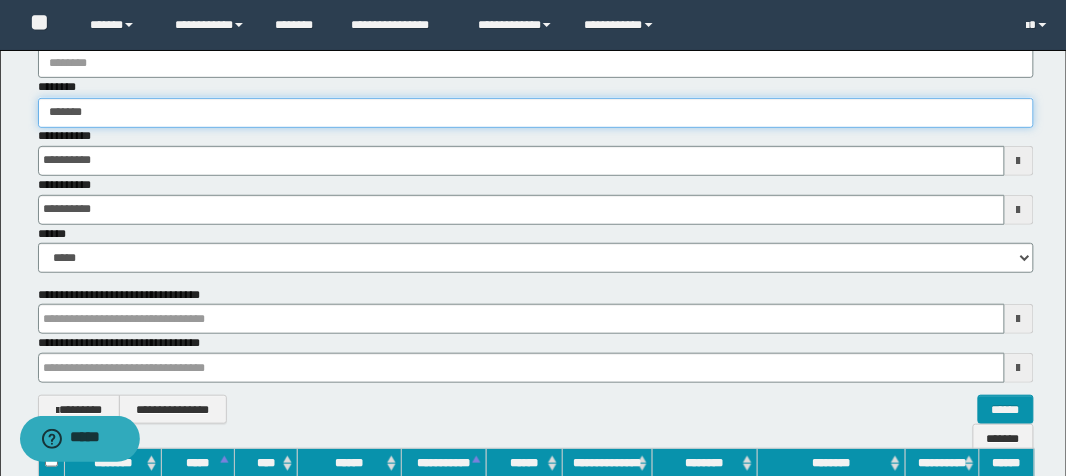 type on "********" 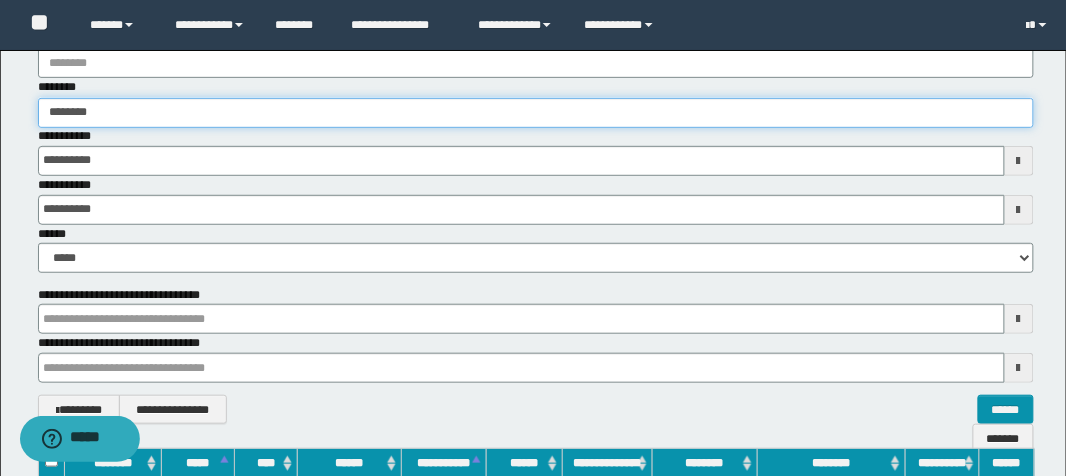 type on "********" 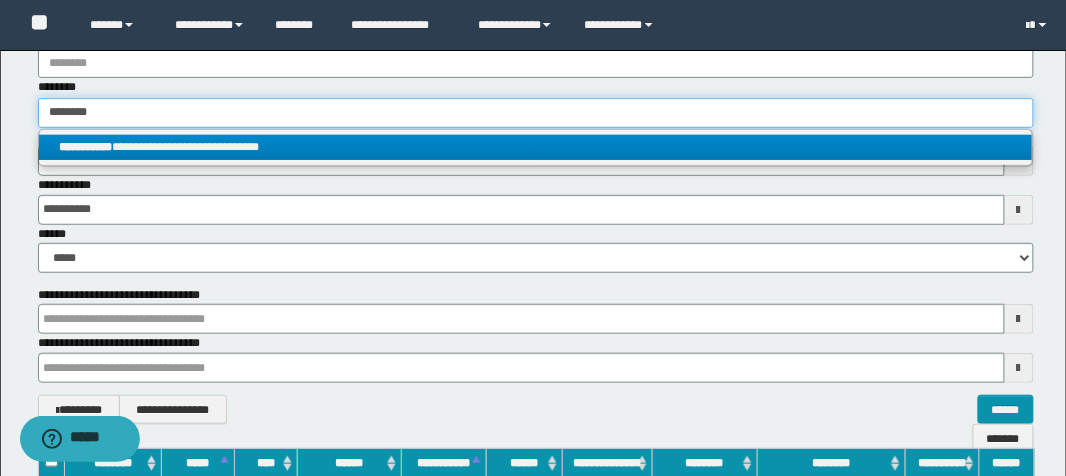 type on "********" 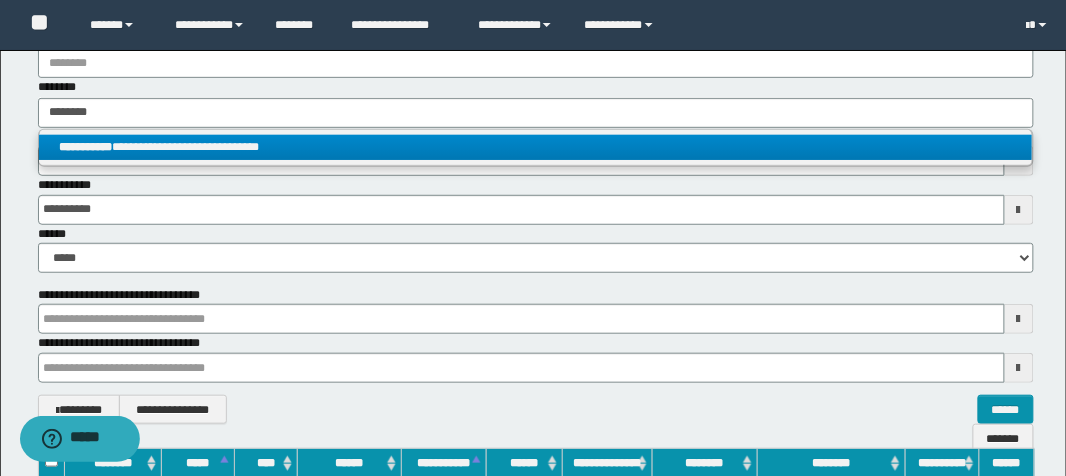 click on "**********" at bounding box center [536, 147] 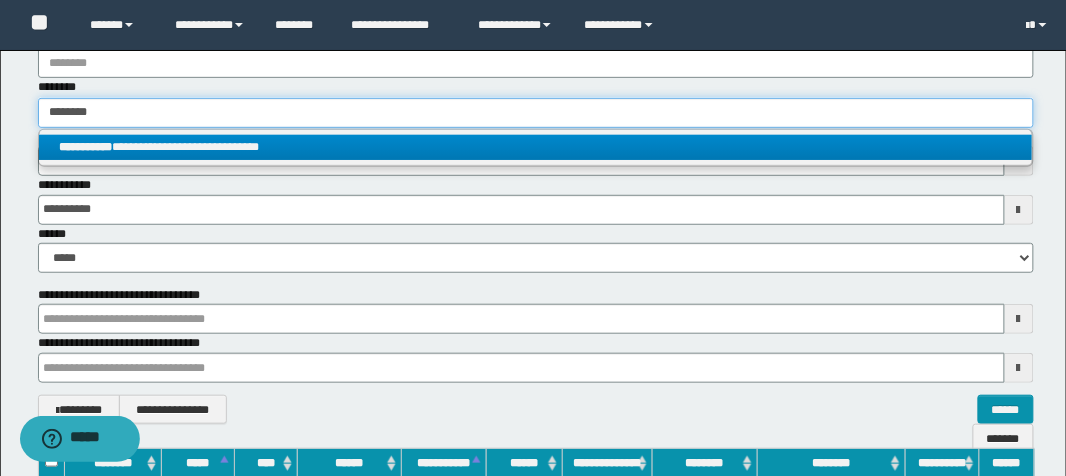 type 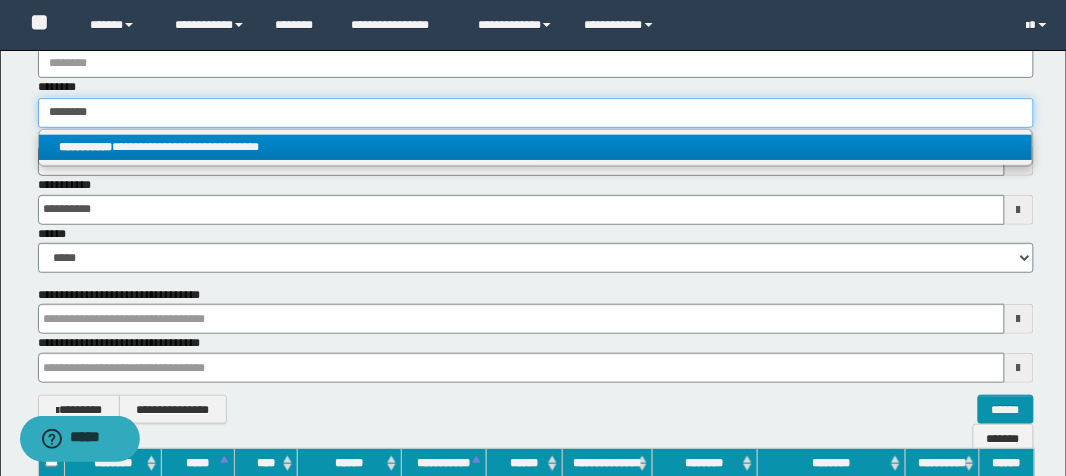 type on "**********" 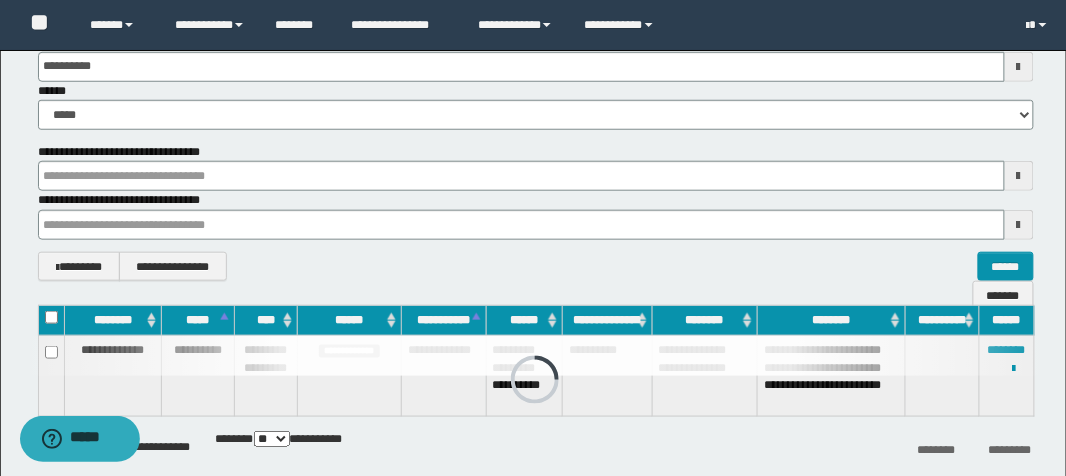 scroll, scrollTop: 391, scrollLeft: 0, axis: vertical 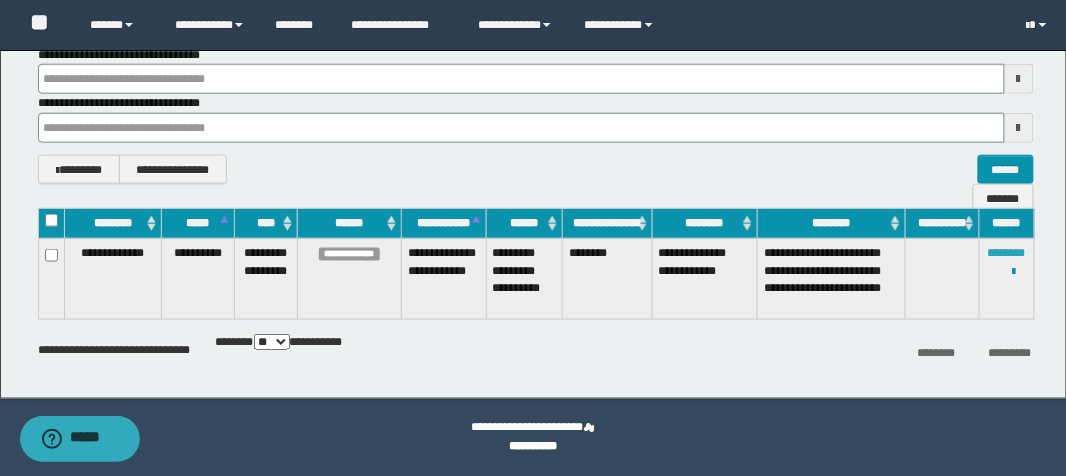 click on "********" at bounding box center (1007, 253) 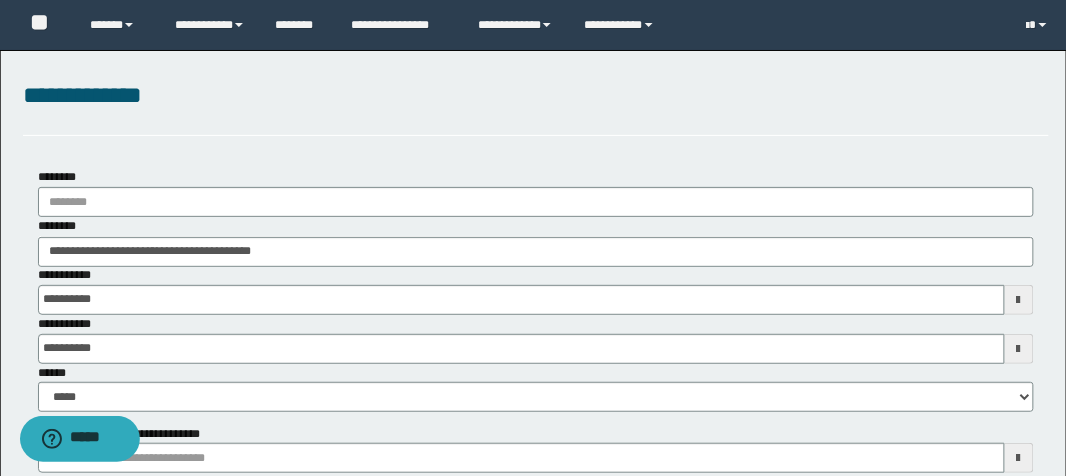 scroll, scrollTop: 0, scrollLeft: 0, axis: both 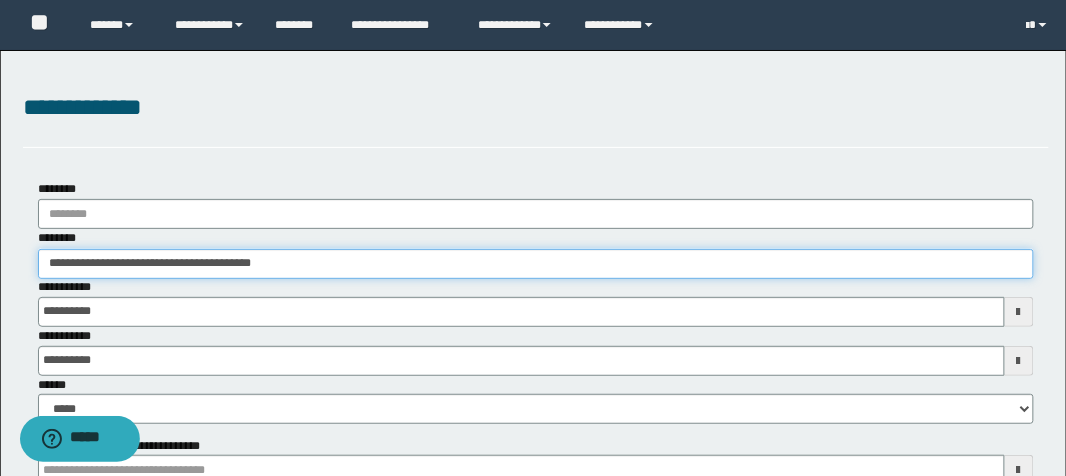 drag, startPoint x: 329, startPoint y: 272, endPoint x: 0, endPoint y: 222, distance: 332.7777 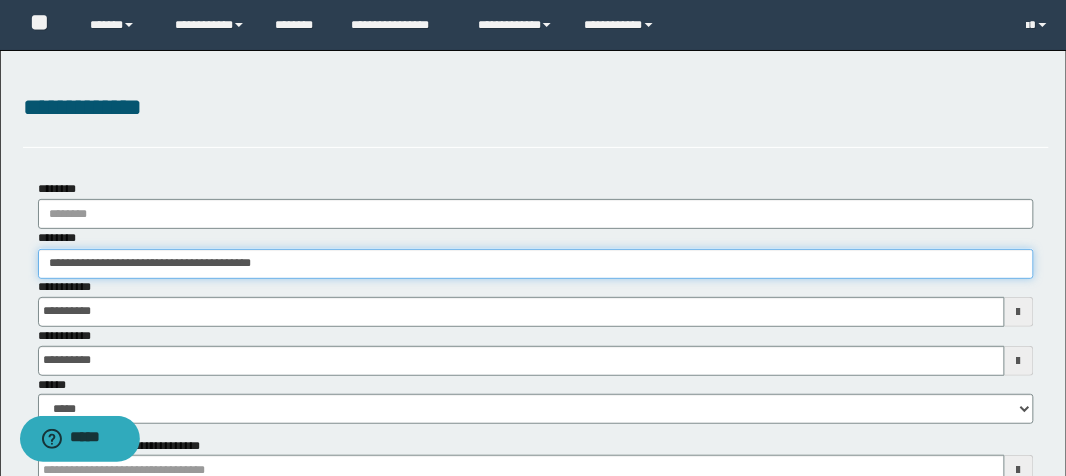 click on "**********" at bounding box center [533, 420] 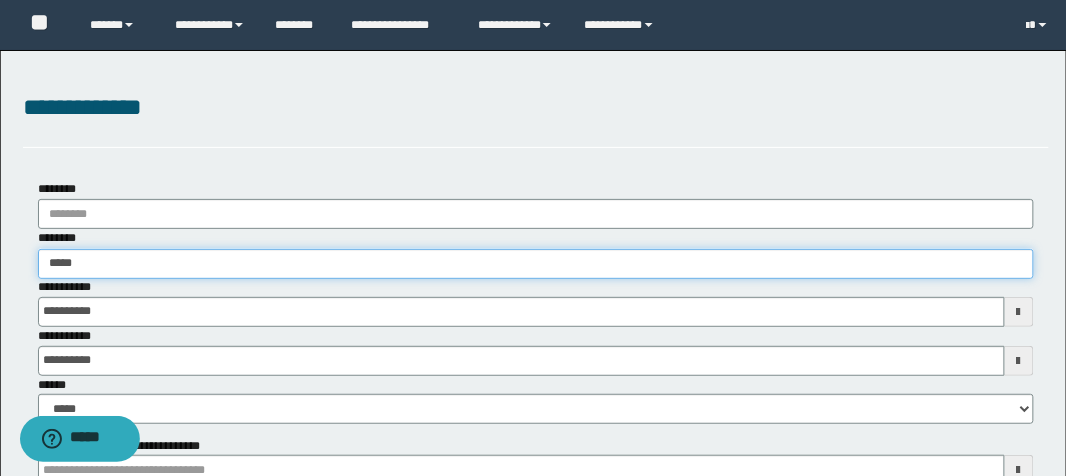 type on "******" 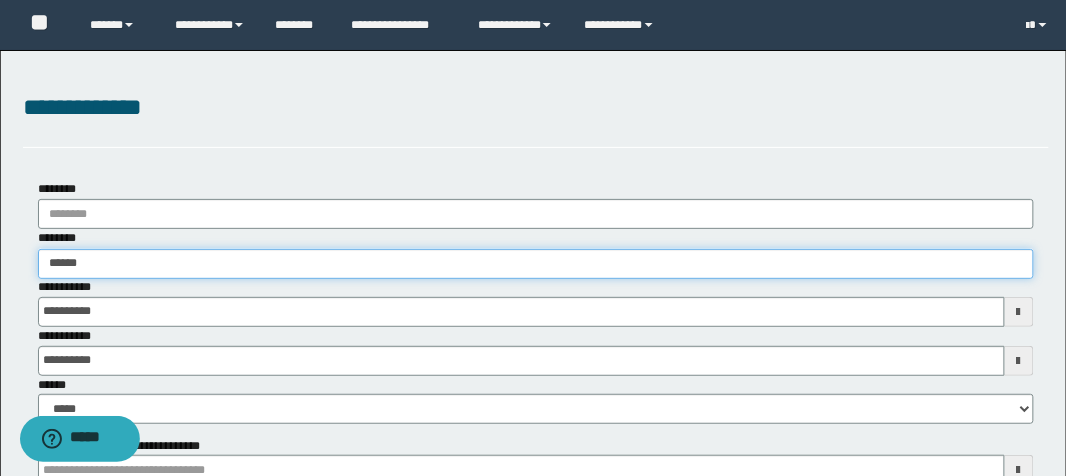 type on "******" 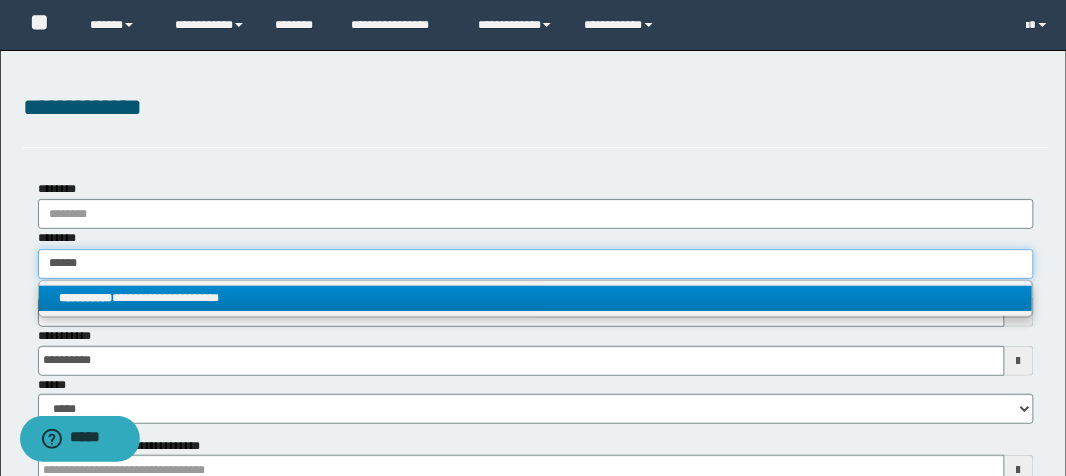 type on "******" 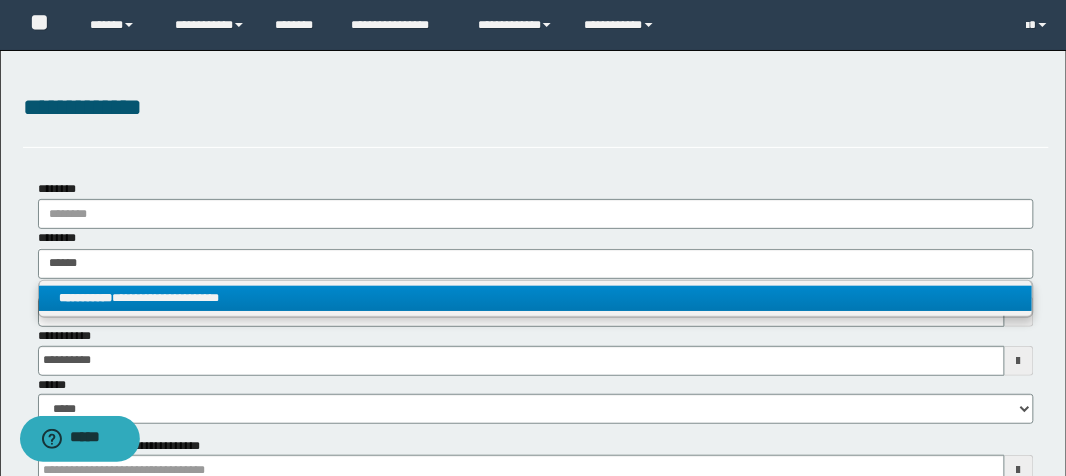 click on "**********" at bounding box center [536, 298] 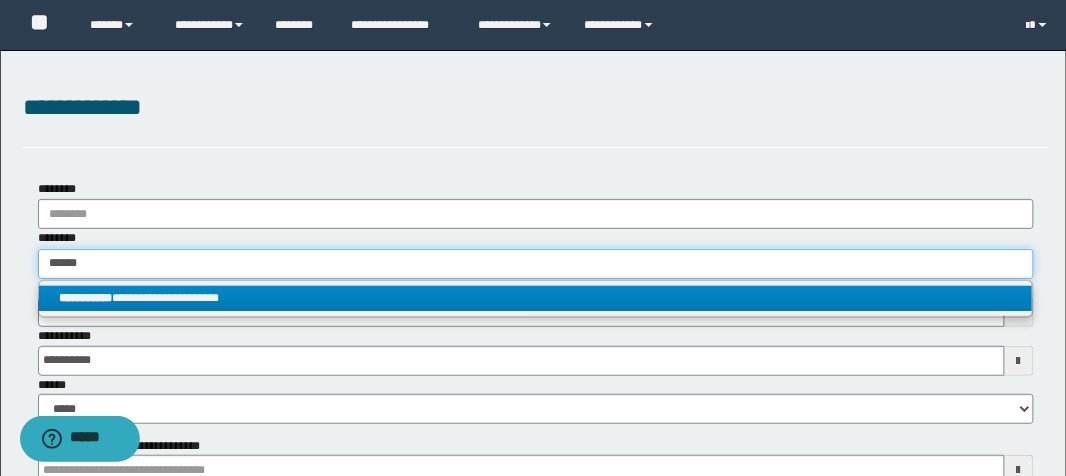 type 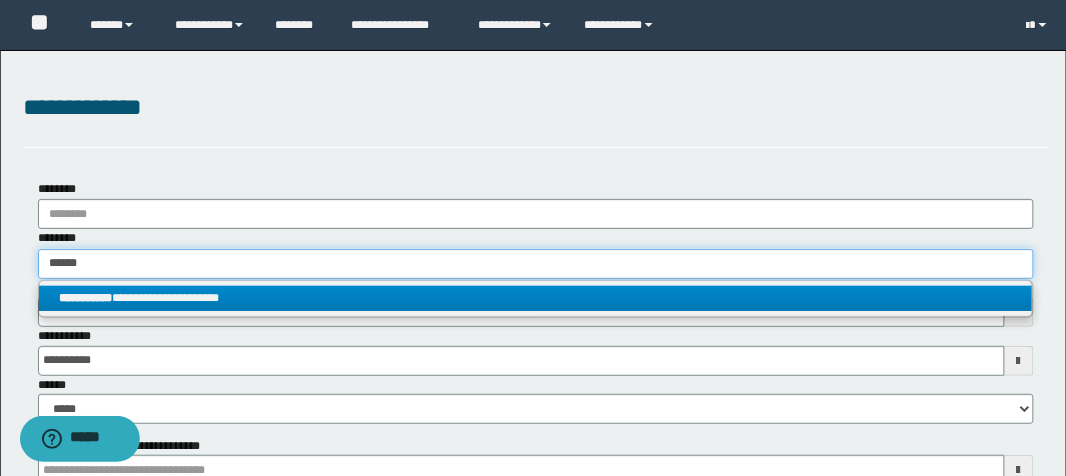 type on "**********" 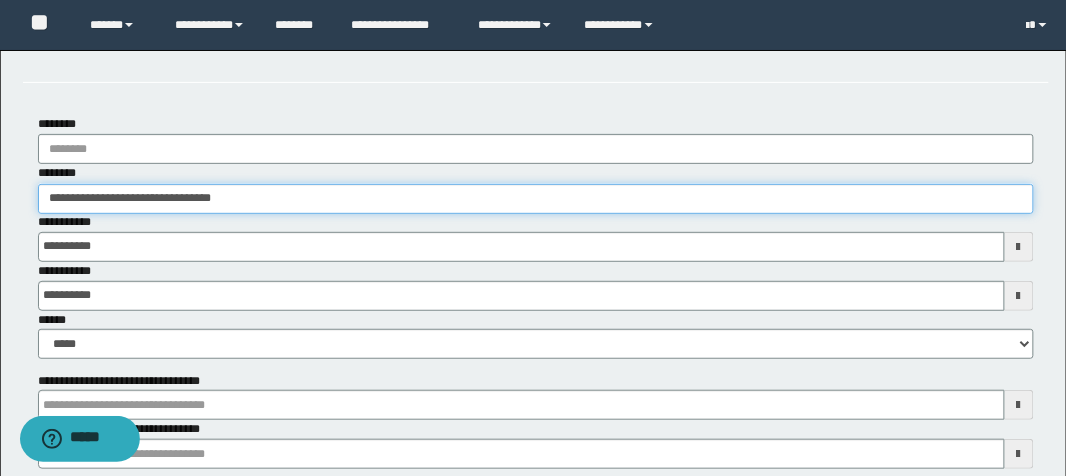 scroll, scrollTop: 320, scrollLeft: 0, axis: vertical 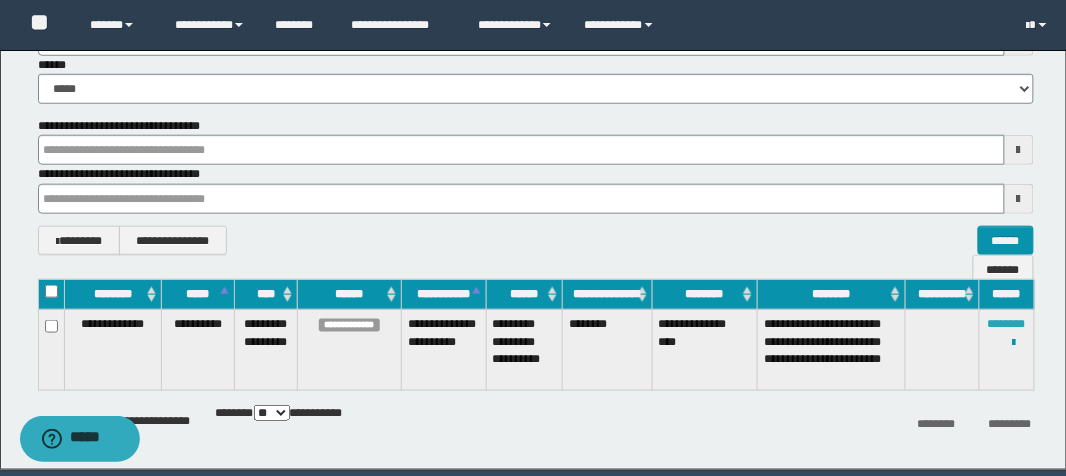 click on "********" at bounding box center (1007, 324) 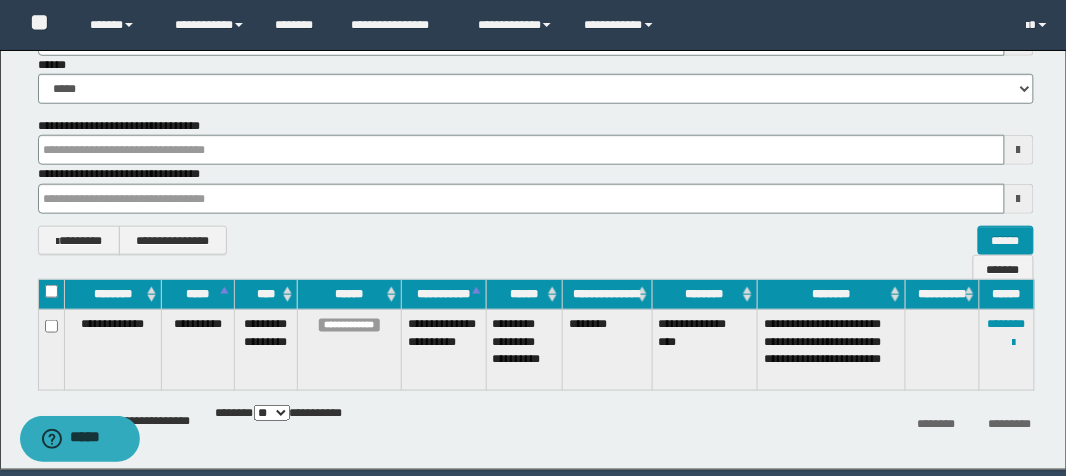 scroll, scrollTop: 0, scrollLeft: 0, axis: both 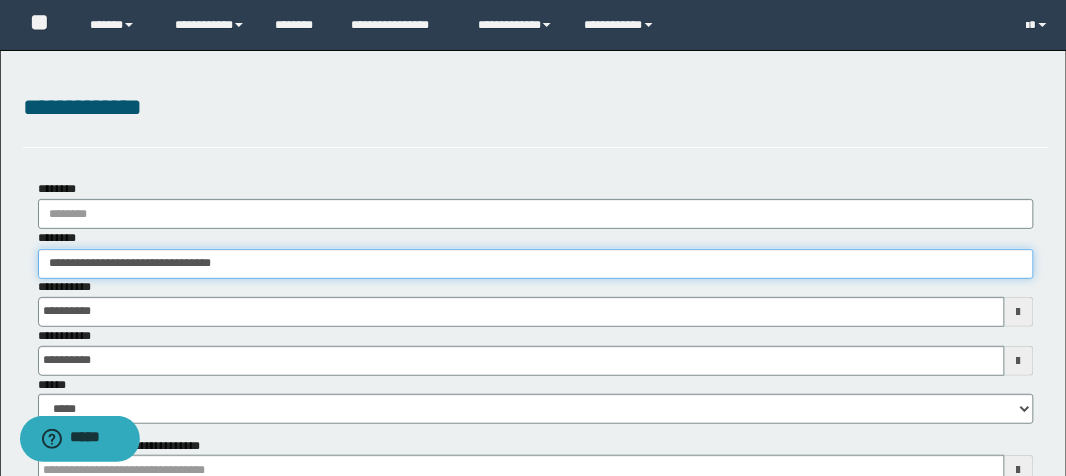 drag, startPoint x: 248, startPoint y: 261, endPoint x: 0, endPoint y: 179, distance: 261.2049 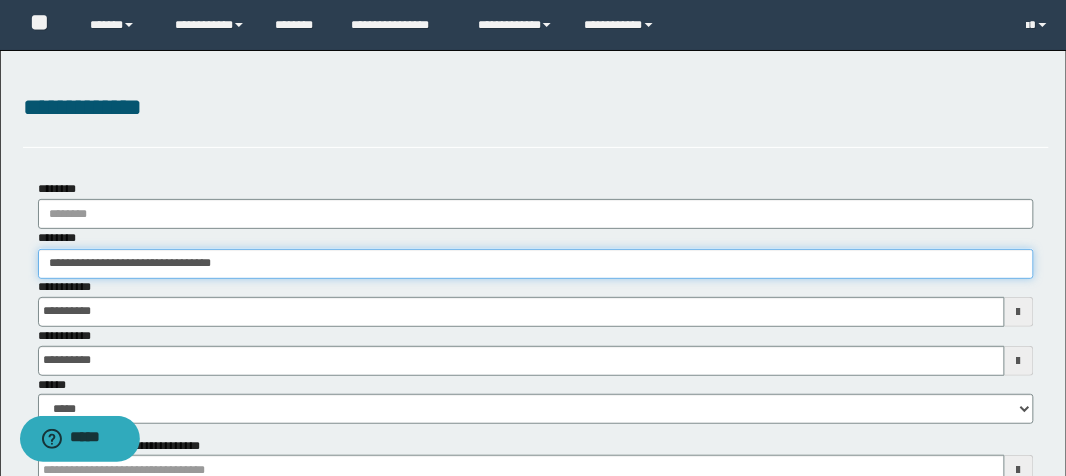 click on "**********" at bounding box center [533, 420] 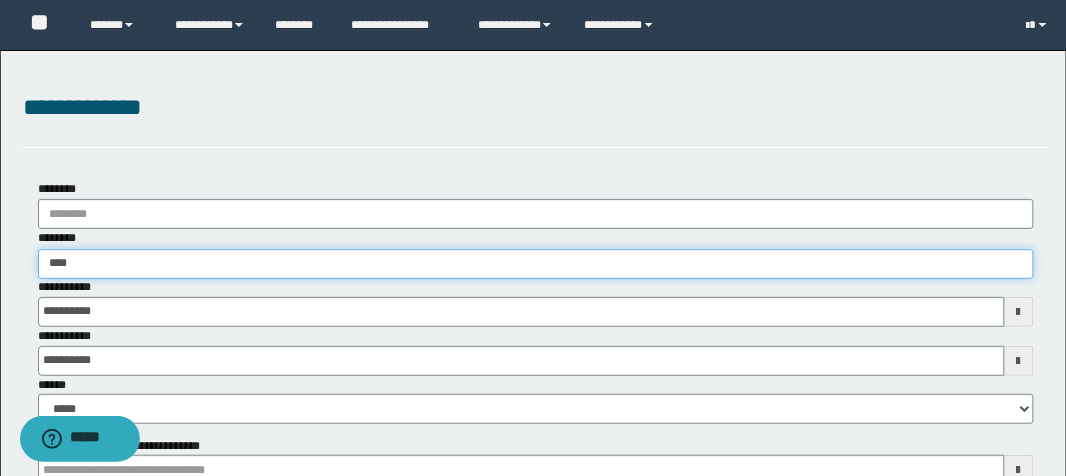 type on "*****" 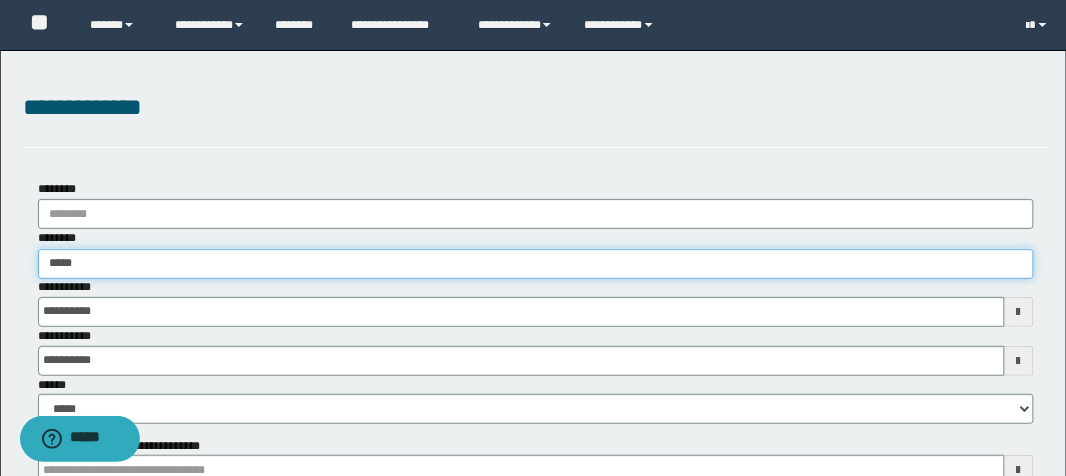 type on "*****" 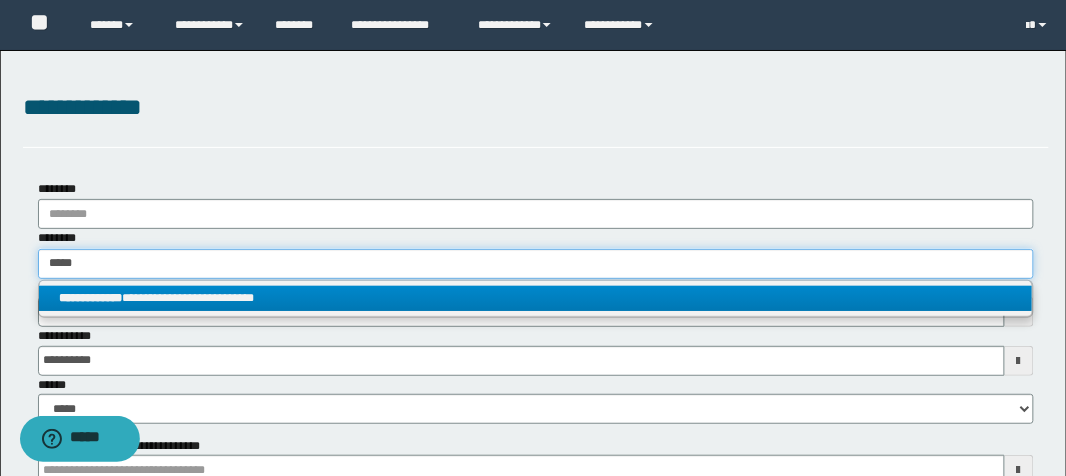 type on "*****" 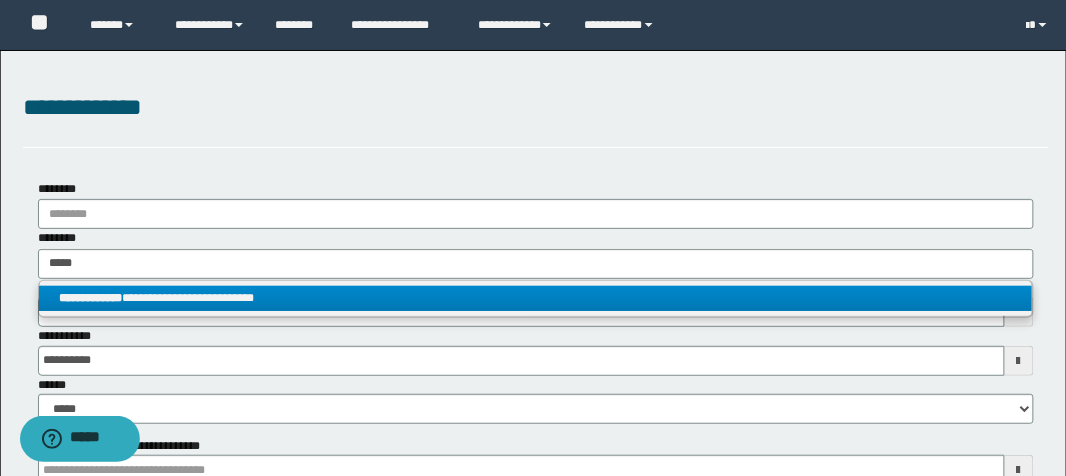 click on "**********" at bounding box center [536, 298] 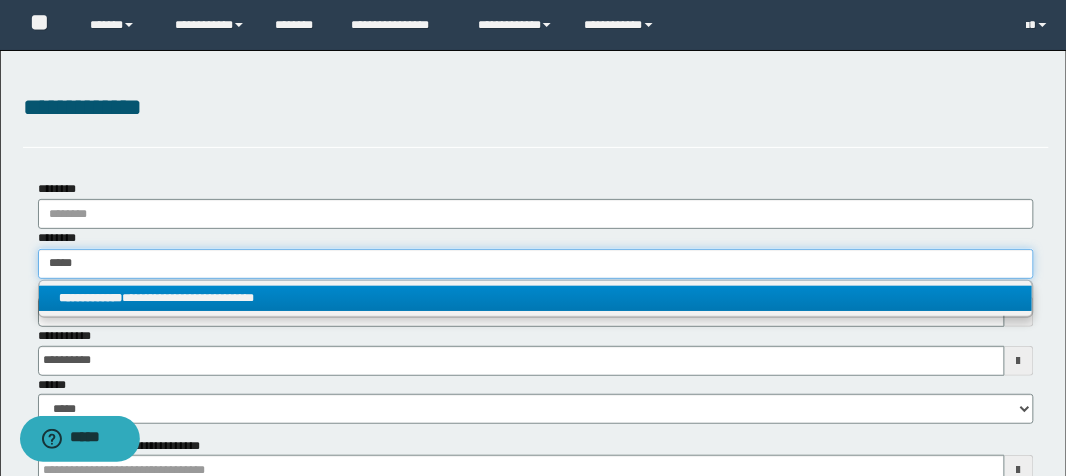type 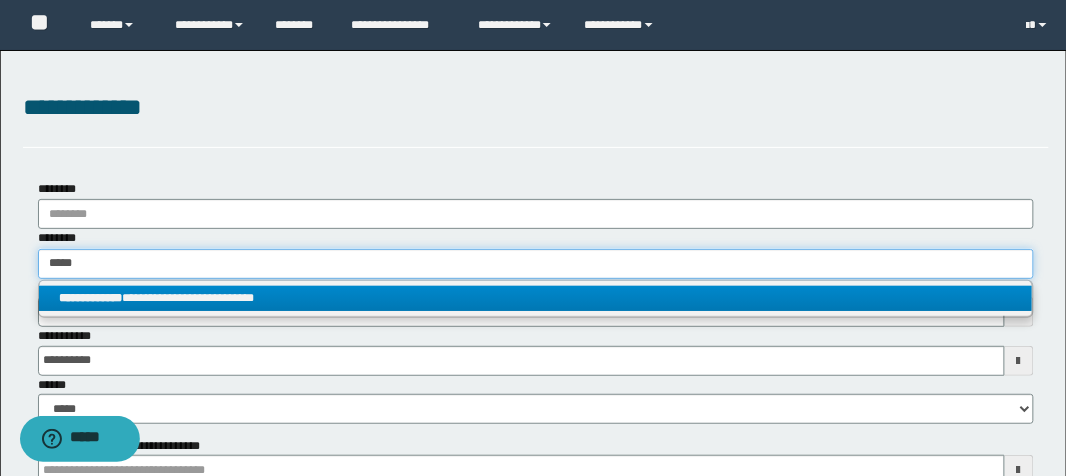 type on "**********" 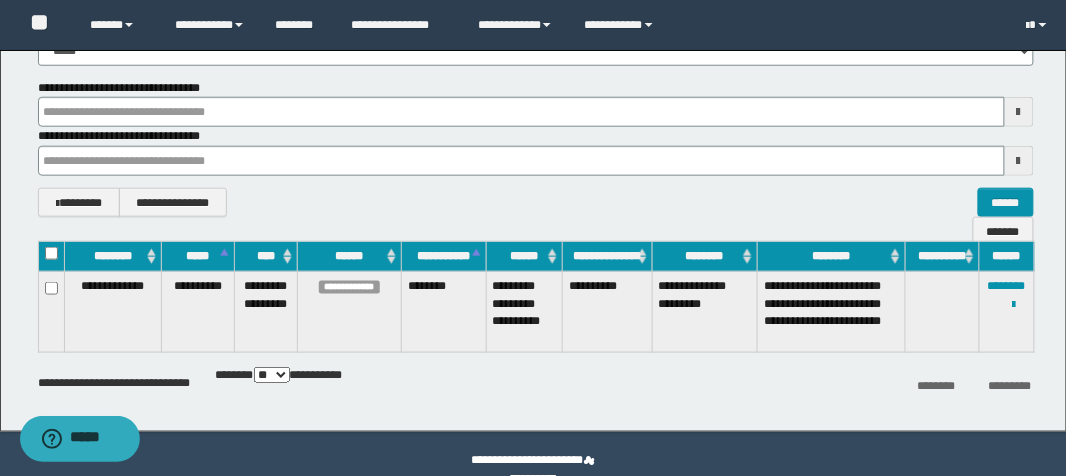 scroll, scrollTop: 391, scrollLeft: 0, axis: vertical 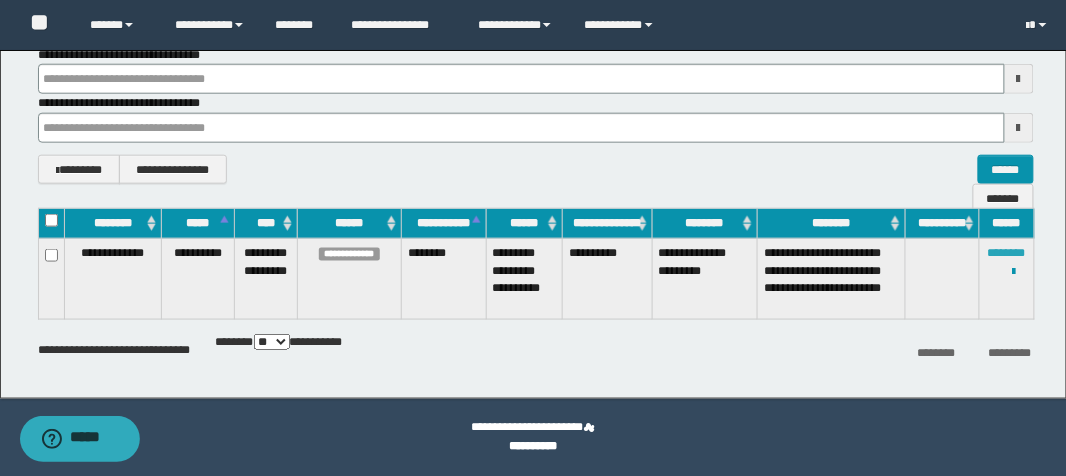 click on "********" at bounding box center (1007, 253) 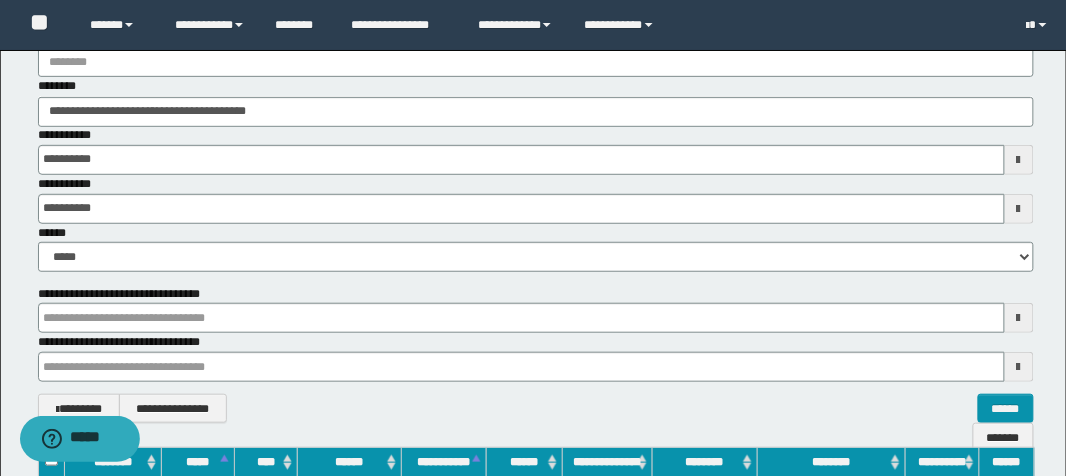 scroll, scrollTop: 151, scrollLeft: 0, axis: vertical 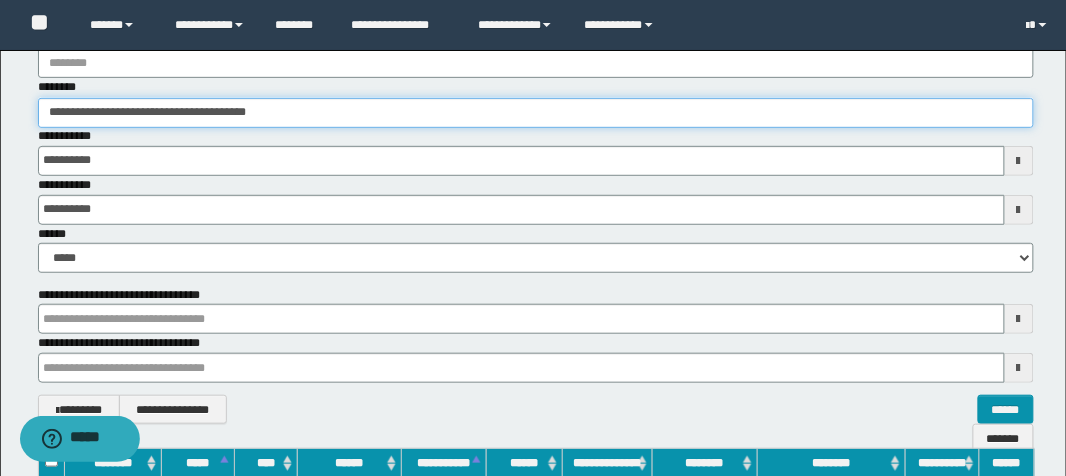 drag, startPoint x: 300, startPoint y: 121, endPoint x: 0, endPoint y: 55, distance: 307.17422 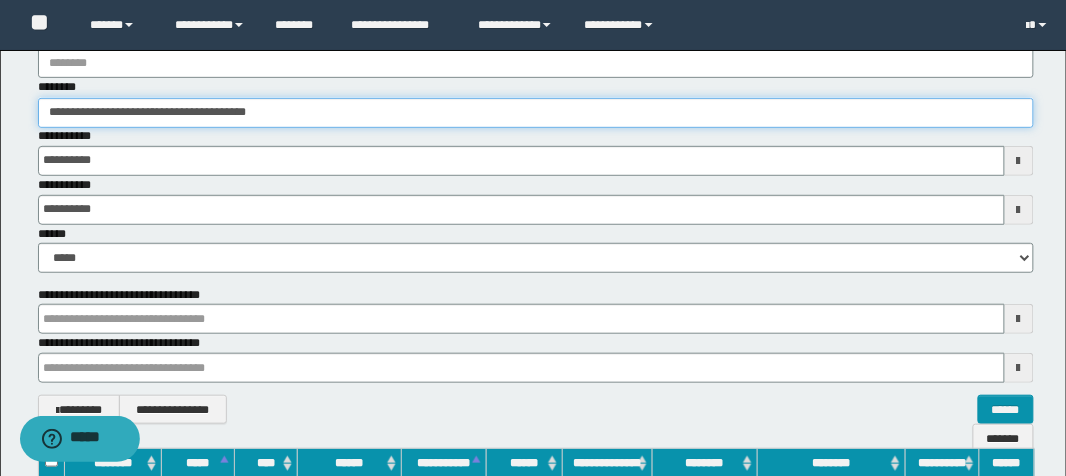 click on "**********" at bounding box center [533, 269] 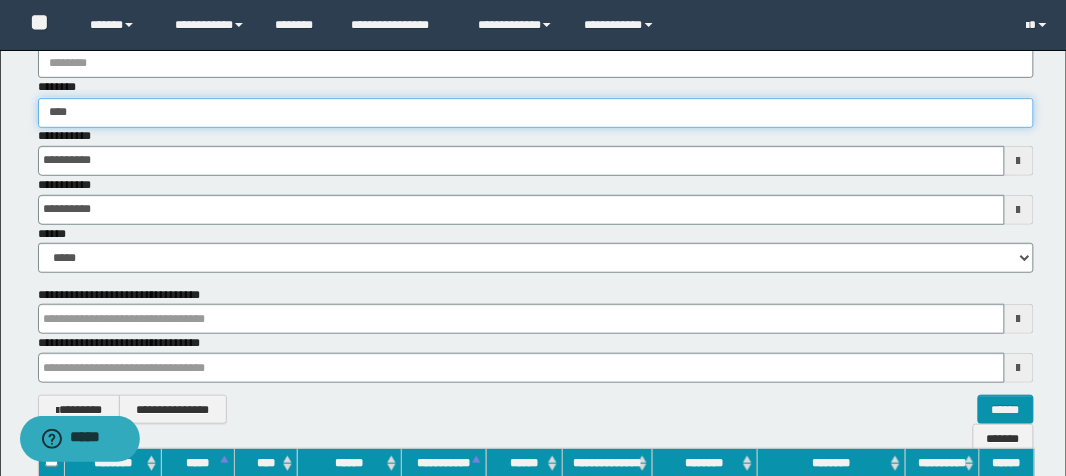 type on "*****" 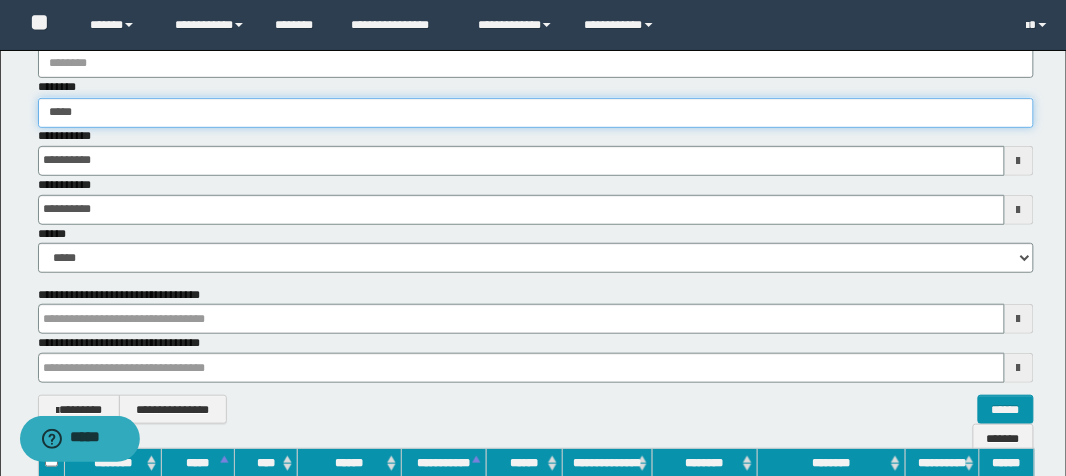 type on "*****" 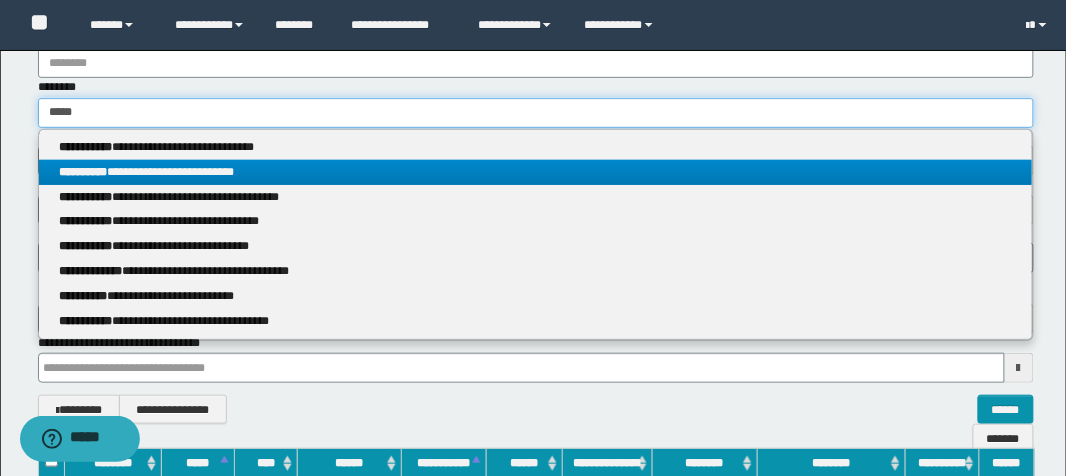 type on "*****" 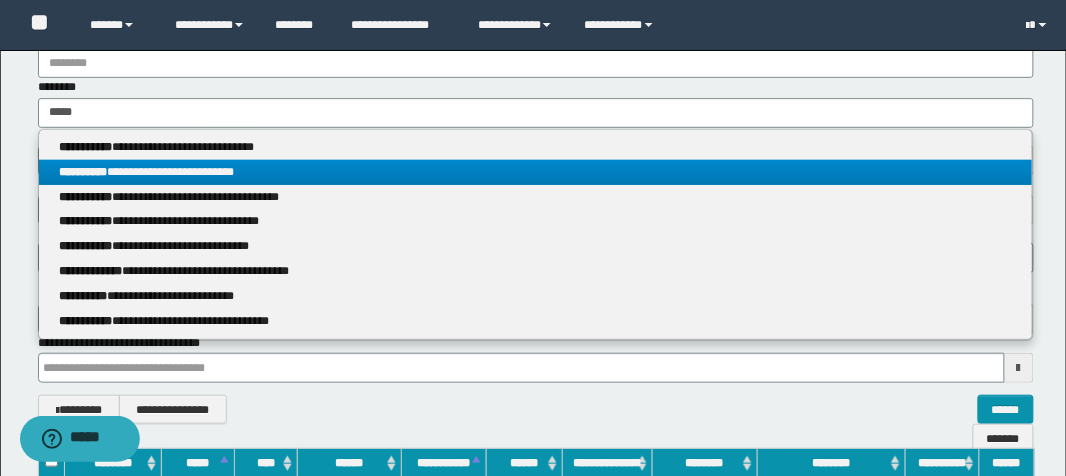 click on "**********" at bounding box center (83, 172) 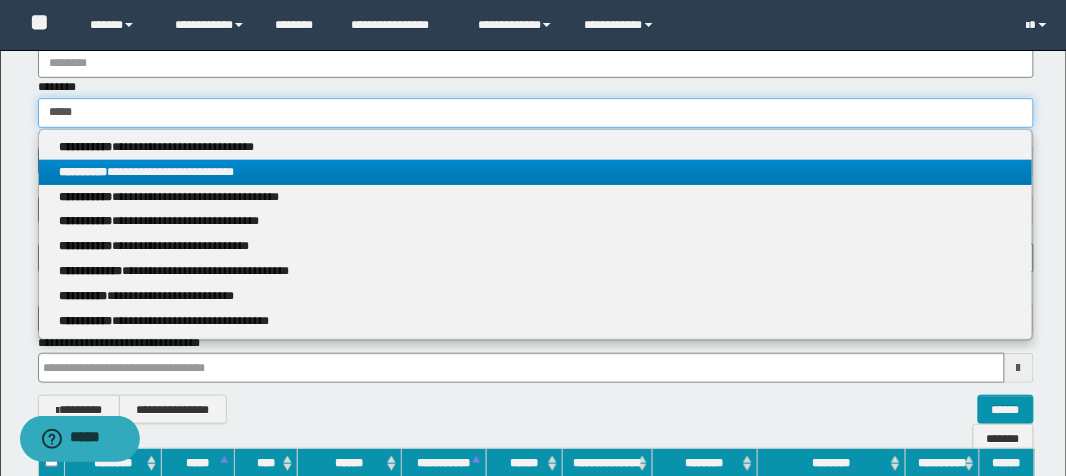 type 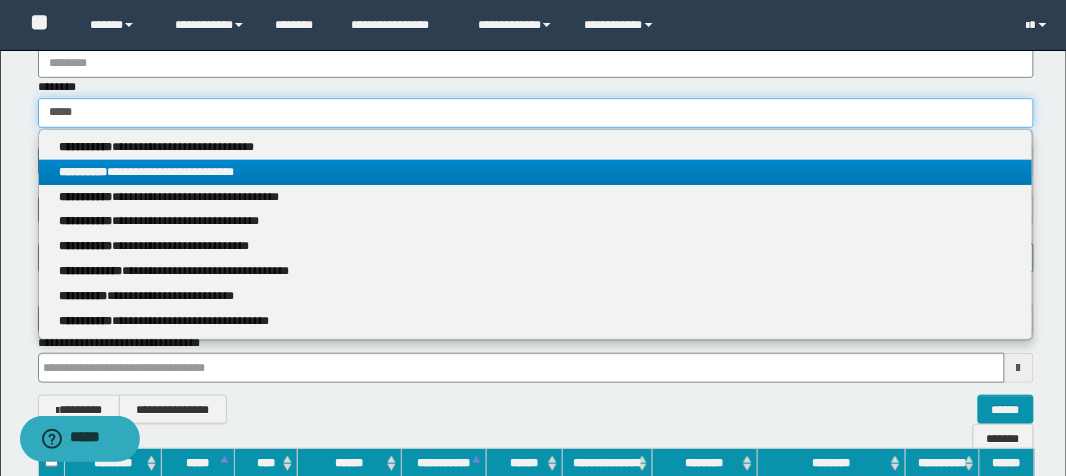 type on "**********" 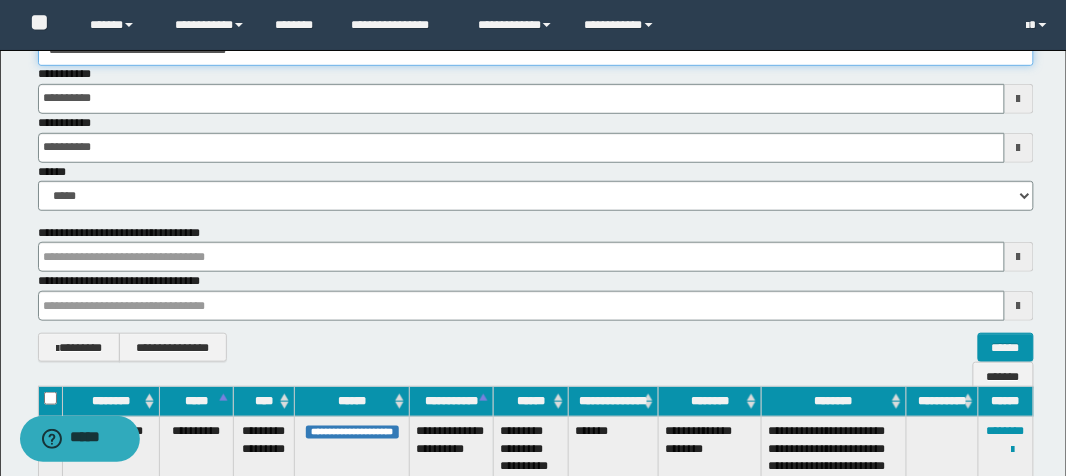 scroll, scrollTop: 408, scrollLeft: 0, axis: vertical 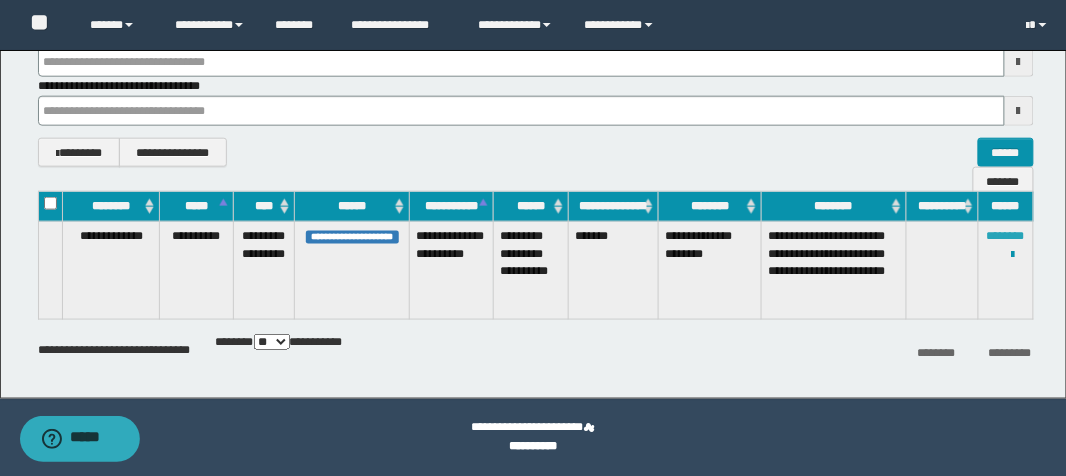 click on "********" at bounding box center [1006, 236] 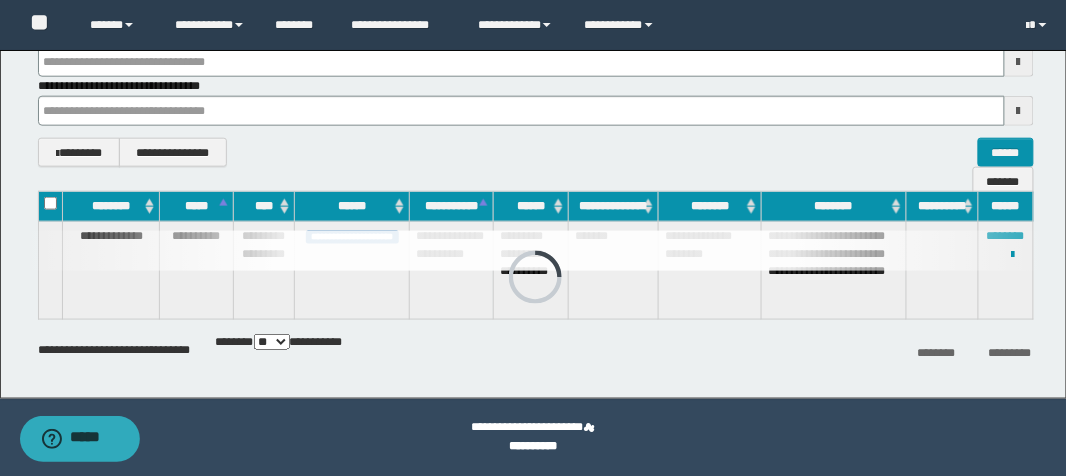 scroll, scrollTop: 391, scrollLeft: 0, axis: vertical 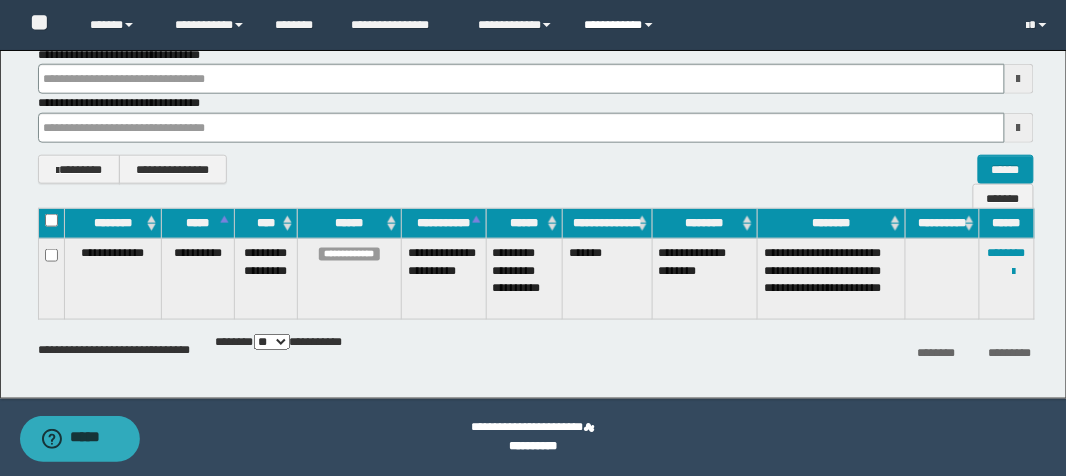 click at bounding box center (649, 25) 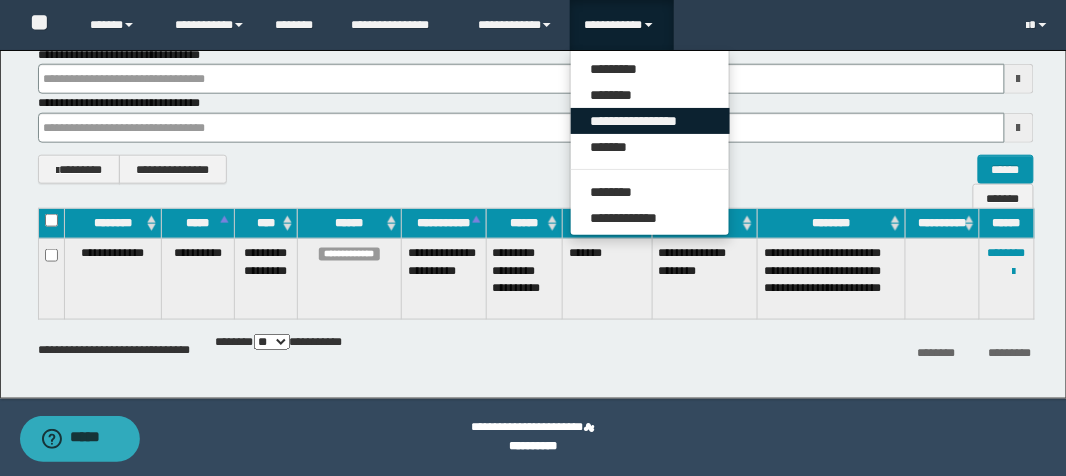 click on "**********" at bounding box center [650, 121] 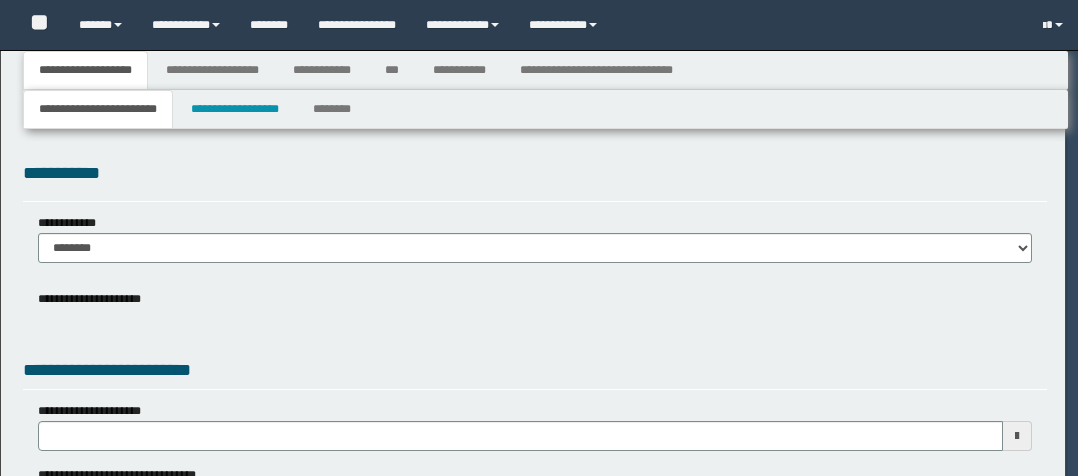 scroll, scrollTop: 0, scrollLeft: 0, axis: both 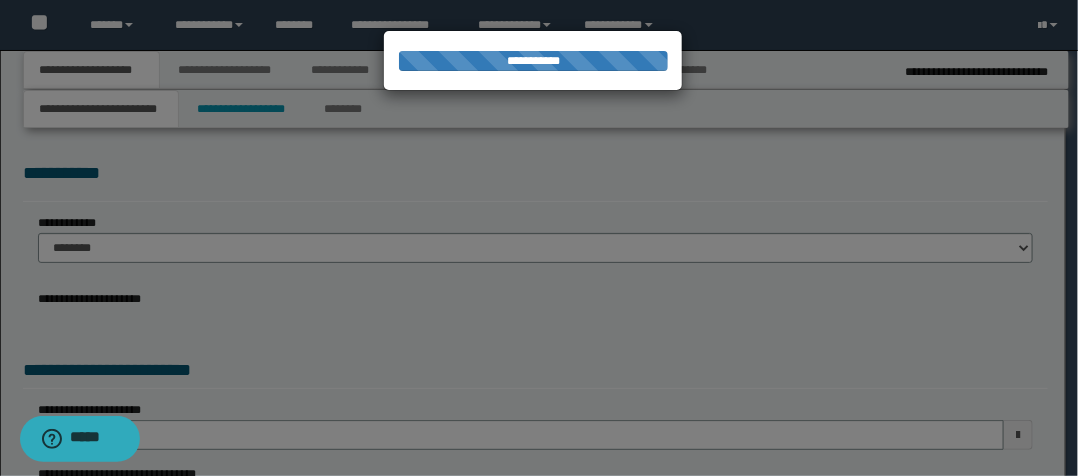 select on "*" 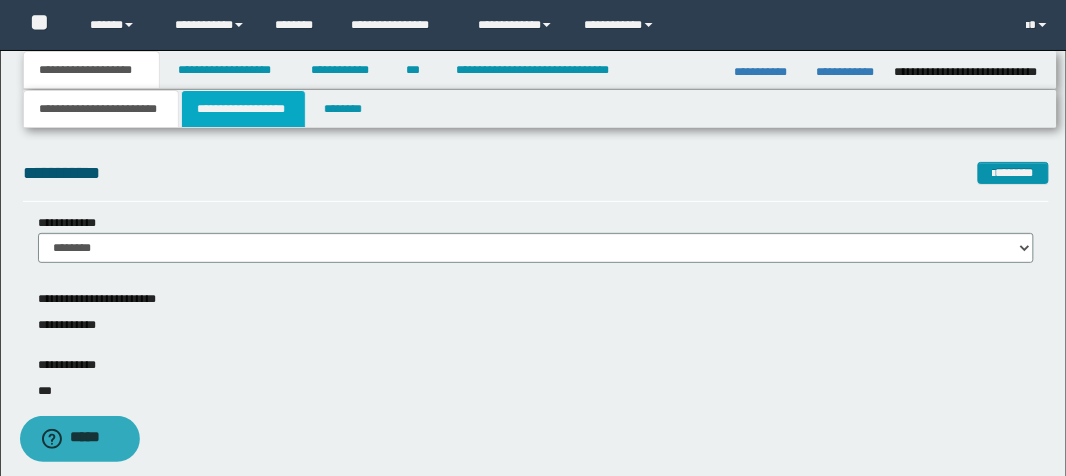click on "**********" at bounding box center (243, 109) 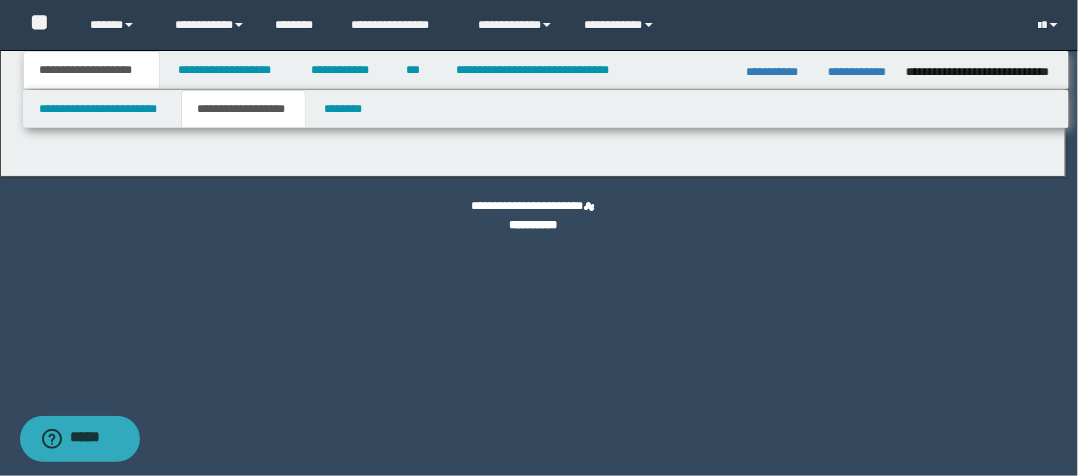 type on "********" 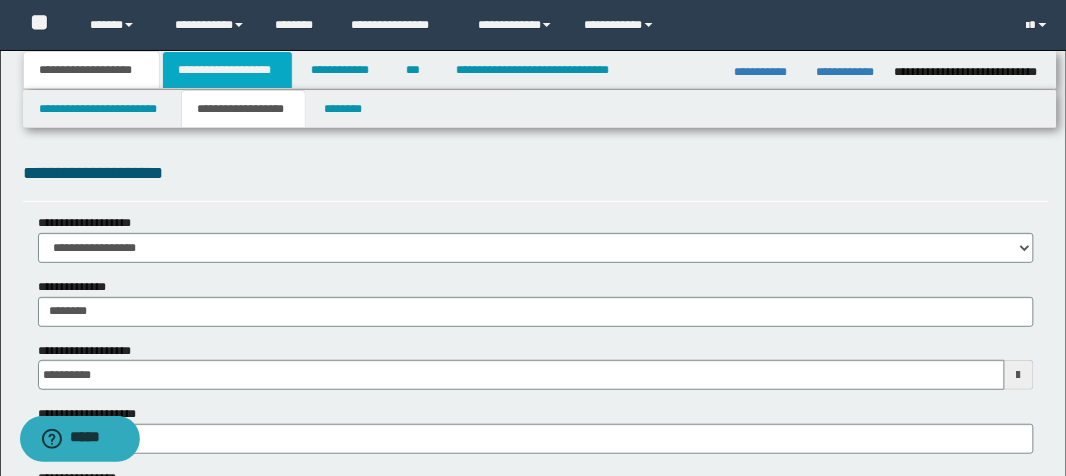click on "**********" at bounding box center (227, 70) 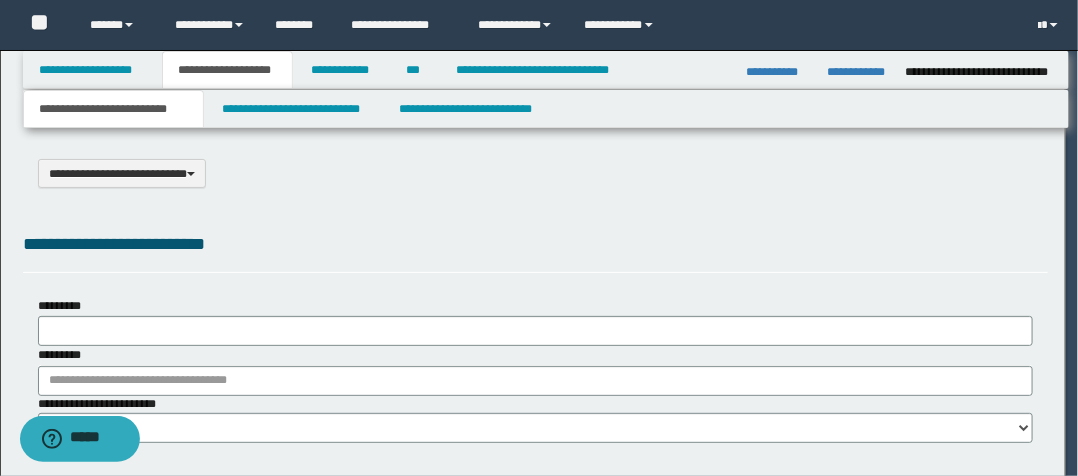 select on "*" 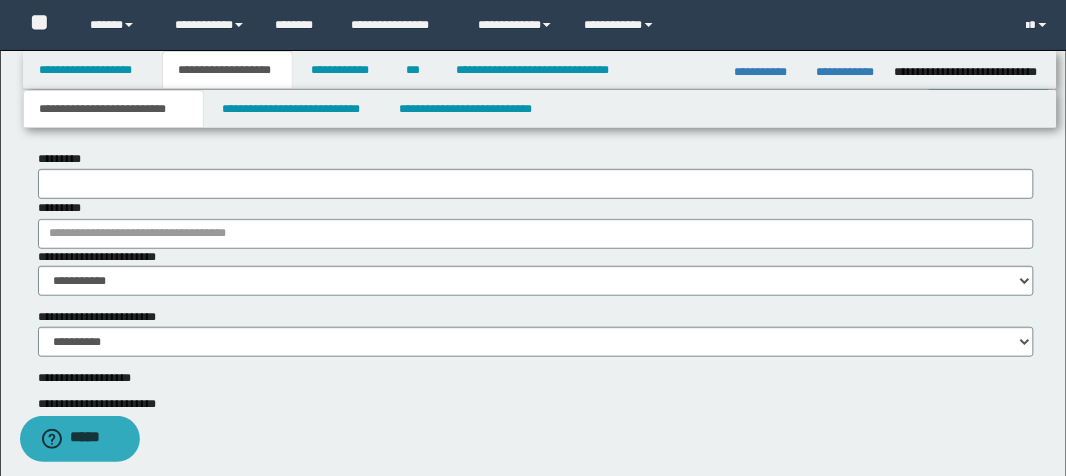 scroll, scrollTop: 400, scrollLeft: 0, axis: vertical 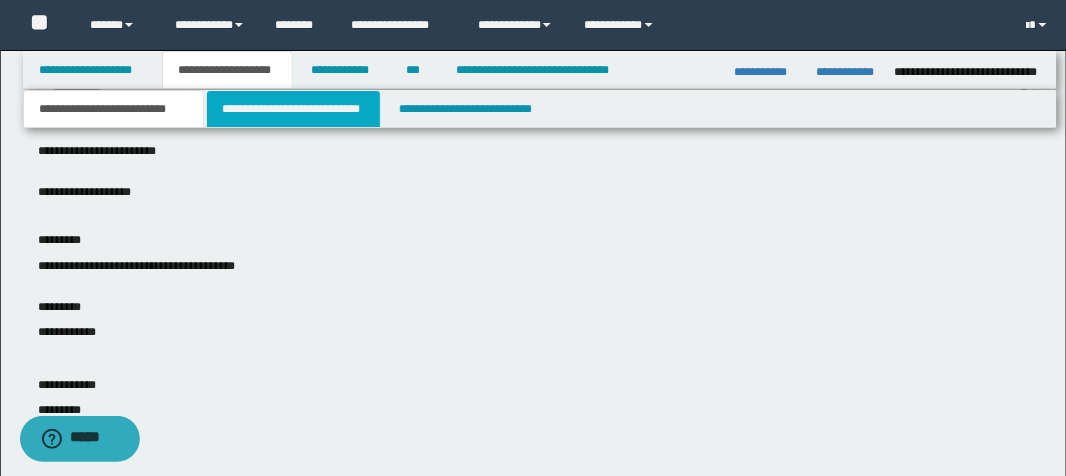 click on "**********" at bounding box center [293, 109] 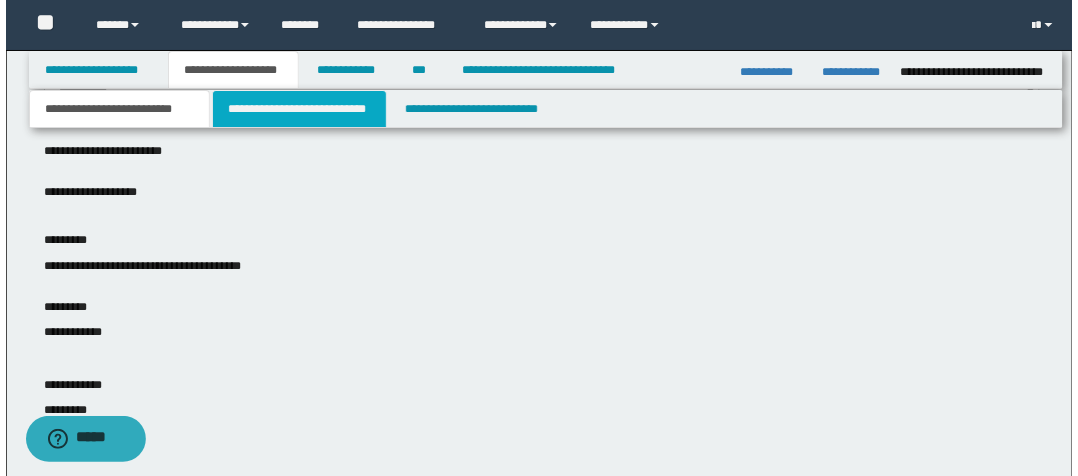 scroll, scrollTop: 0, scrollLeft: 0, axis: both 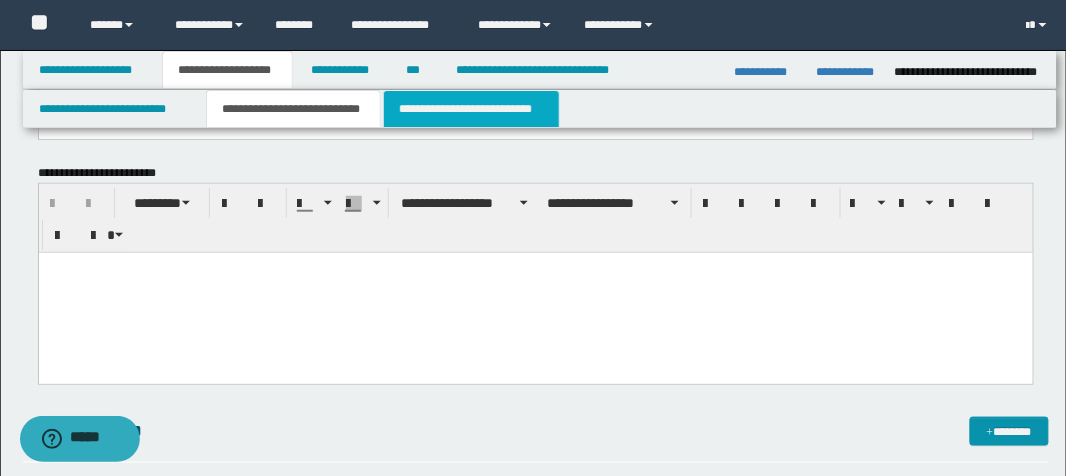 click on "**********" at bounding box center [471, 109] 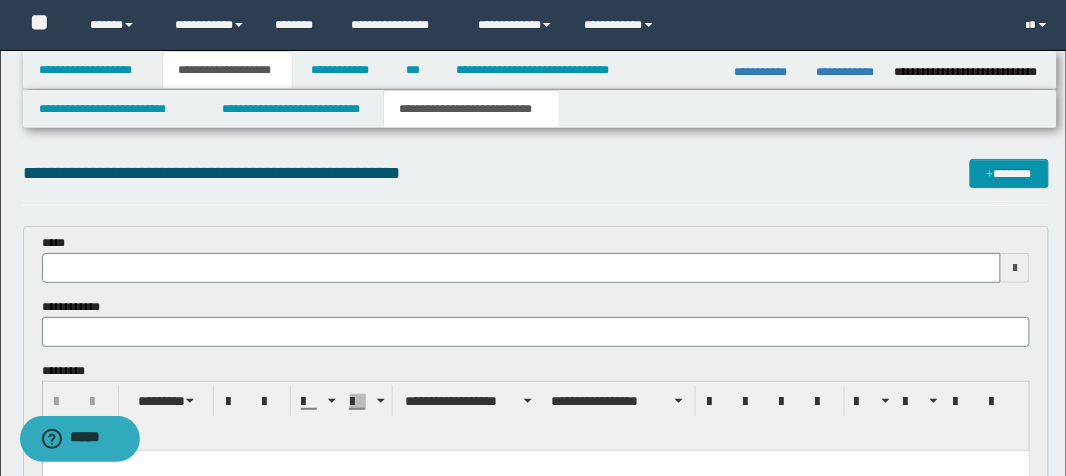 scroll, scrollTop: 0, scrollLeft: 0, axis: both 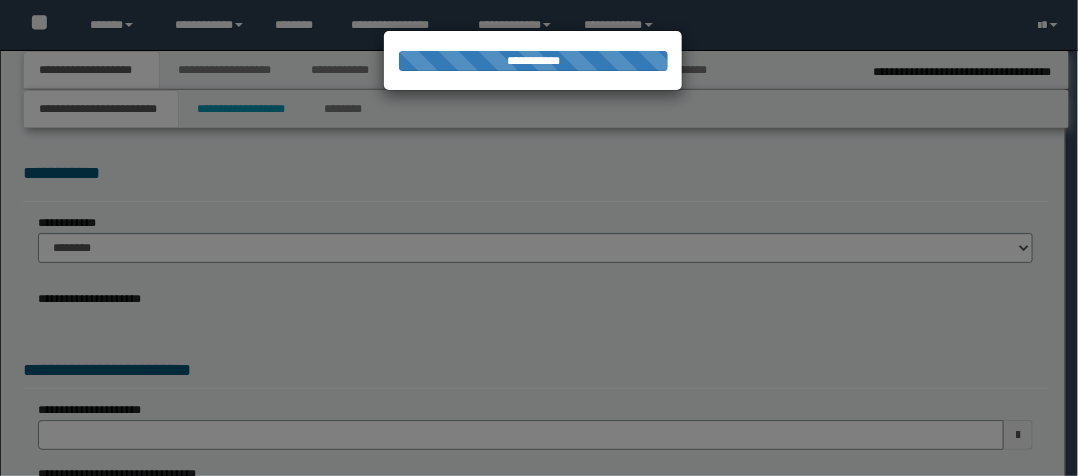 select on "*" 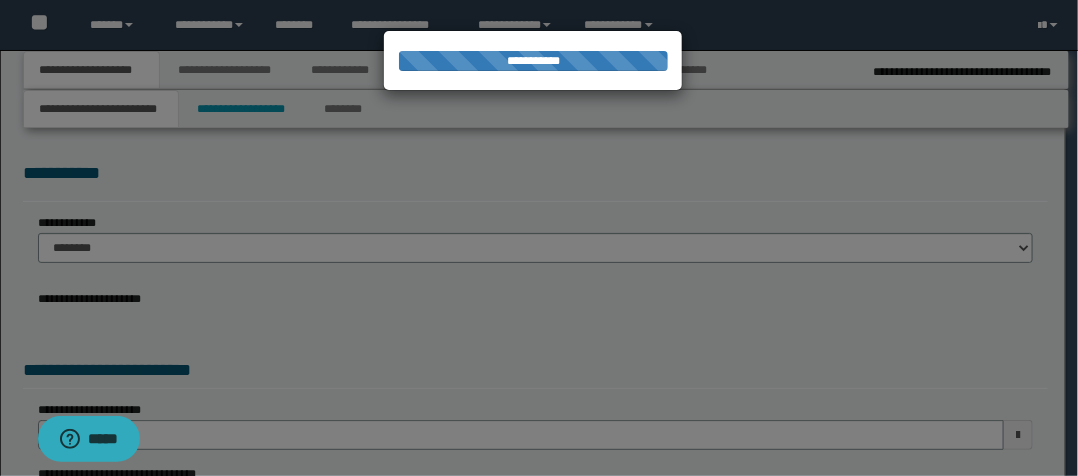 scroll, scrollTop: 0, scrollLeft: 0, axis: both 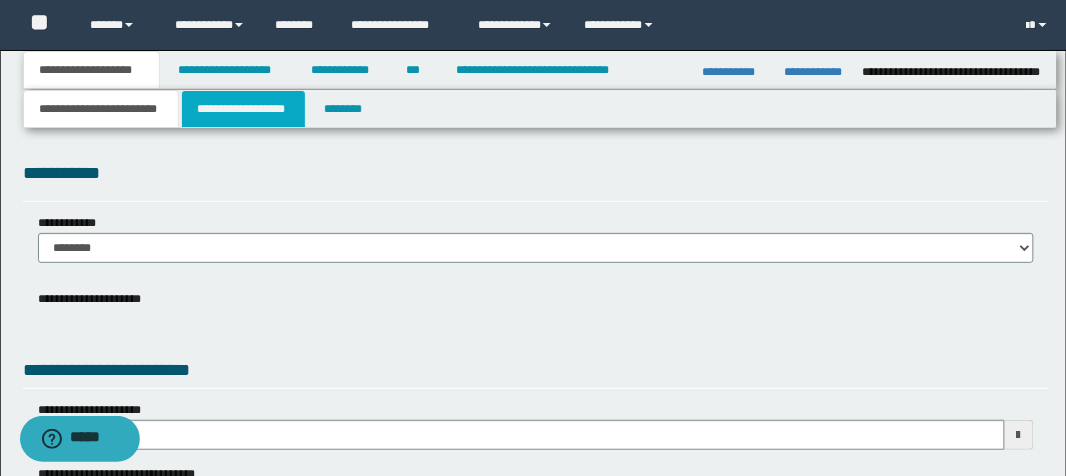click on "**********" at bounding box center (243, 109) 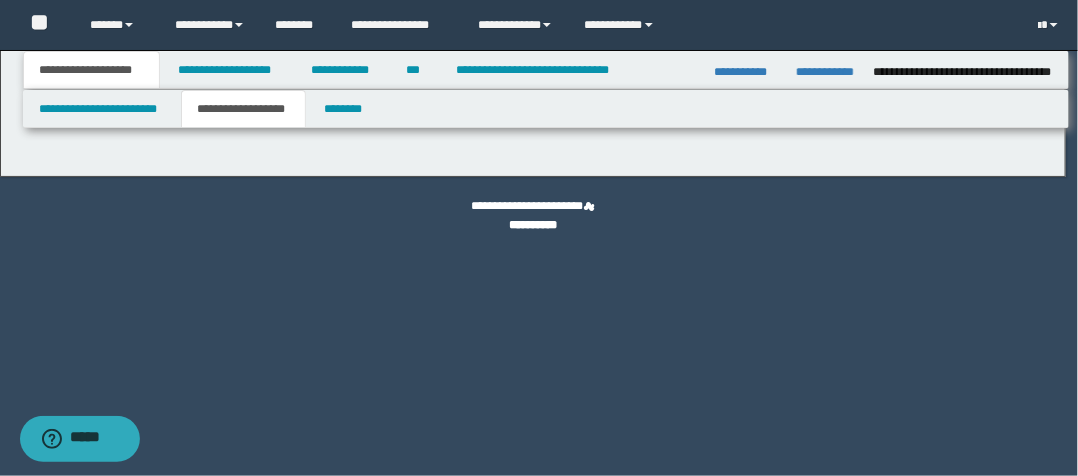 type on "**********" 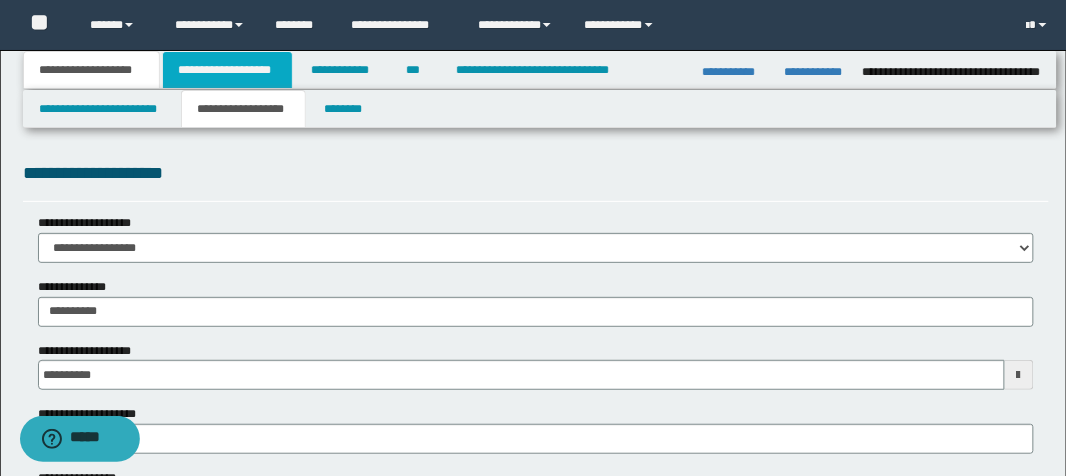 click on "**********" at bounding box center (227, 70) 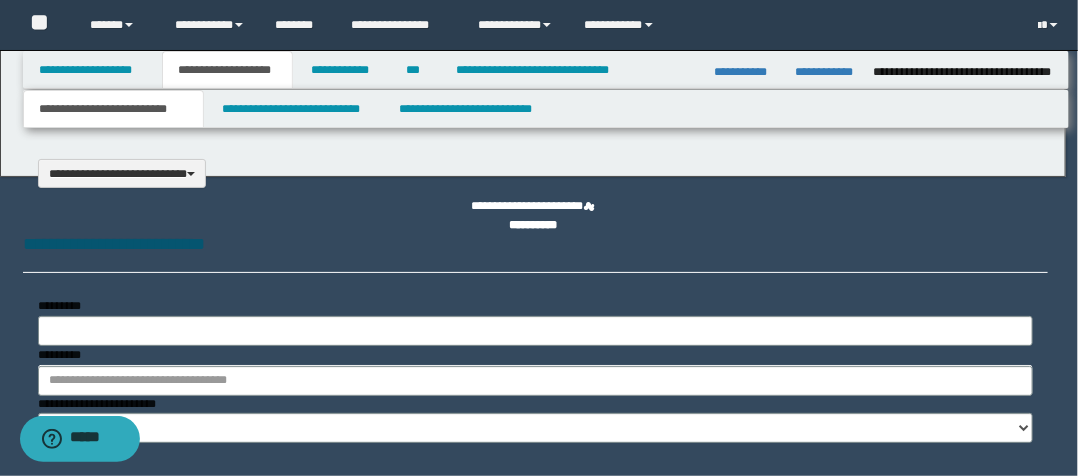 type on "**********" 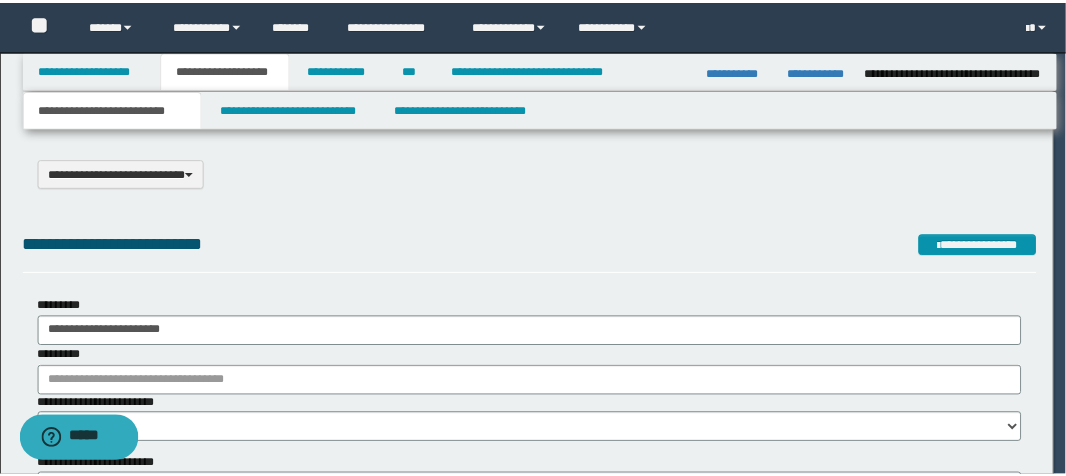 scroll, scrollTop: 0, scrollLeft: 0, axis: both 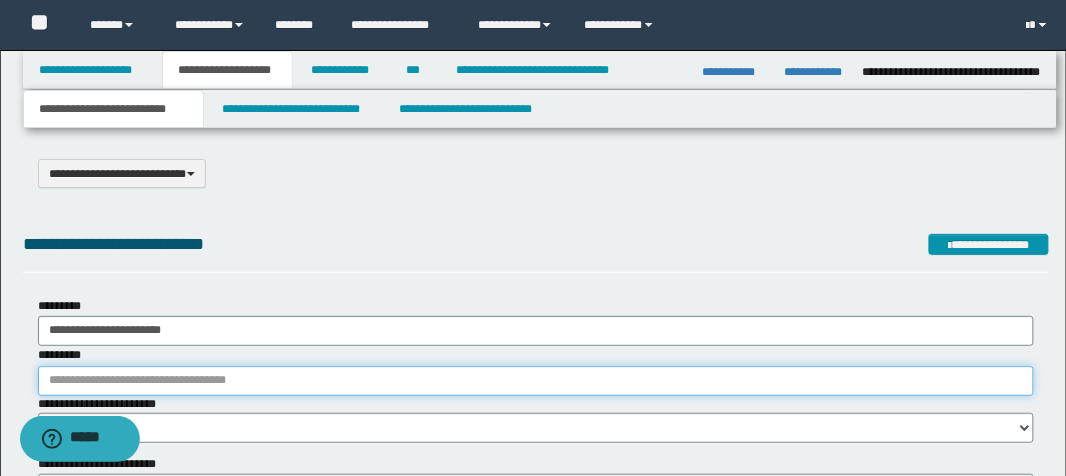 click on "*********" at bounding box center (536, 381) 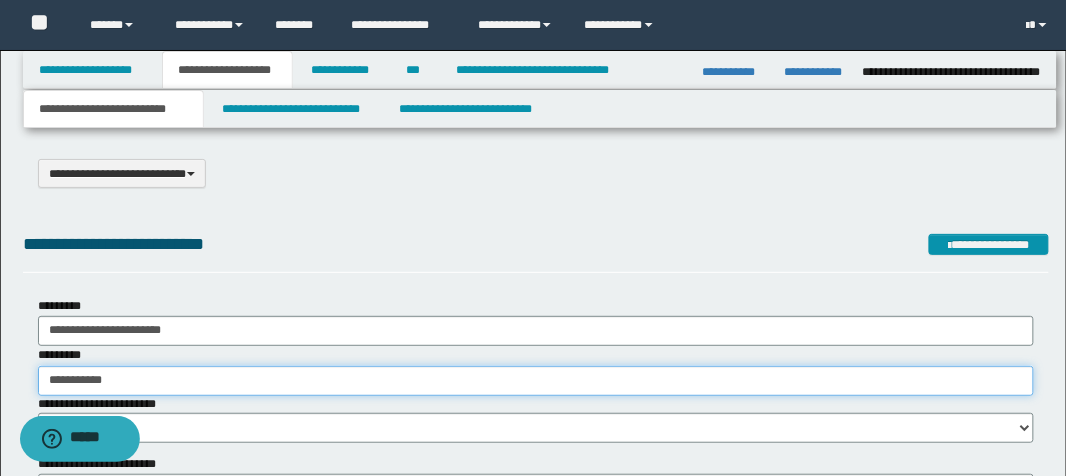 type on "**********" 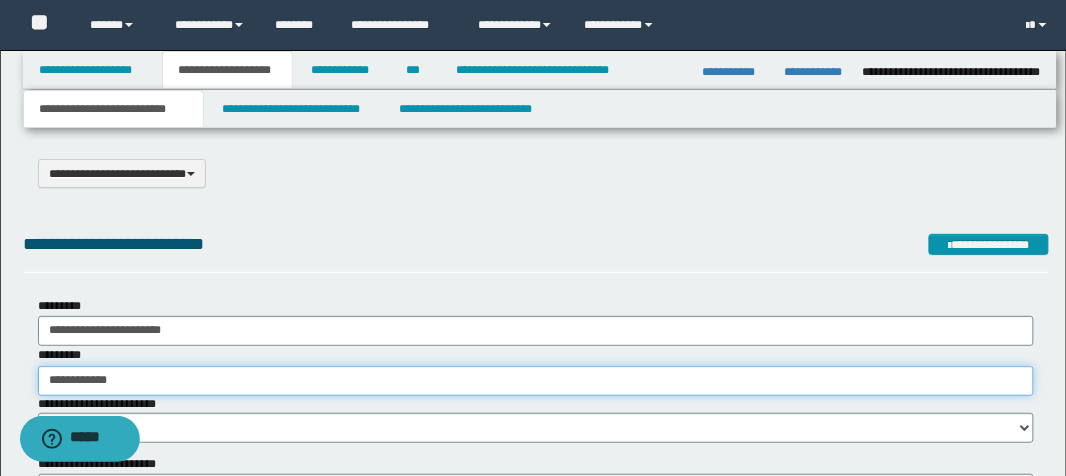 type on "**********" 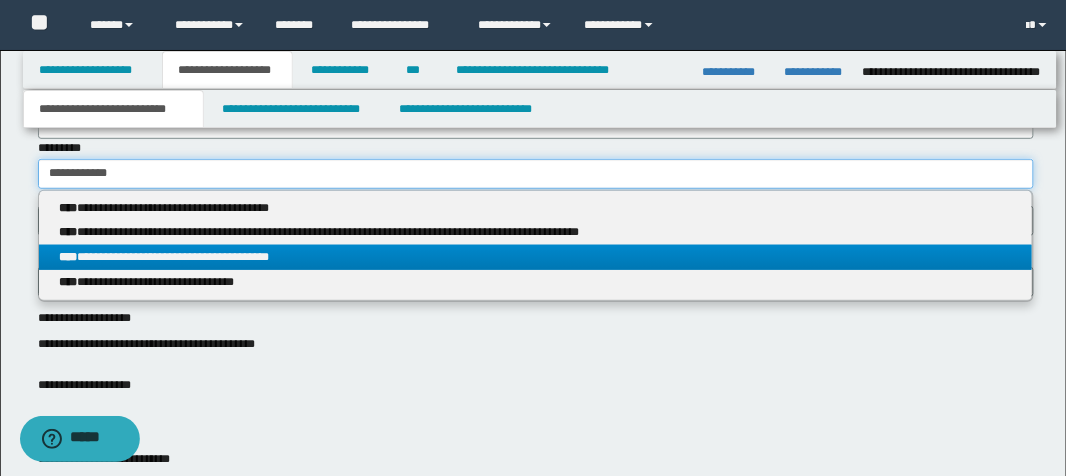 scroll, scrollTop: 240, scrollLeft: 0, axis: vertical 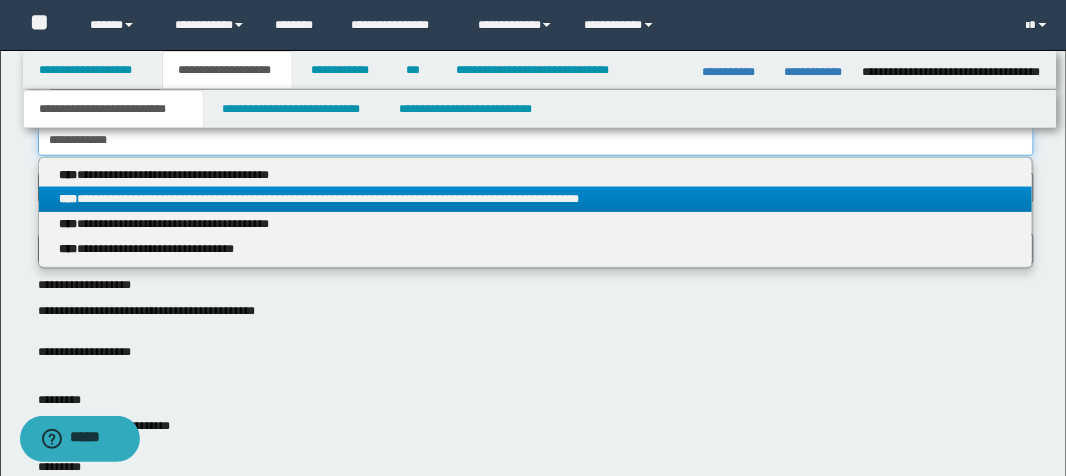 type on "**********" 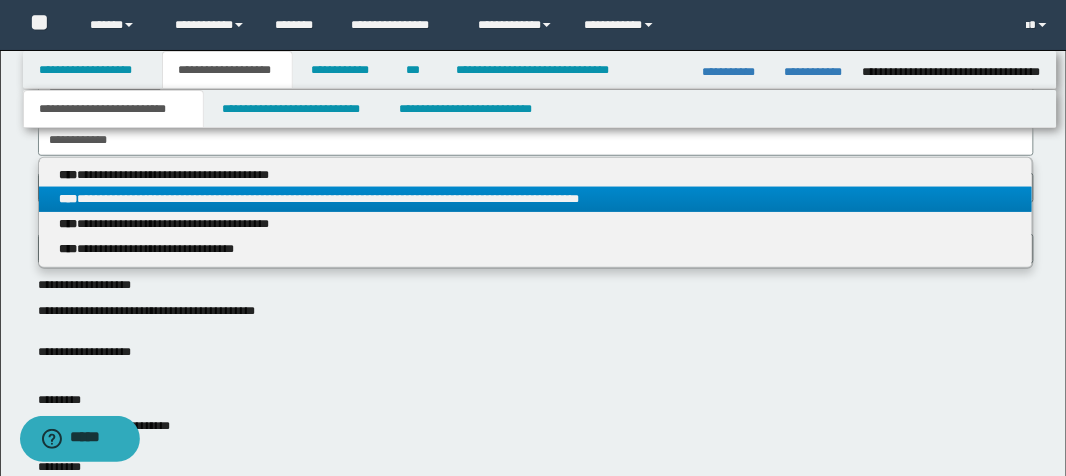 click on "**********" at bounding box center (536, 199) 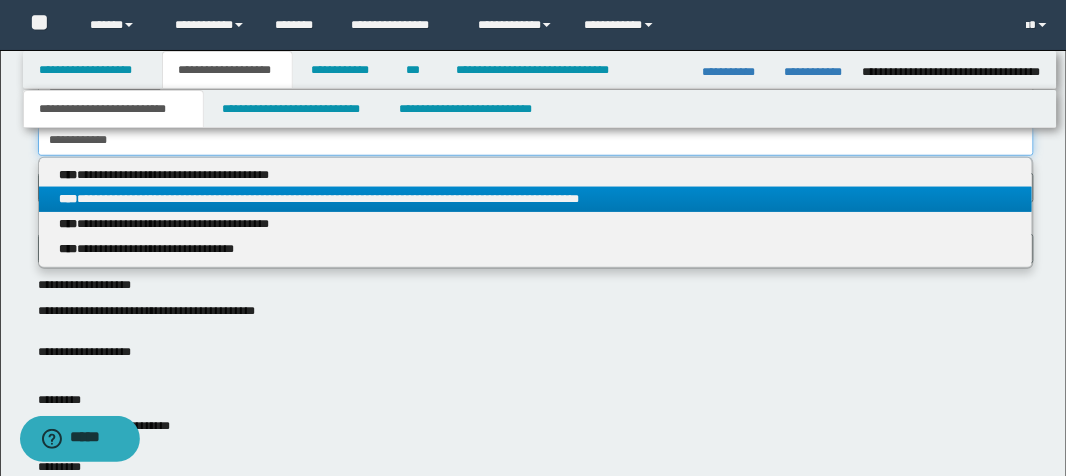 type 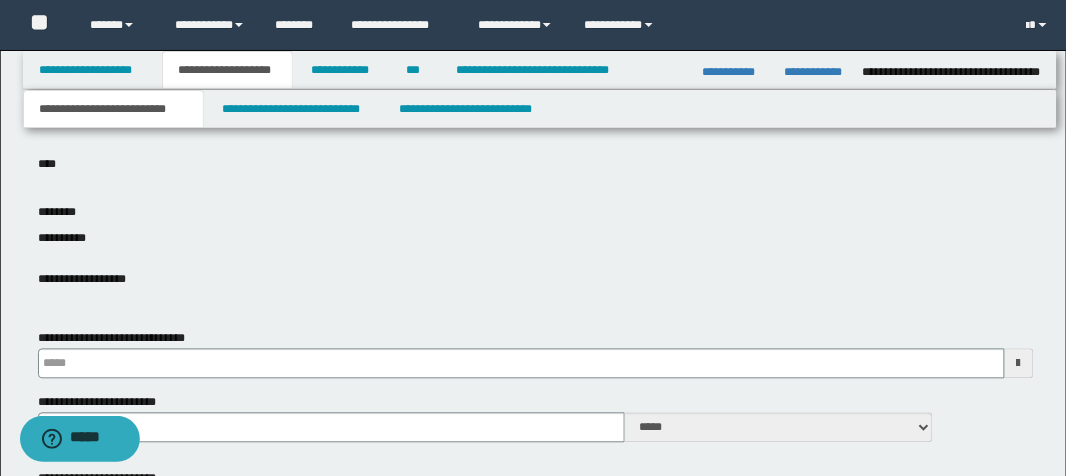 scroll, scrollTop: 880, scrollLeft: 0, axis: vertical 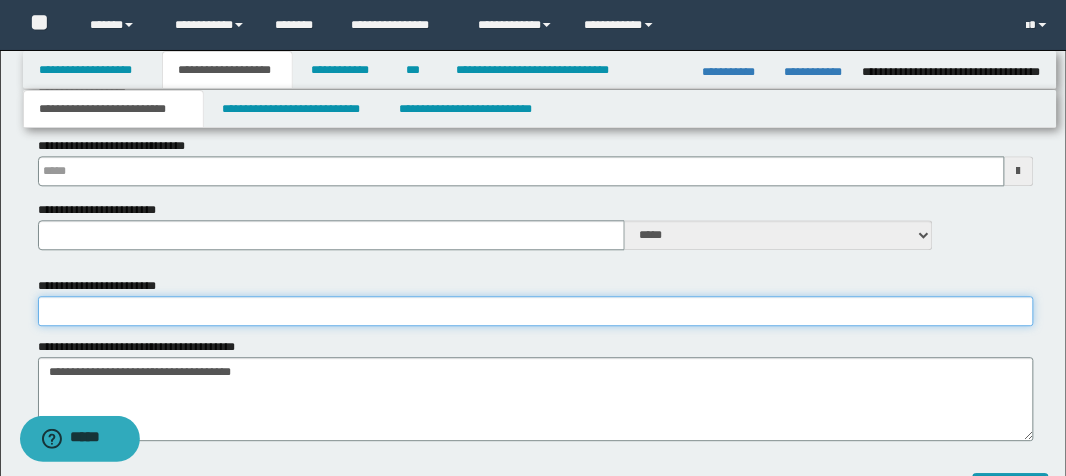 click on "**********" at bounding box center (536, 311) 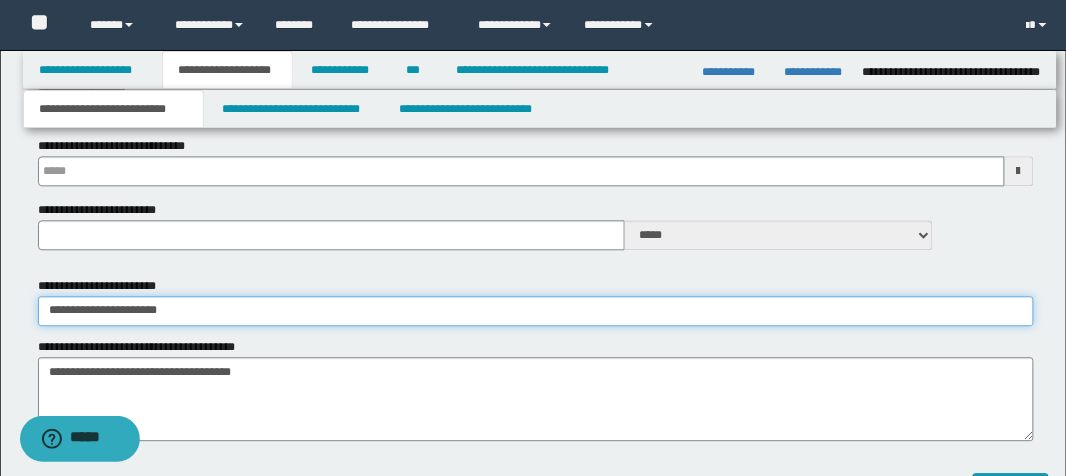 type on "**********" 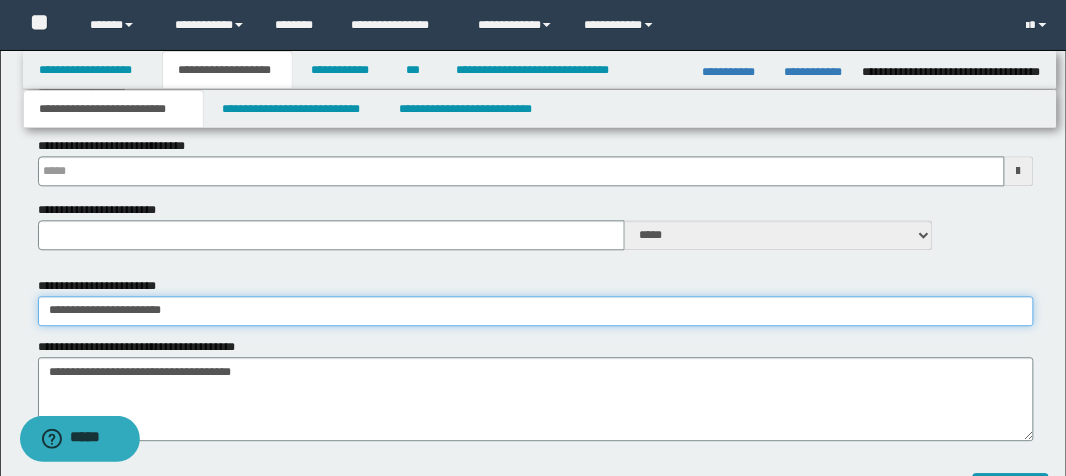 type 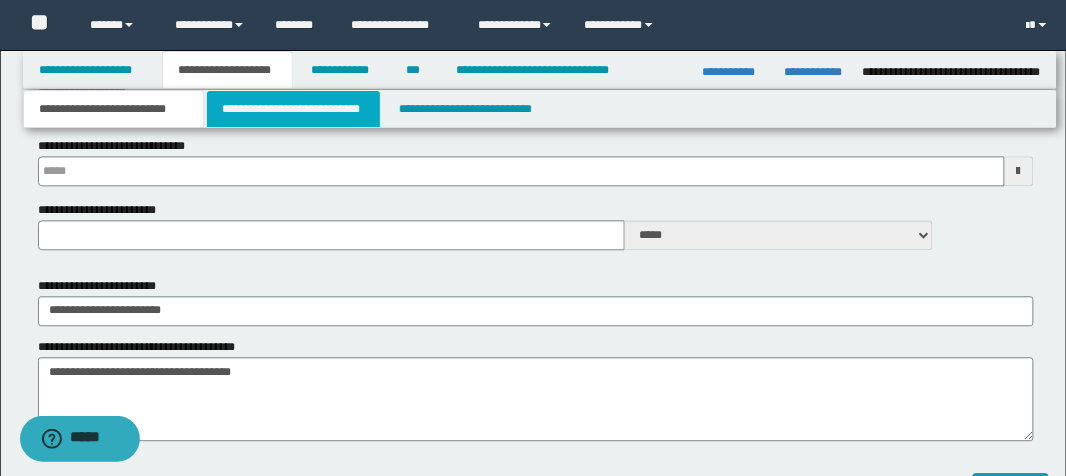 click on "**********" at bounding box center (293, 109) 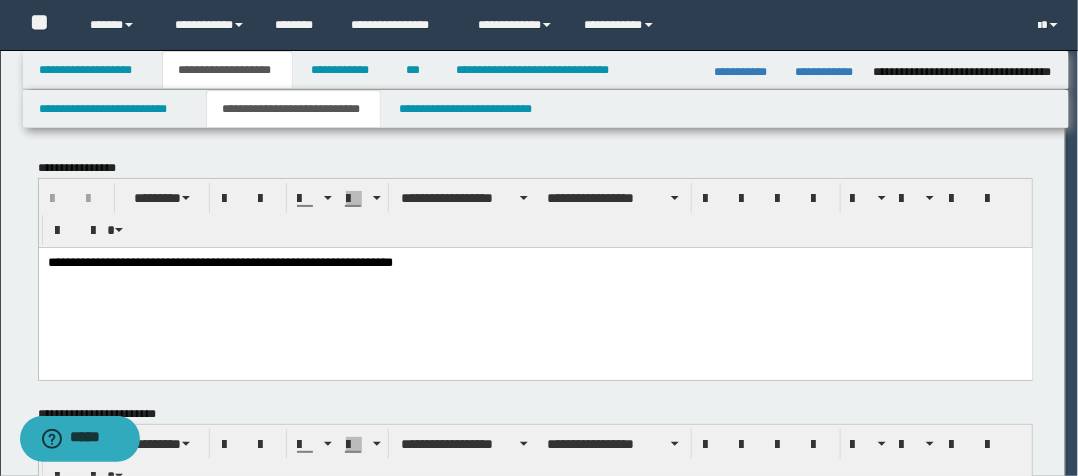 scroll, scrollTop: 0, scrollLeft: 0, axis: both 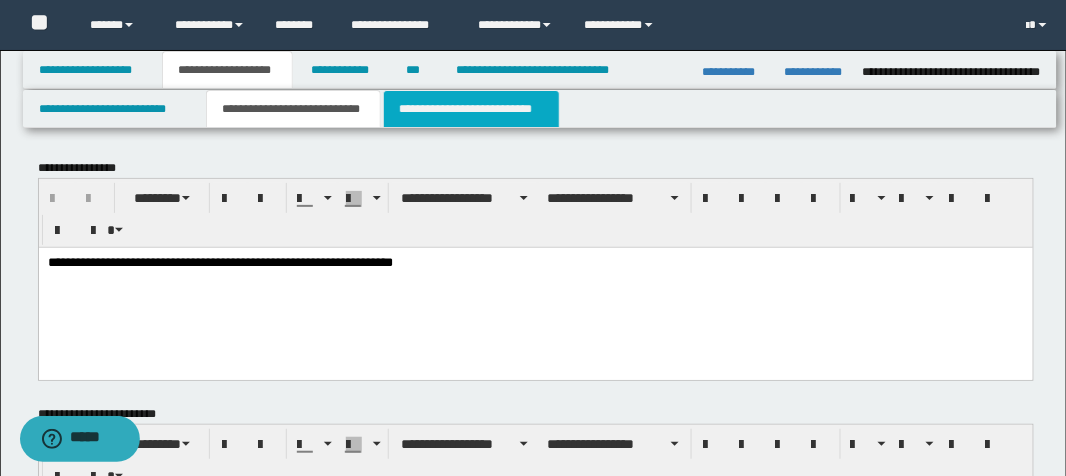 click on "**********" at bounding box center [471, 109] 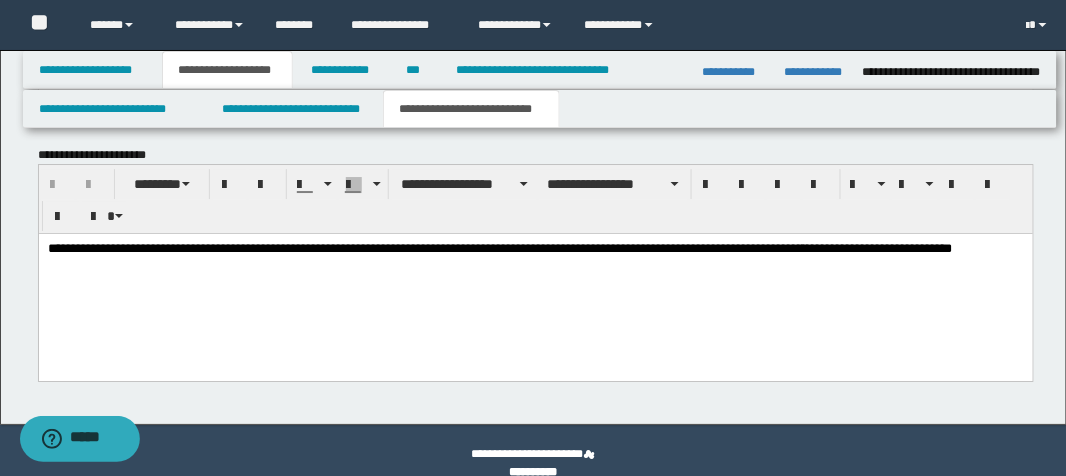 scroll, scrollTop: 1362, scrollLeft: 0, axis: vertical 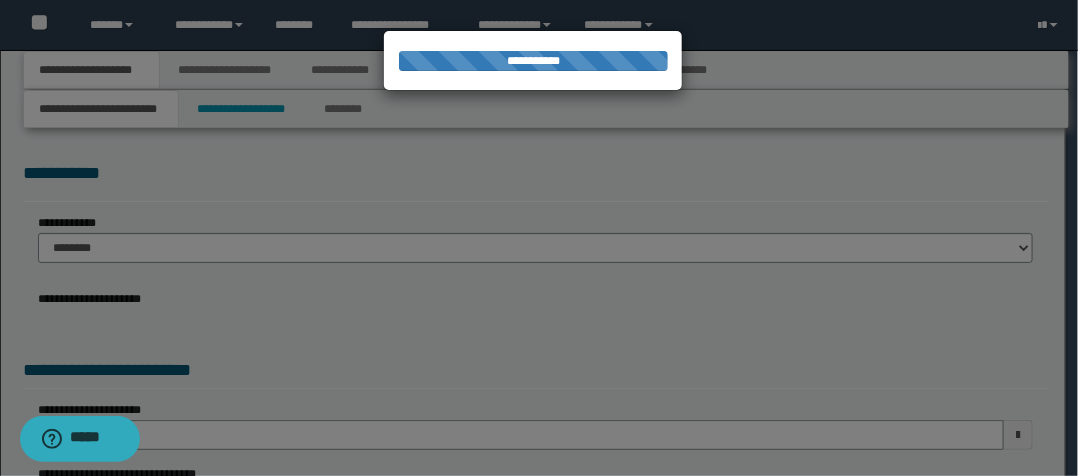 type on "**********" 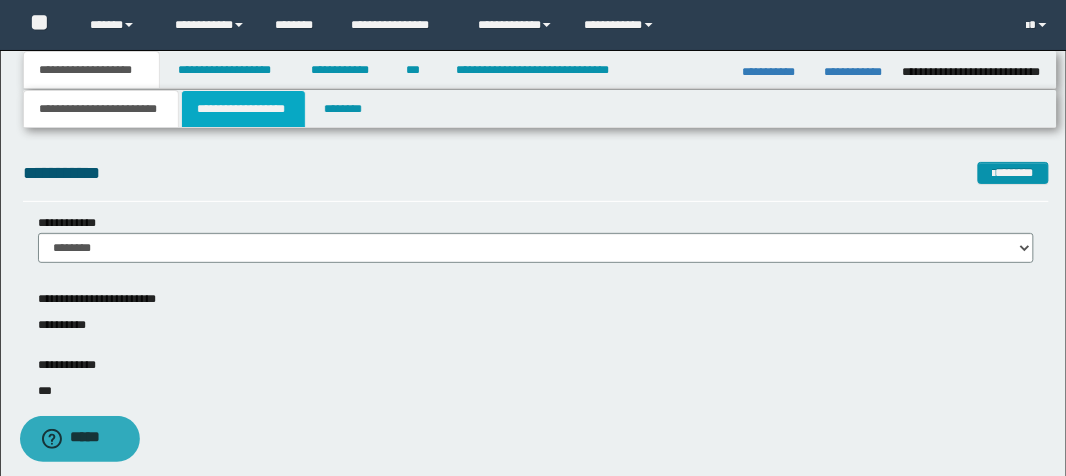 click on "**********" at bounding box center (243, 109) 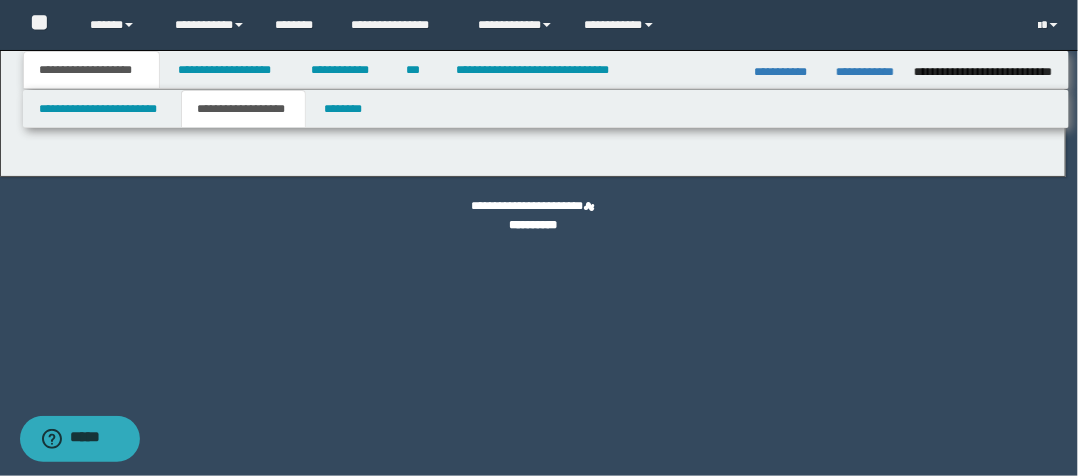 type on "********" 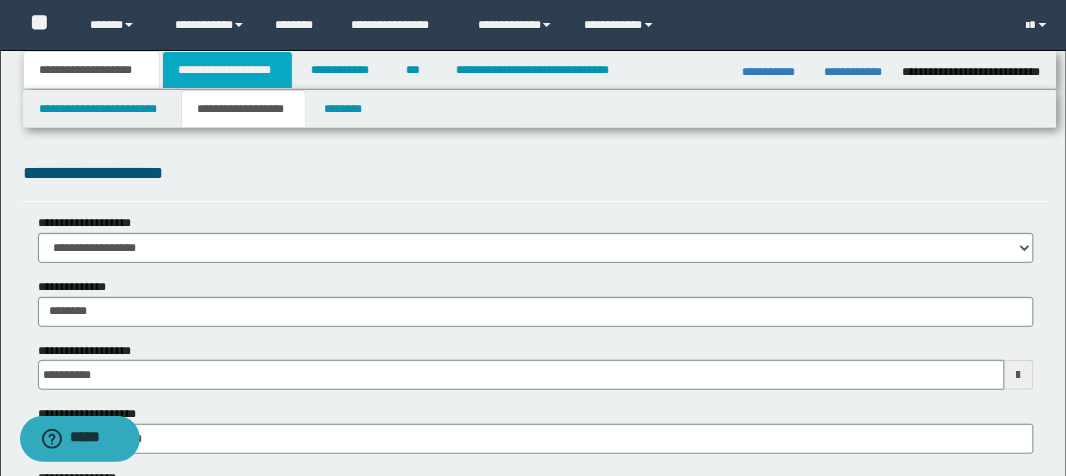 click on "**********" at bounding box center [227, 70] 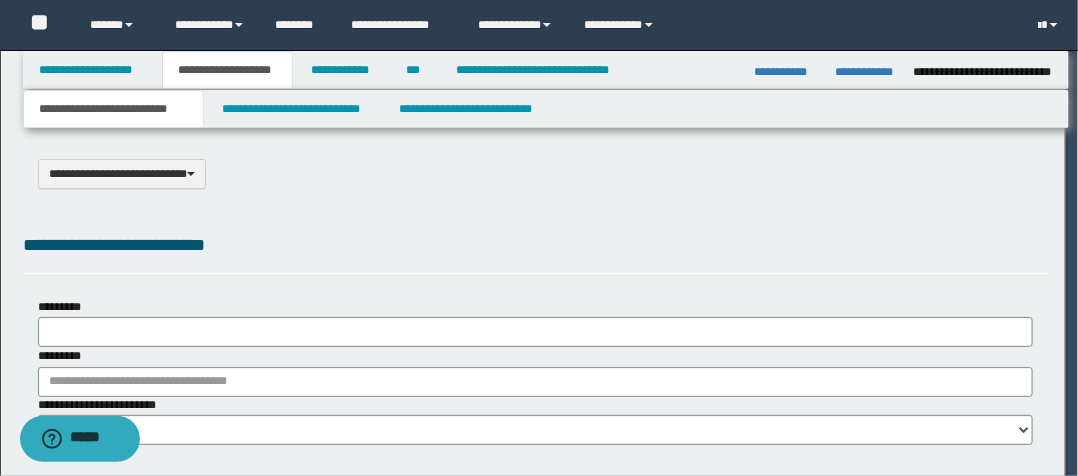 type on "**********" 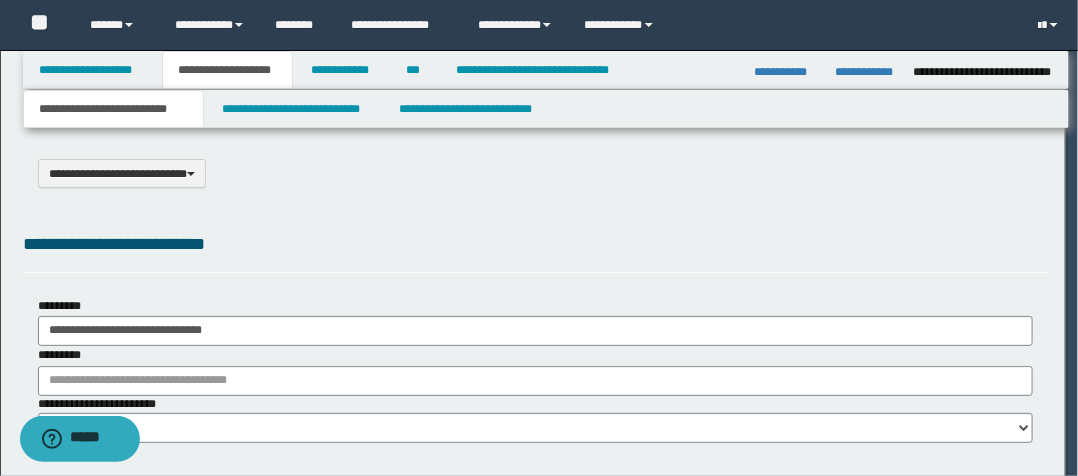 scroll, scrollTop: 0, scrollLeft: 0, axis: both 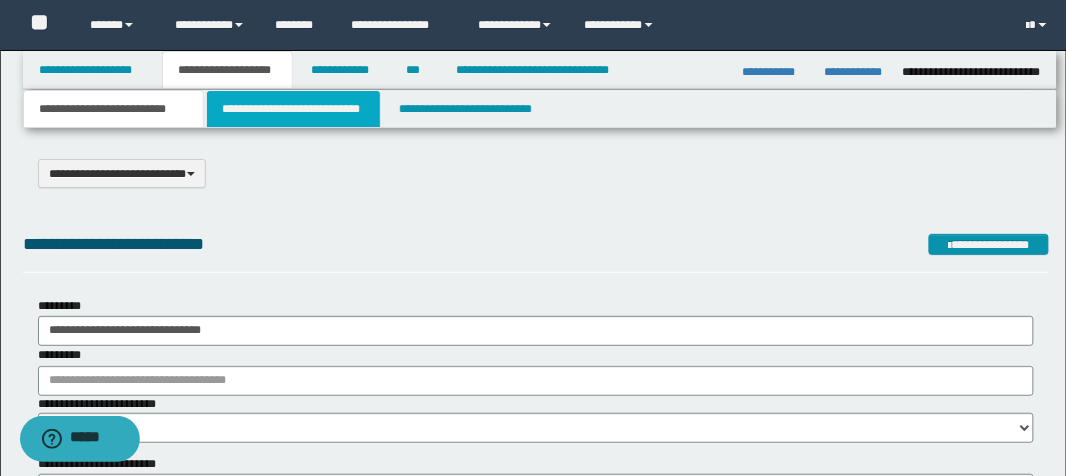 click on "**********" at bounding box center (293, 109) 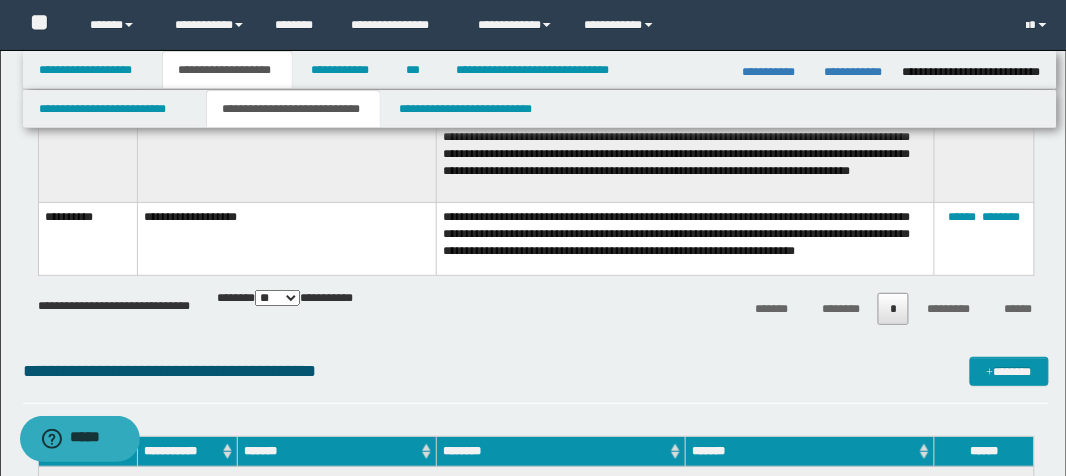 scroll, scrollTop: 1840, scrollLeft: 0, axis: vertical 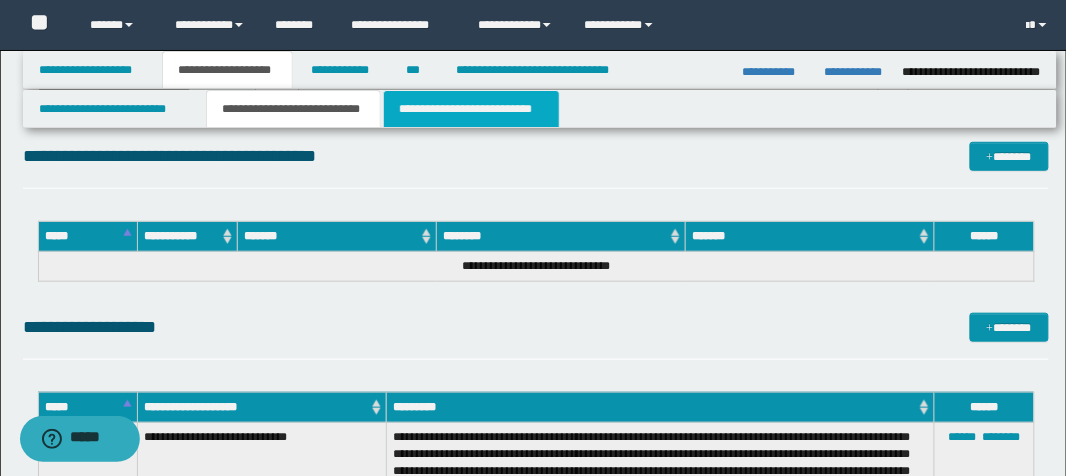 click on "**********" at bounding box center (471, 109) 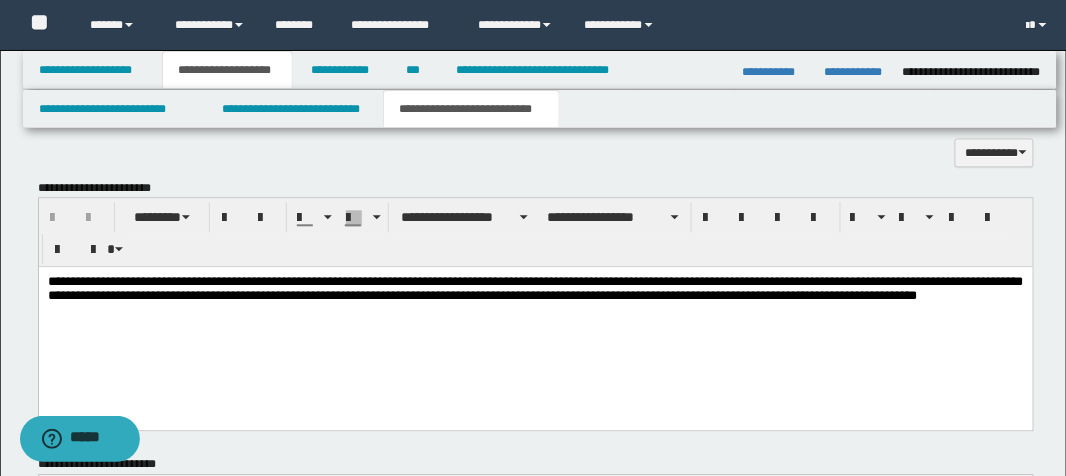 scroll, scrollTop: 800, scrollLeft: 0, axis: vertical 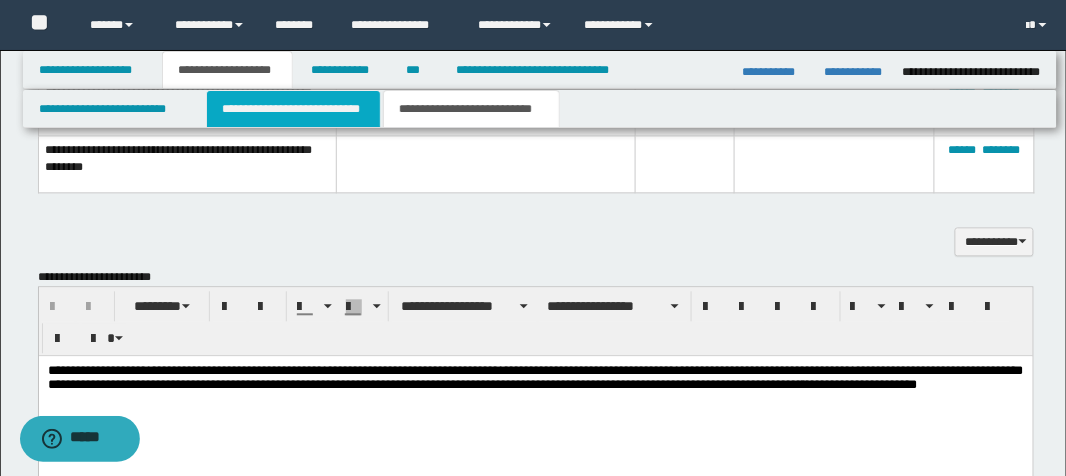 click on "**********" at bounding box center (293, 109) 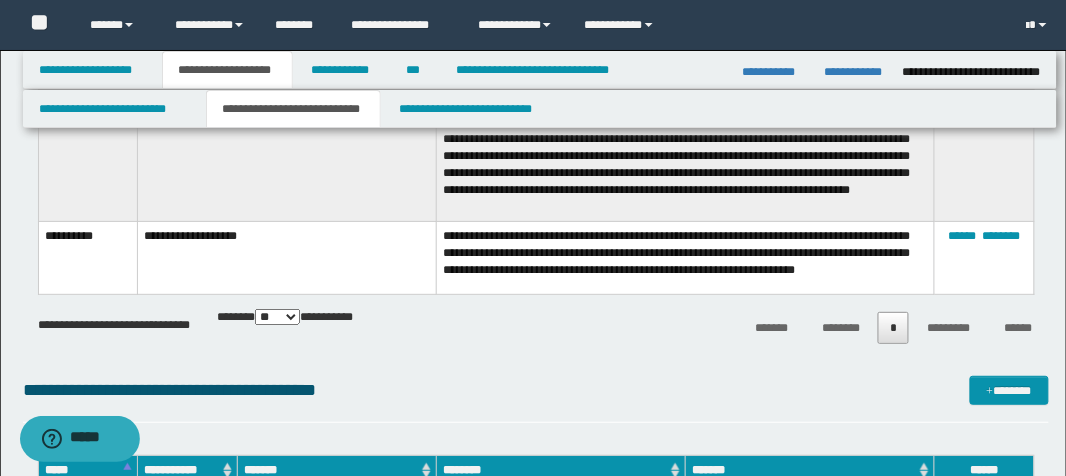 scroll, scrollTop: 1520, scrollLeft: 0, axis: vertical 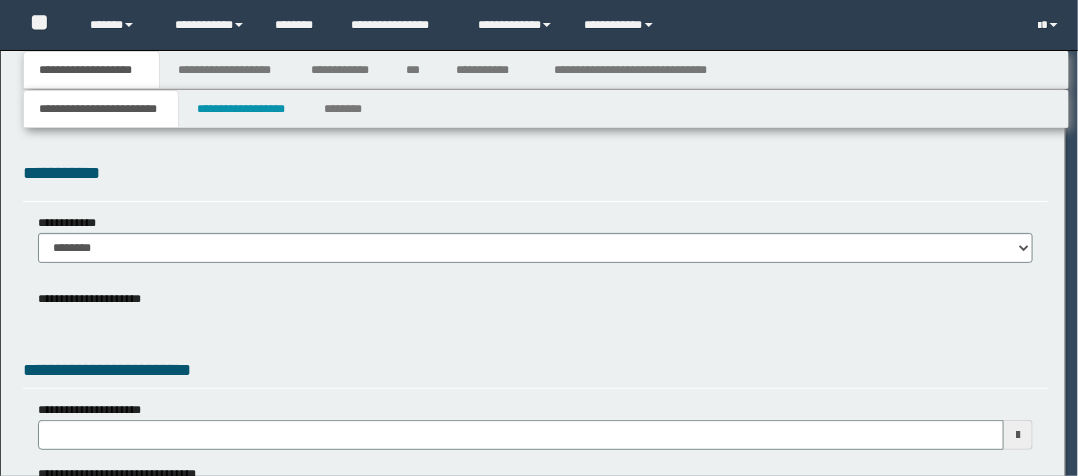 type on "**********" 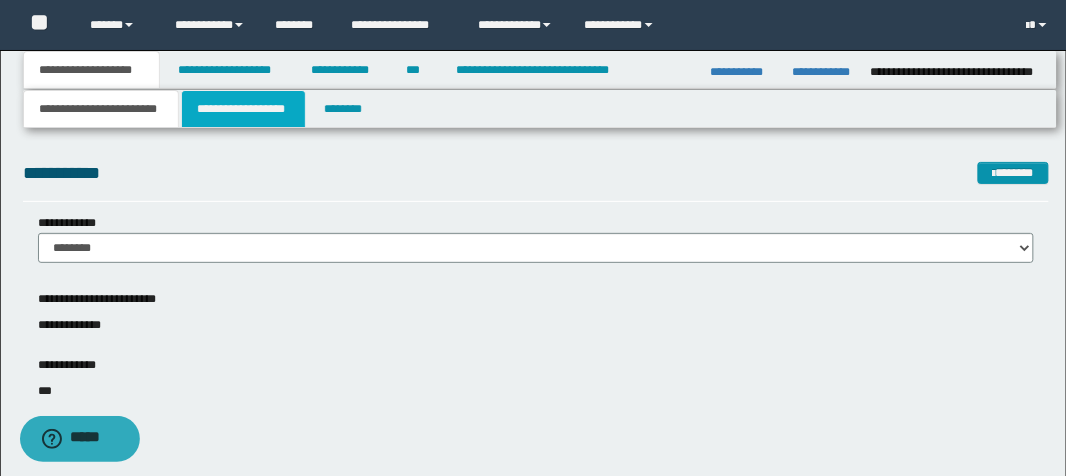 click on "**********" at bounding box center (243, 109) 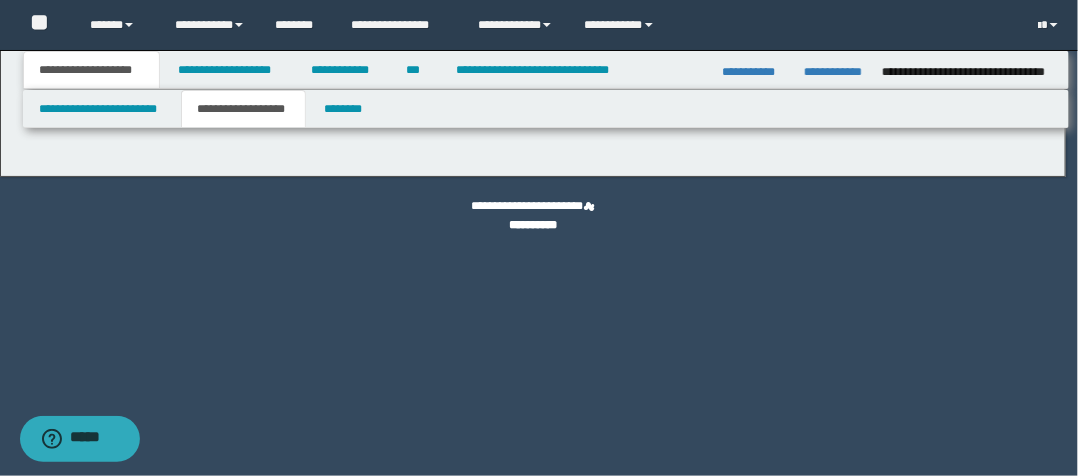 type on "**********" 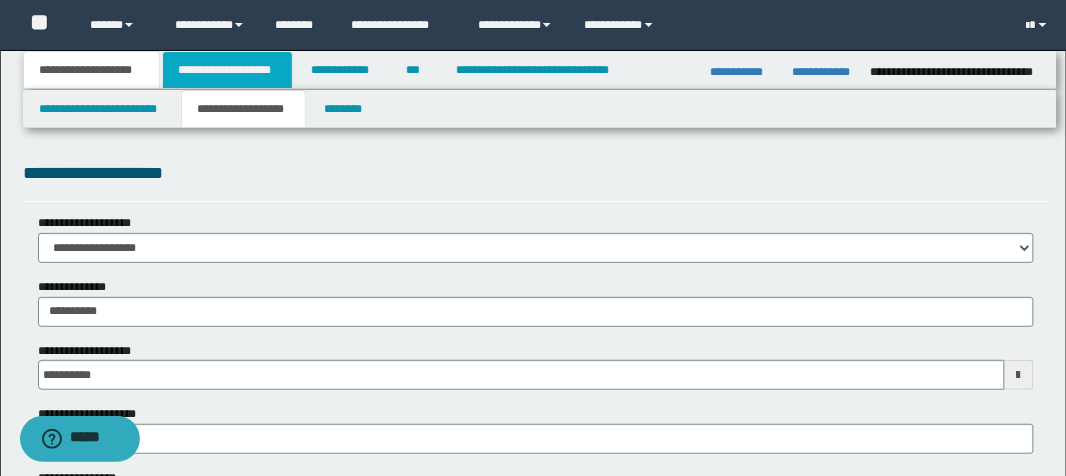 click on "**********" at bounding box center (227, 70) 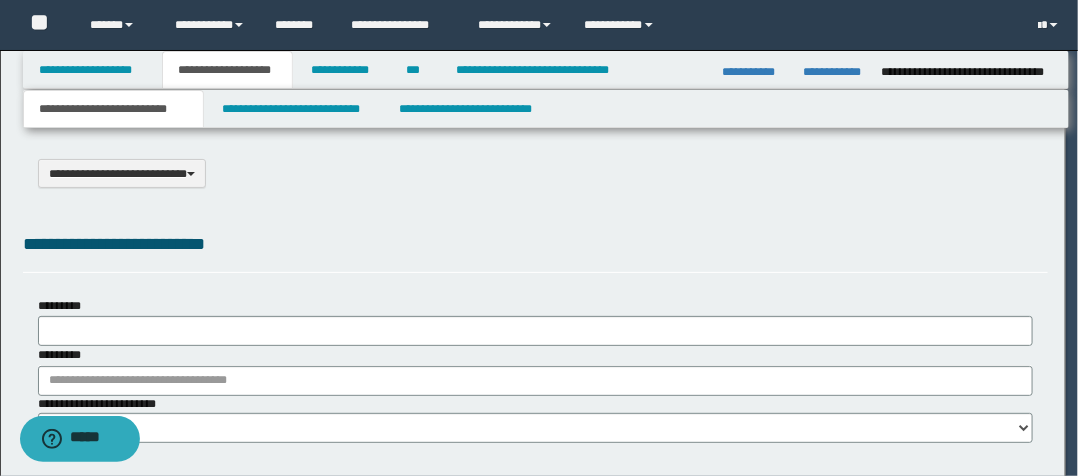 type on "********" 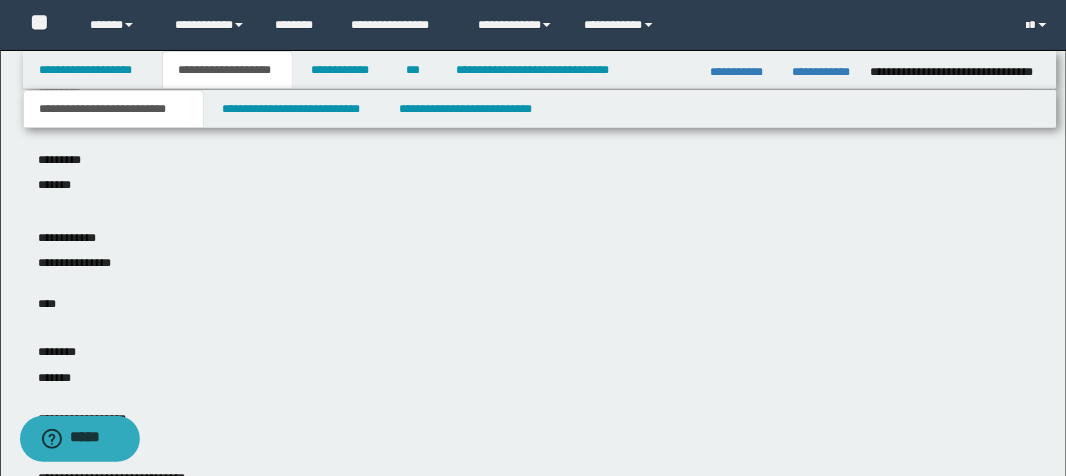 scroll, scrollTop: 640, scrollLeft: 0, axis: vertical 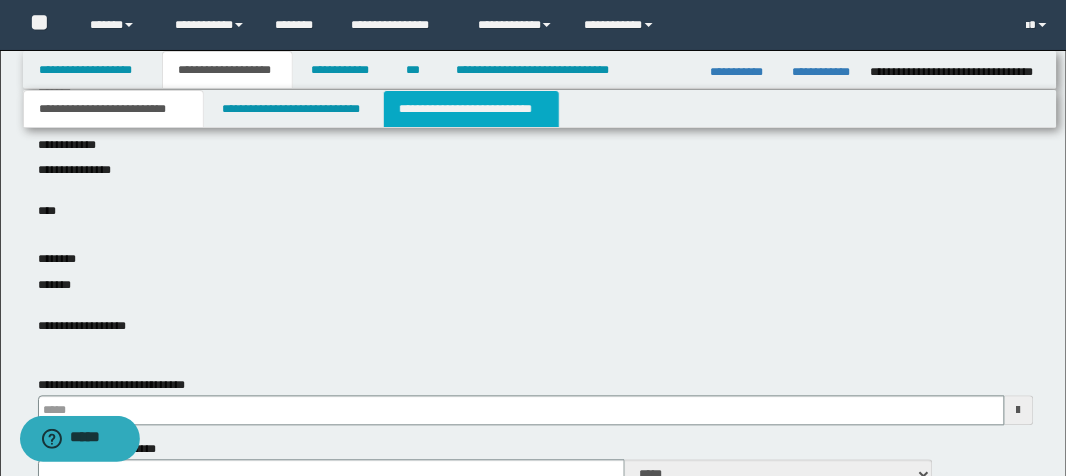 click on "**********" at bounding box center [471, 109] 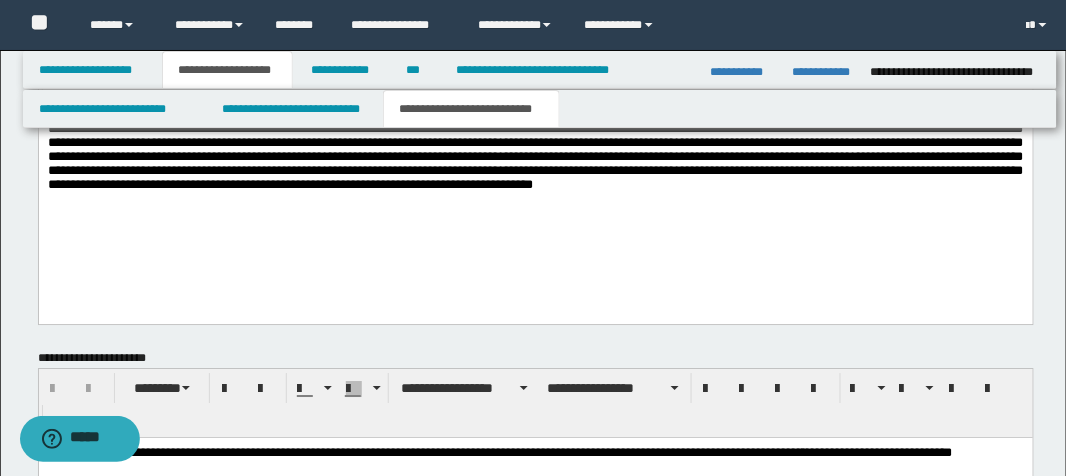 scroll, scrollTop: 1200, scrollLeft: 0, axis: vertical 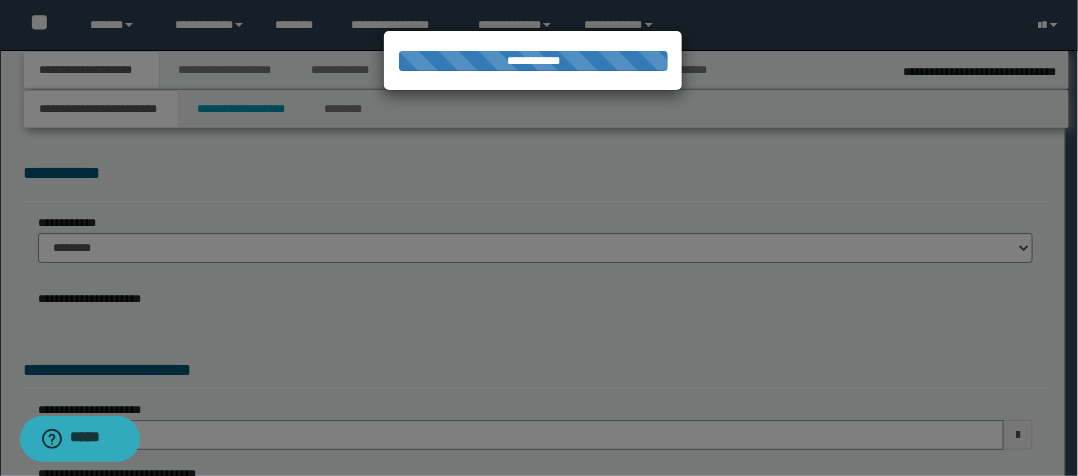 select on "*" 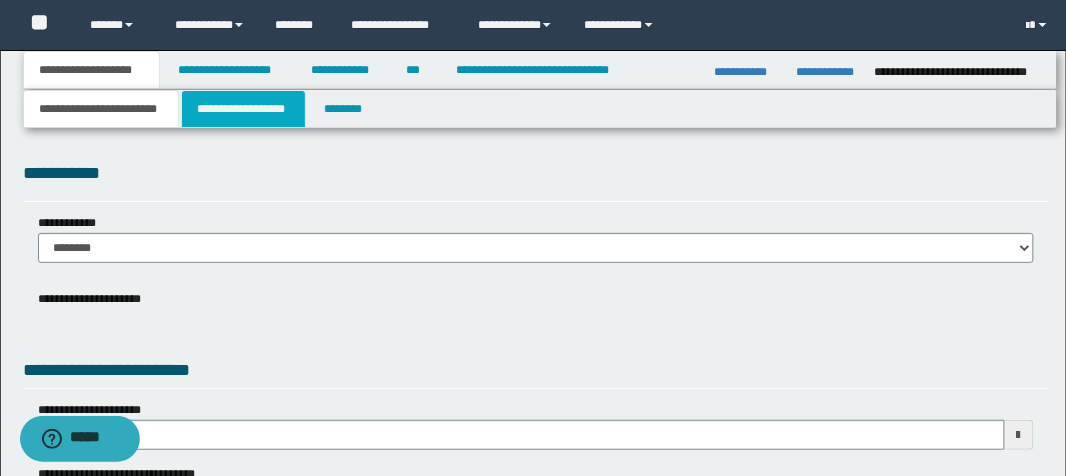 click on "**********" at bounding box center [243, 109] 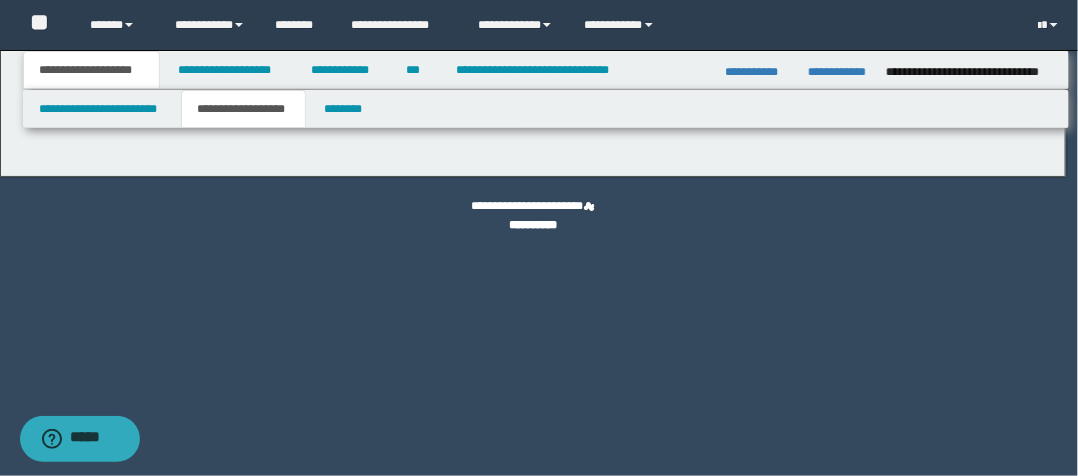 type on "********" 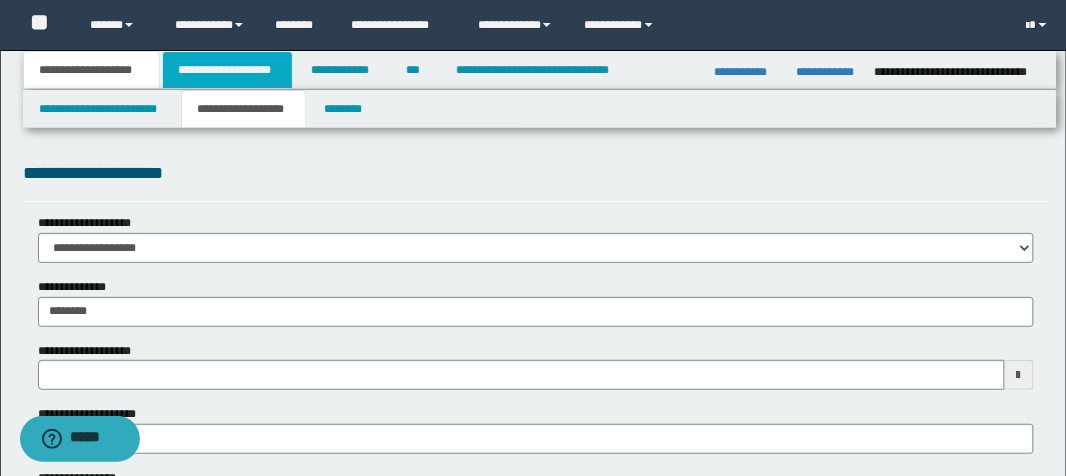 click on "**********" at bounding box center [227, 70] 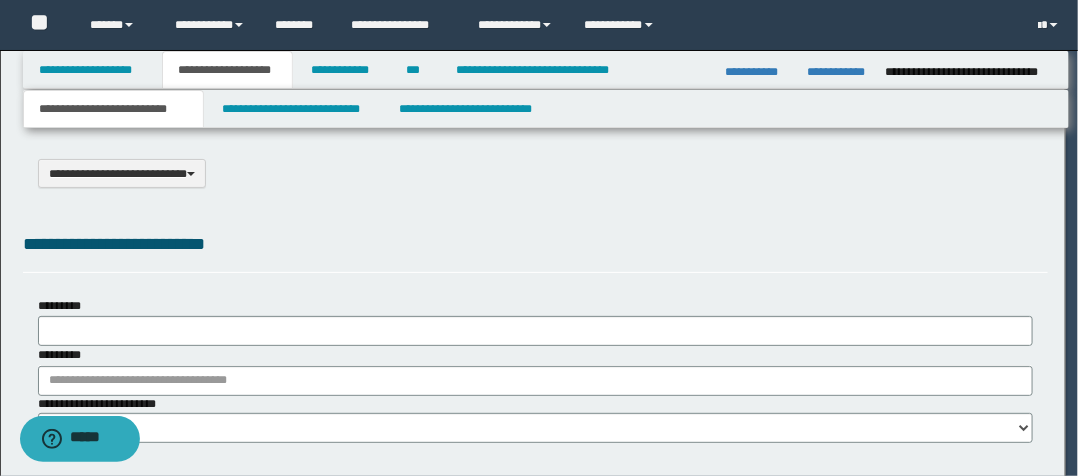 type on "********" 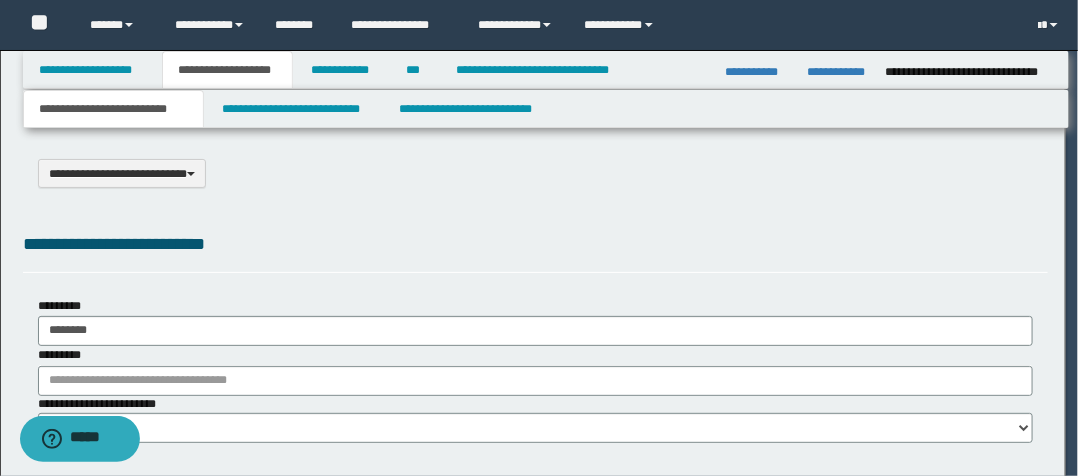 scroll, scrollTop: 0, scrollLeft: 0, axis: both 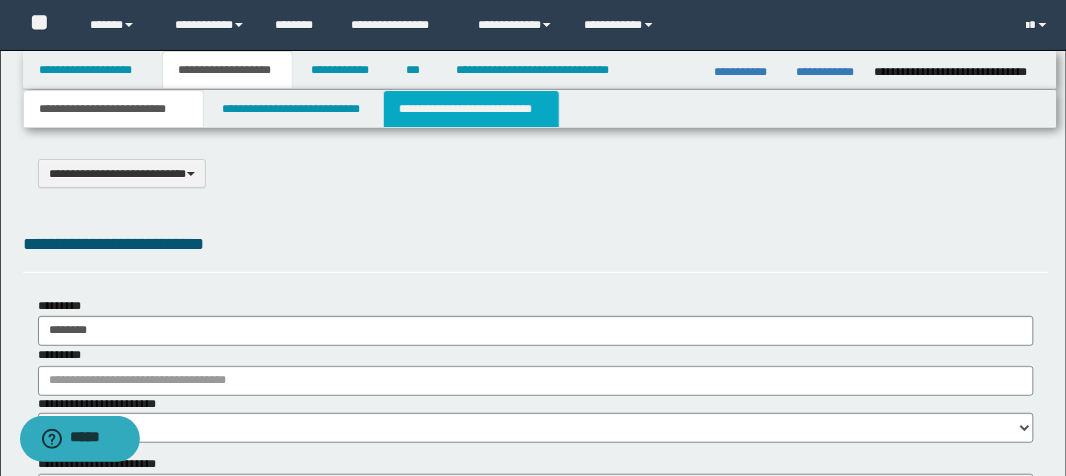 click on "**********" at bounding box center [471, 109] 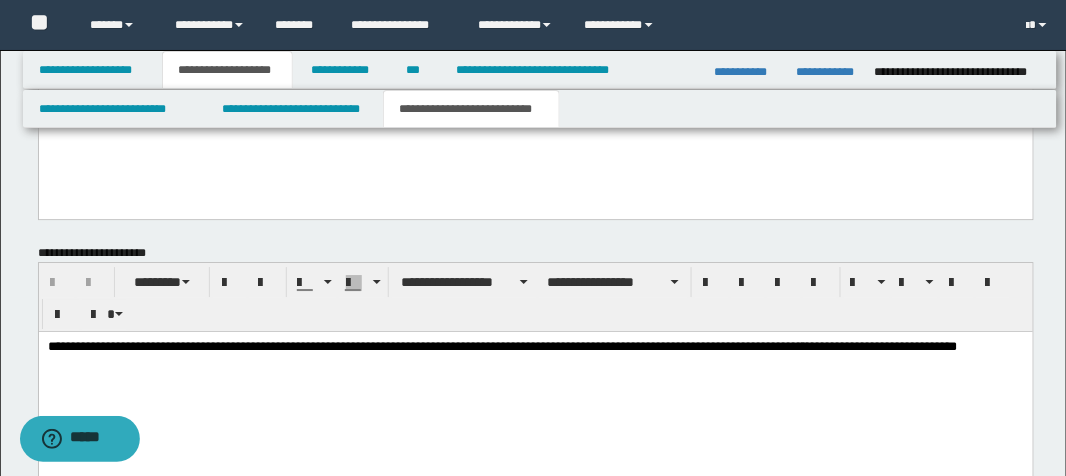 scroll, scrollTop: 1346, scrollLeft: 0, axis: vertical 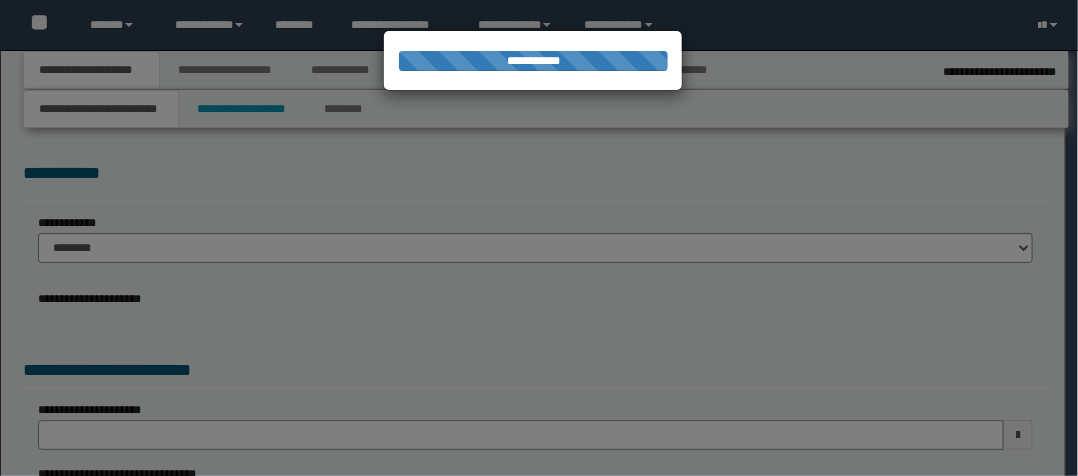 type on "**********" 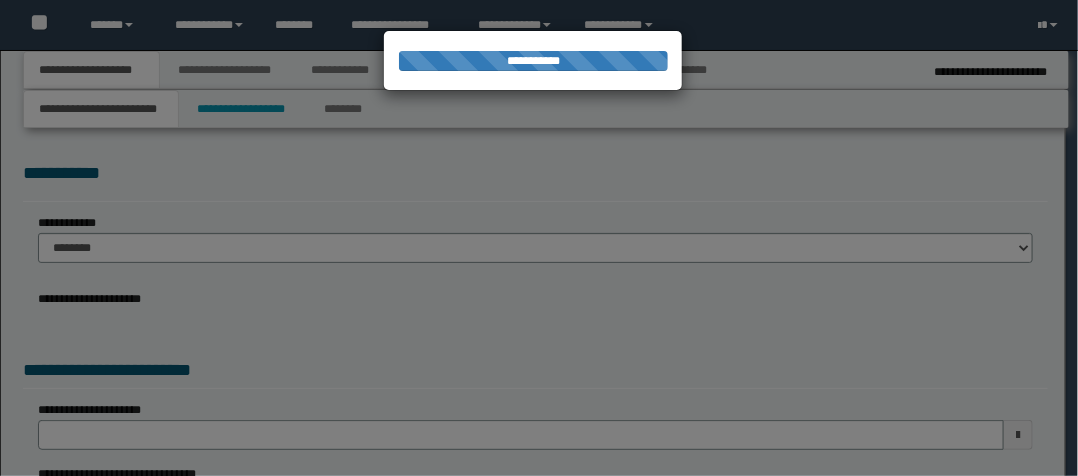 scroll, scrollTop: 0, scrollLeft: 0, axis: both 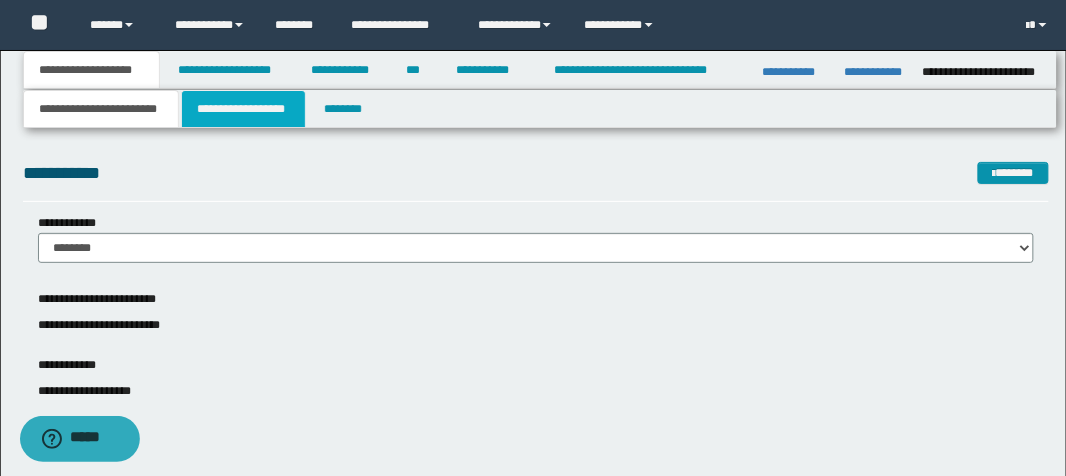 click on "**********" at bounding box center (243, 109) 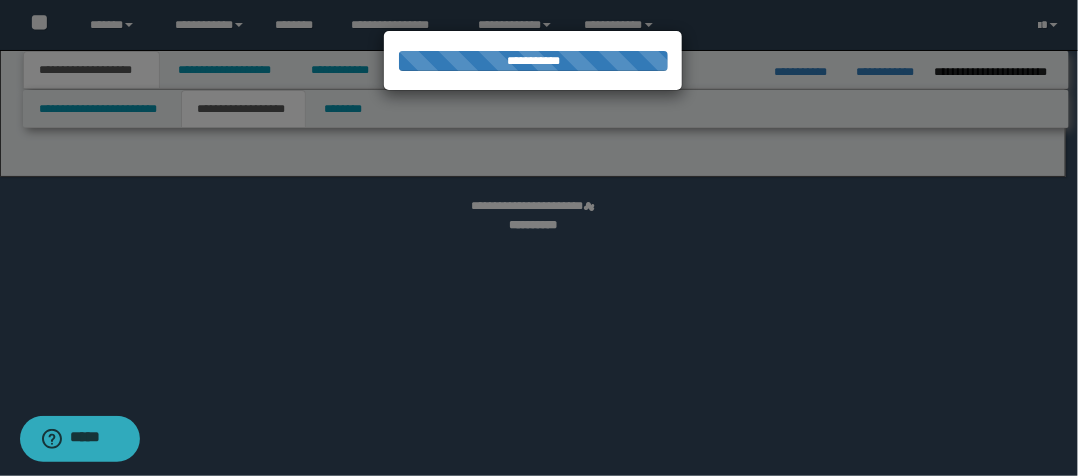 select on "*" 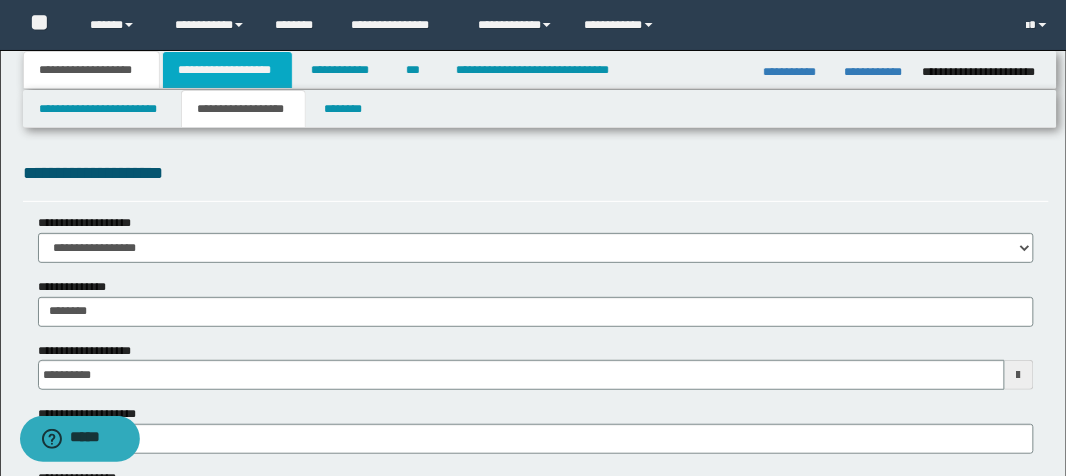 click on "**********" at bounding box center (227, 70) 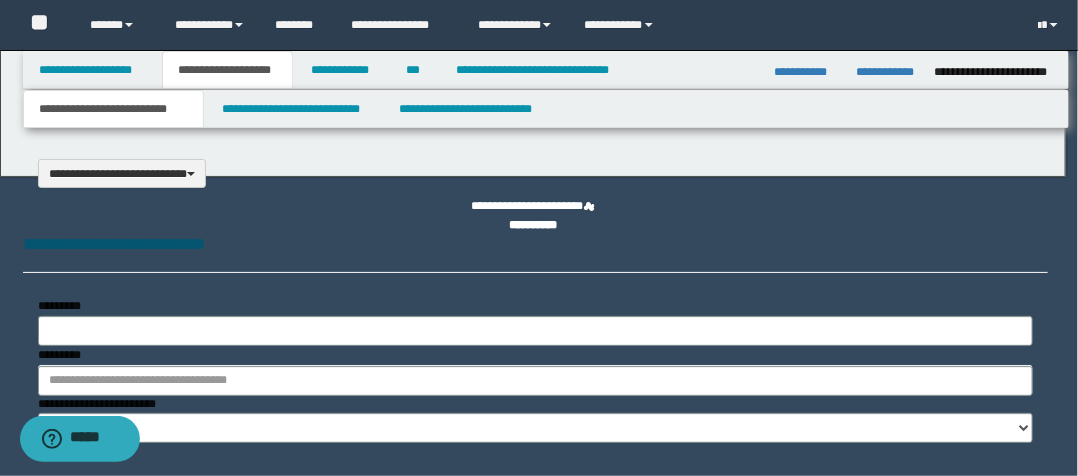 type on "**********" 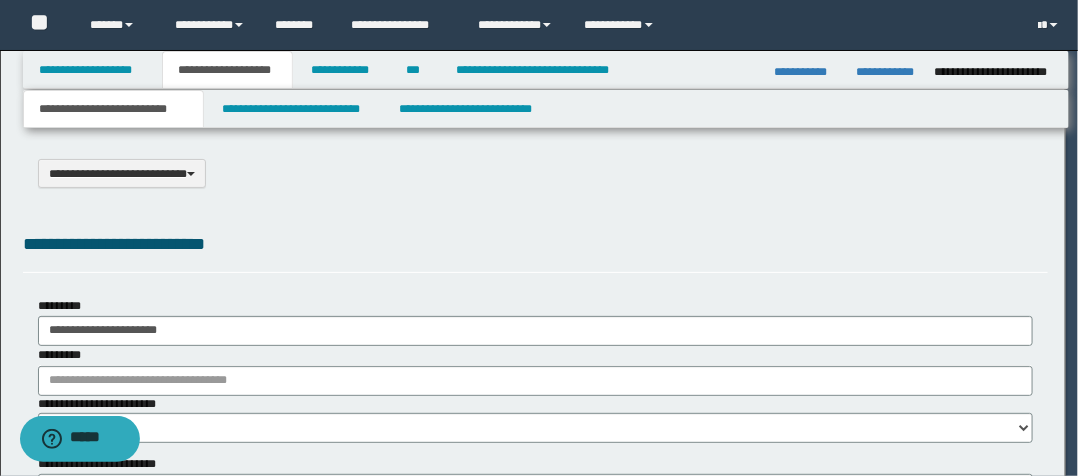 scroll, scrollTop: 0, scrollLeft: 0, axis: both 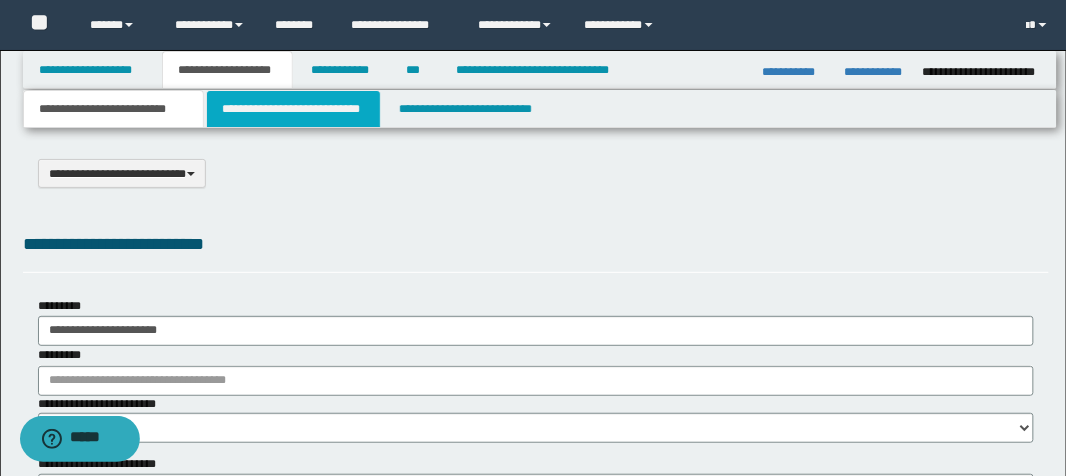 click on "**********" at bounding box center [293, 109] 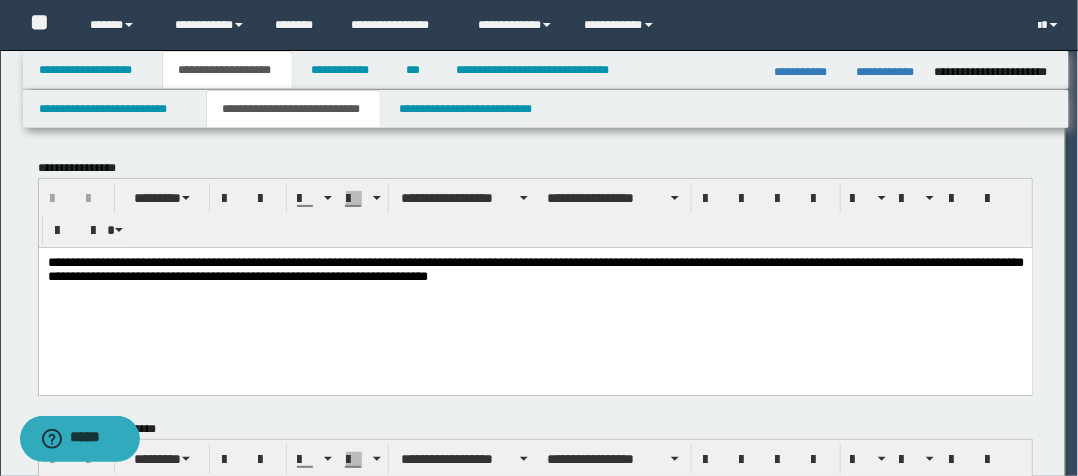 scroll, scrollTop: 0, scrollLeft: 0, axis: both 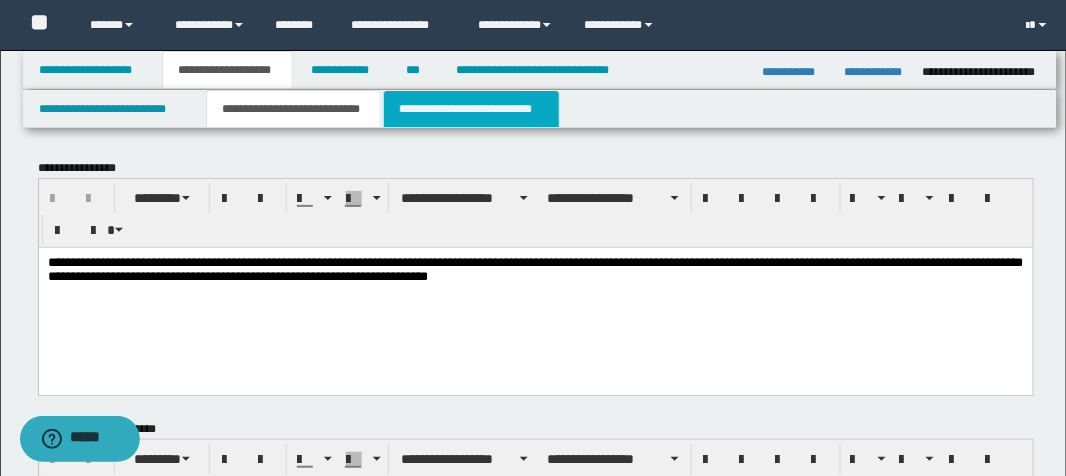click on "**********" at bounding box center [471, 109] 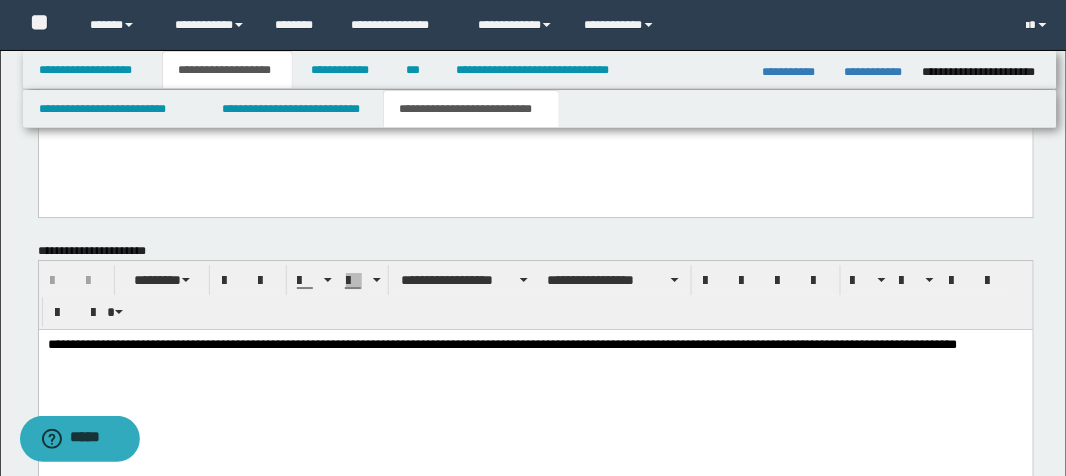 scroll, scrollTop: 1360, scrollLeft: 0, axis: vertical 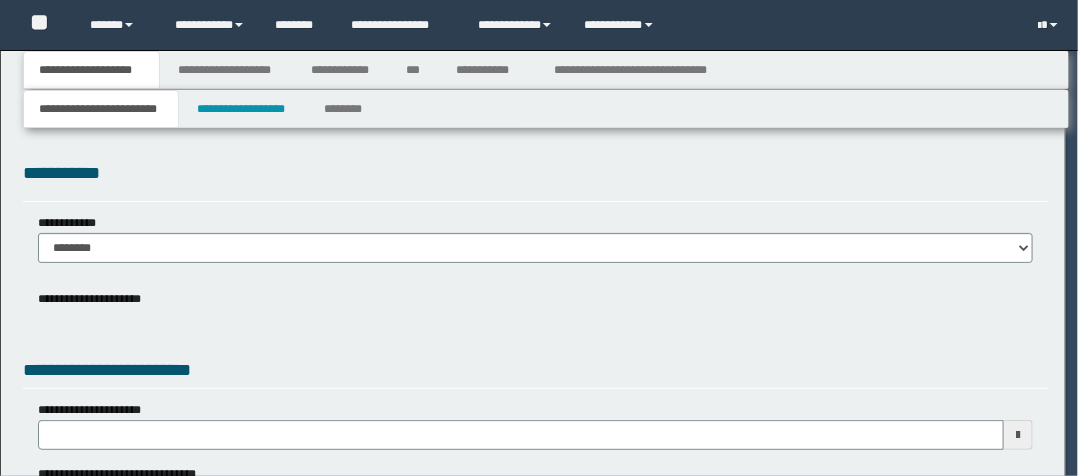 type on "**********" 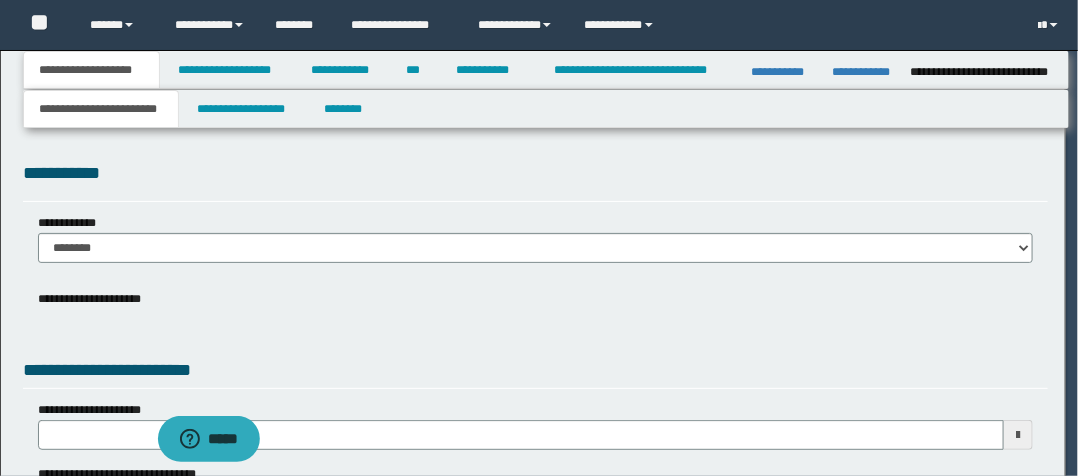 scroll, scrollTop: 0, scrollLeft: 0, axis: both 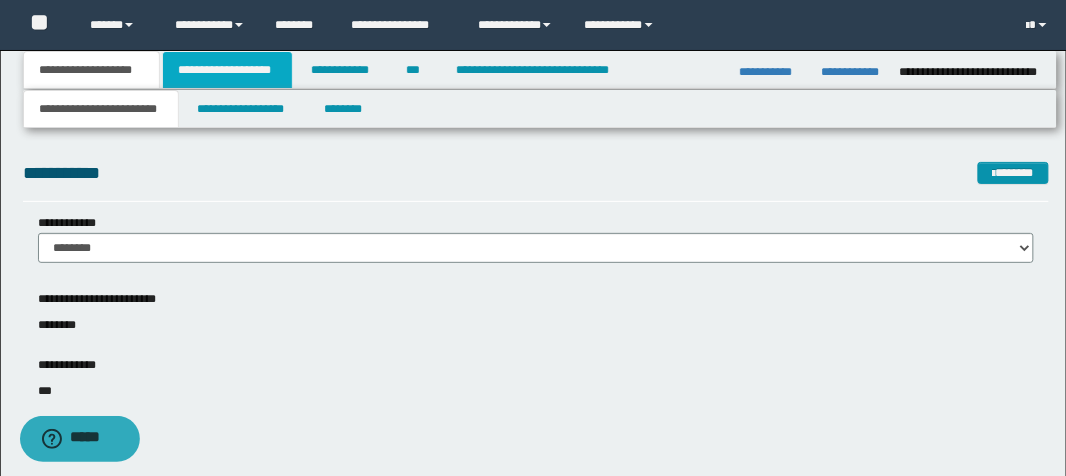 click on "**********" at bounding box center (227, 70) 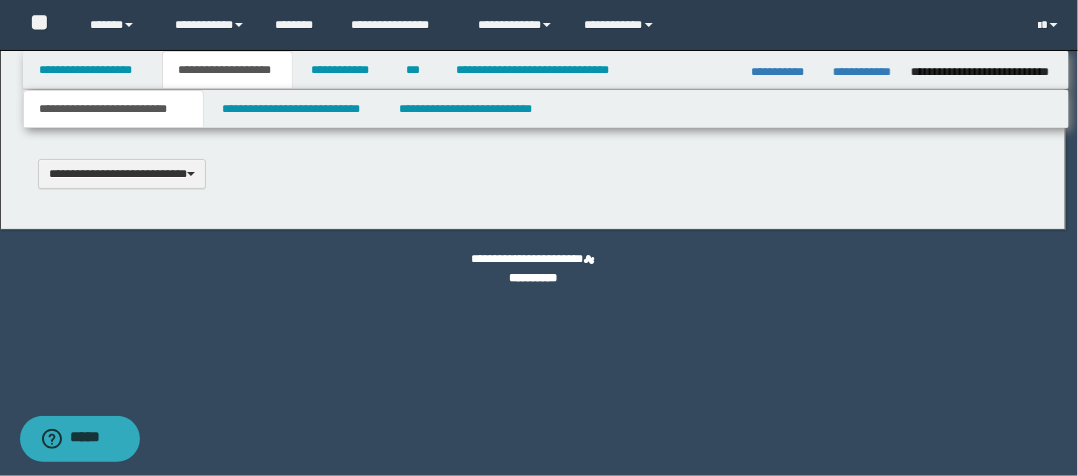 type 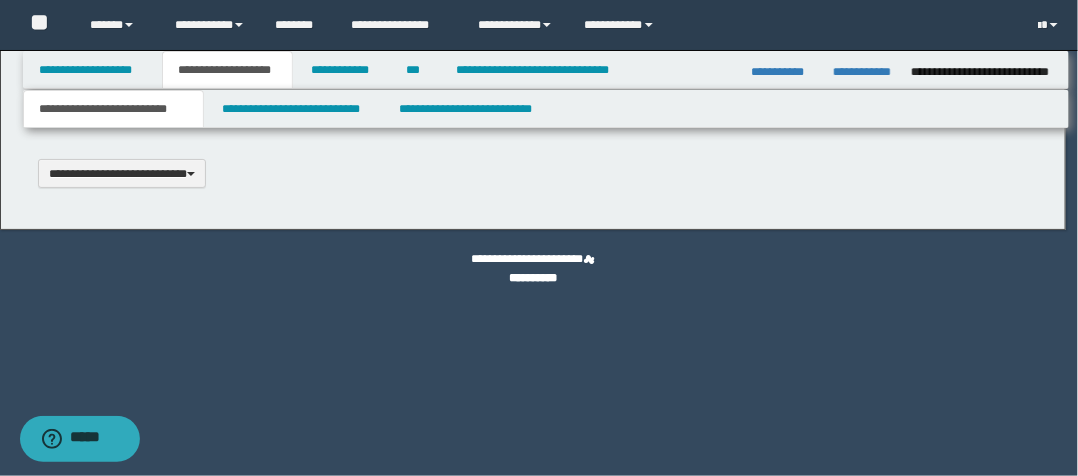 scroll, scrollTop: 0, scrollLeft: 0, axis: both 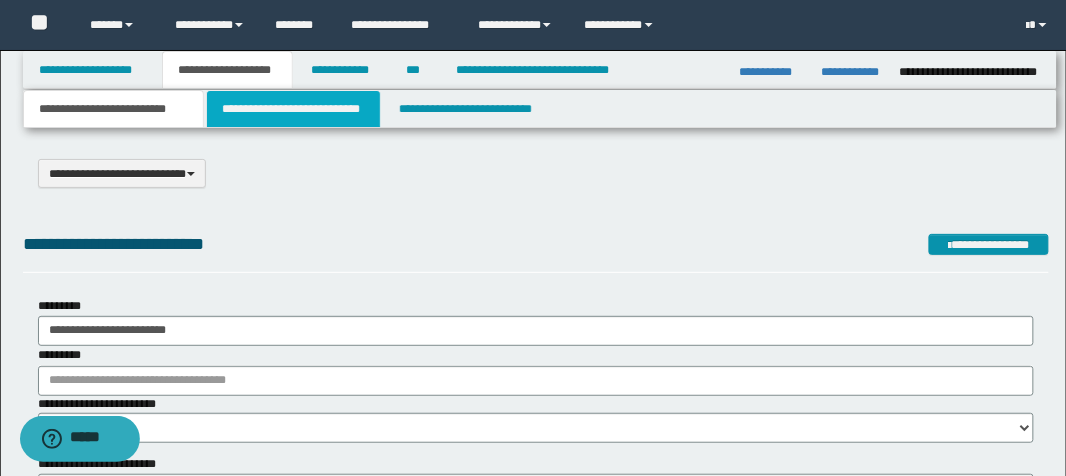 click on "**********" at bounding box center [293, 109] 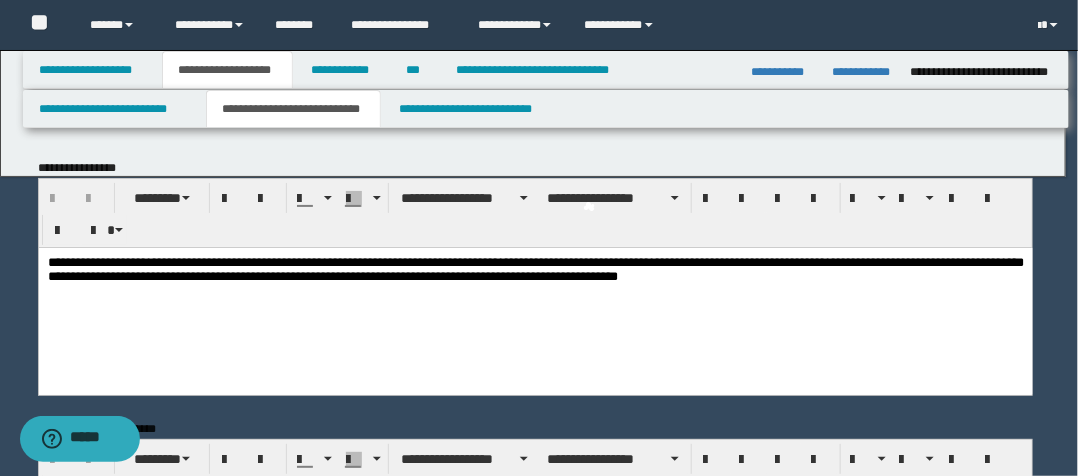 scroll, scrollTop: 0, scrollLeft: 0, axis: both 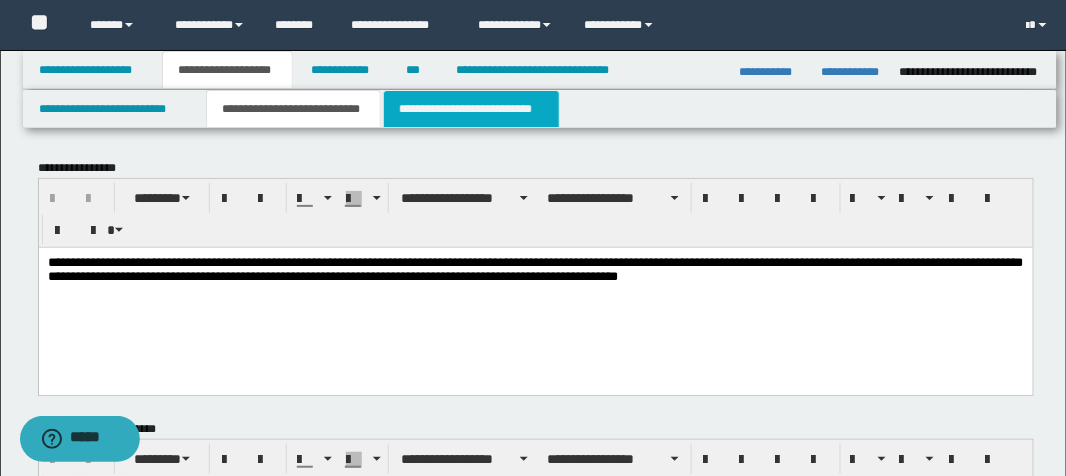 click on "**********" at bounding box center (471, 109) 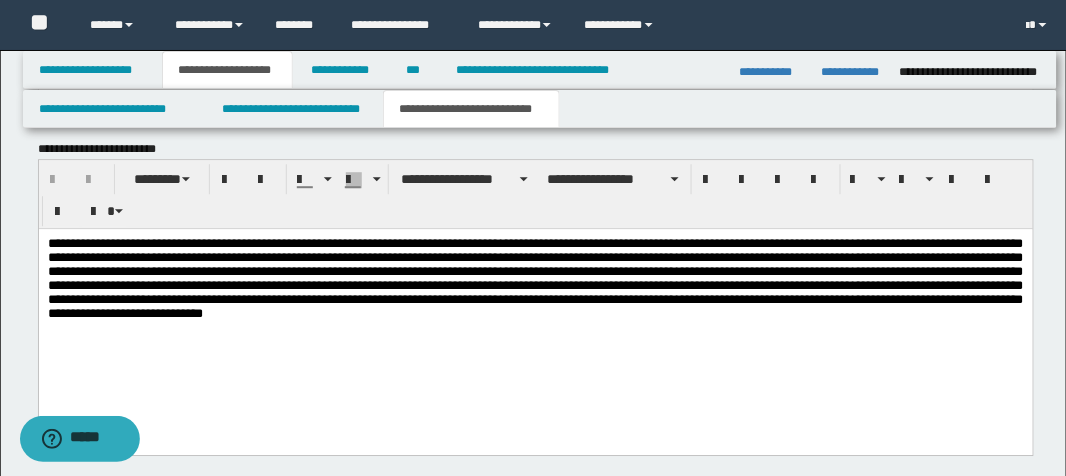scroll, scrollTop: 1120, scrollLeft: 0, axis: vertical 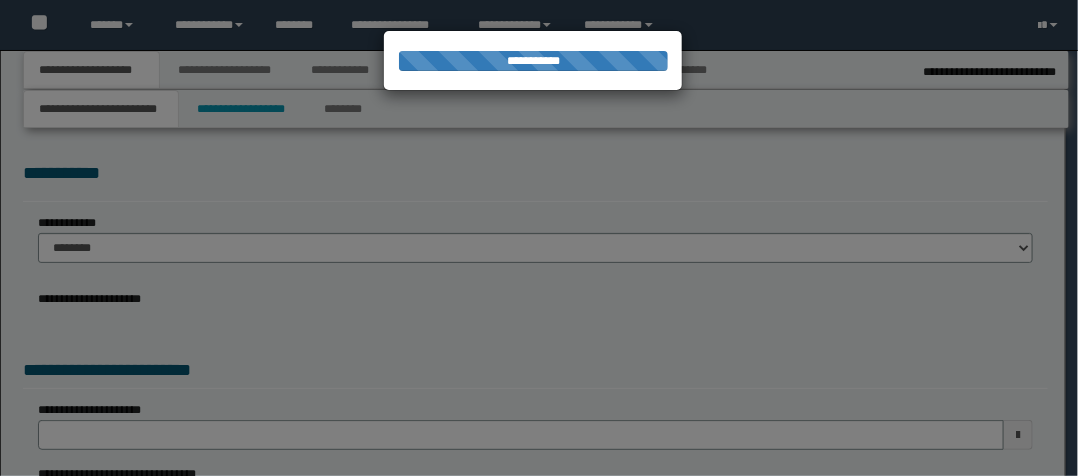 select on "*" 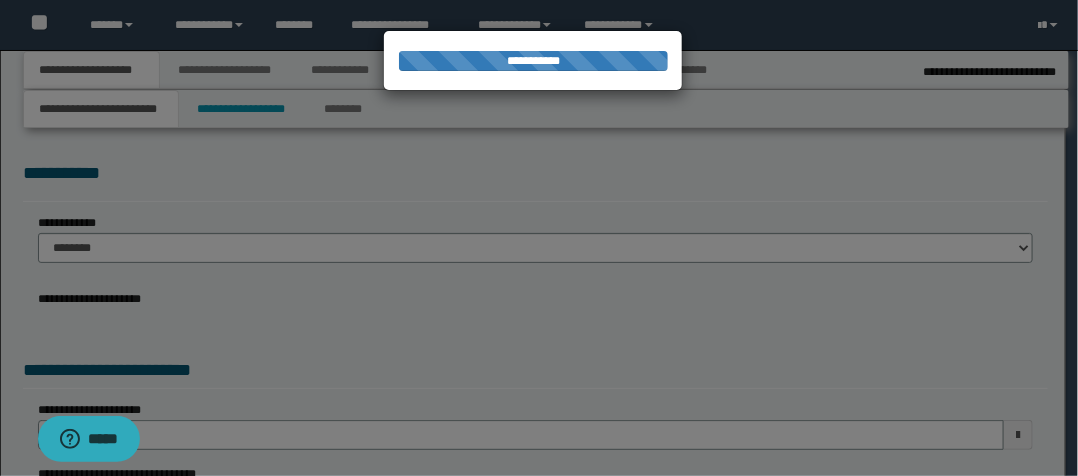 scroll, scrollTop: 0, scrollLeft: 0, axis: both 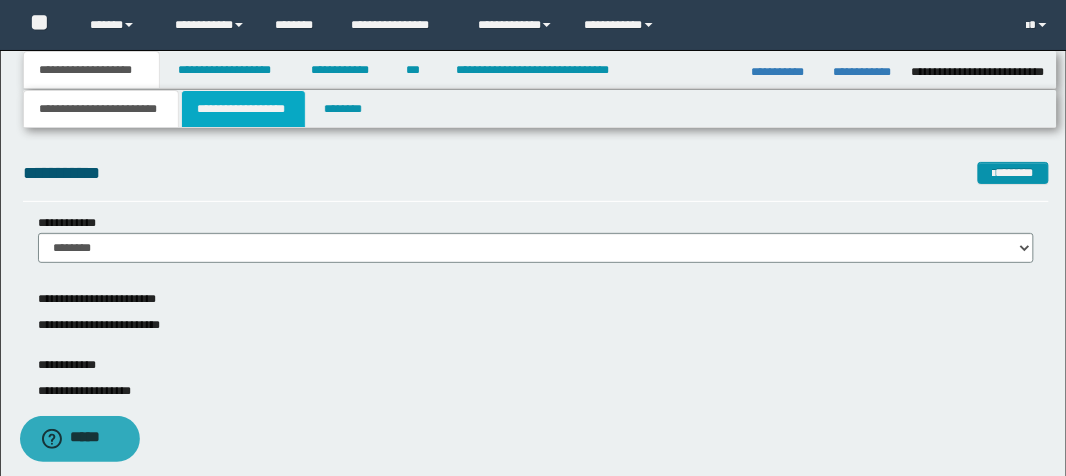 click on "**********" at bounding box center (243, 109) 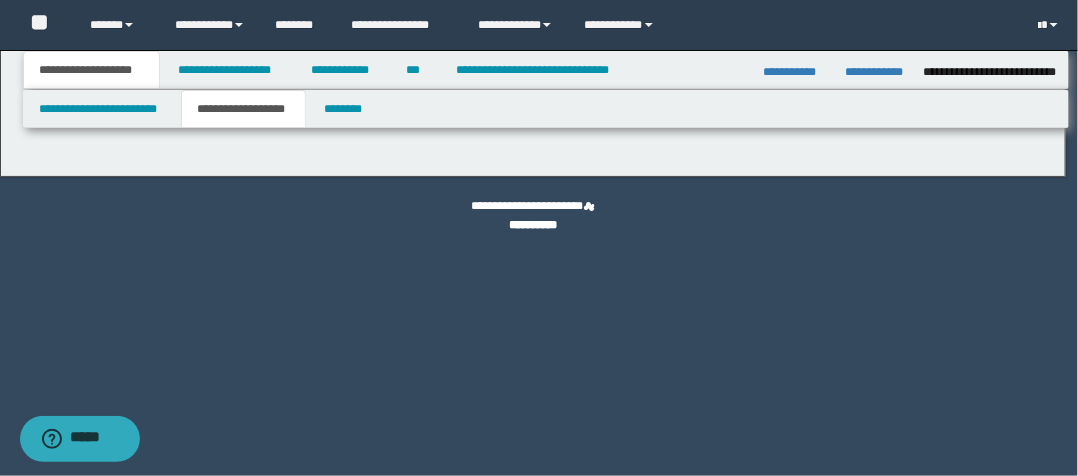 type on "*******" 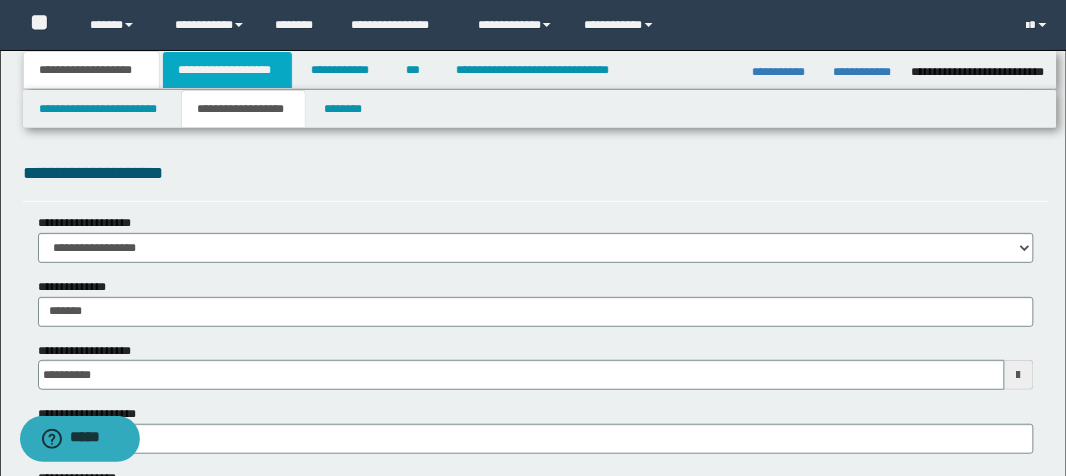 click on "**********" at bounding box center (227, 70) 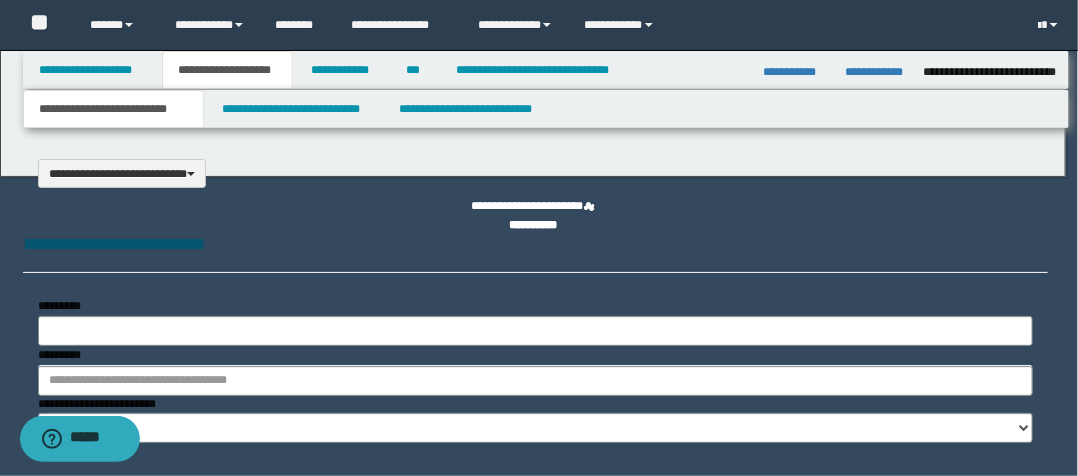 type on "**********" 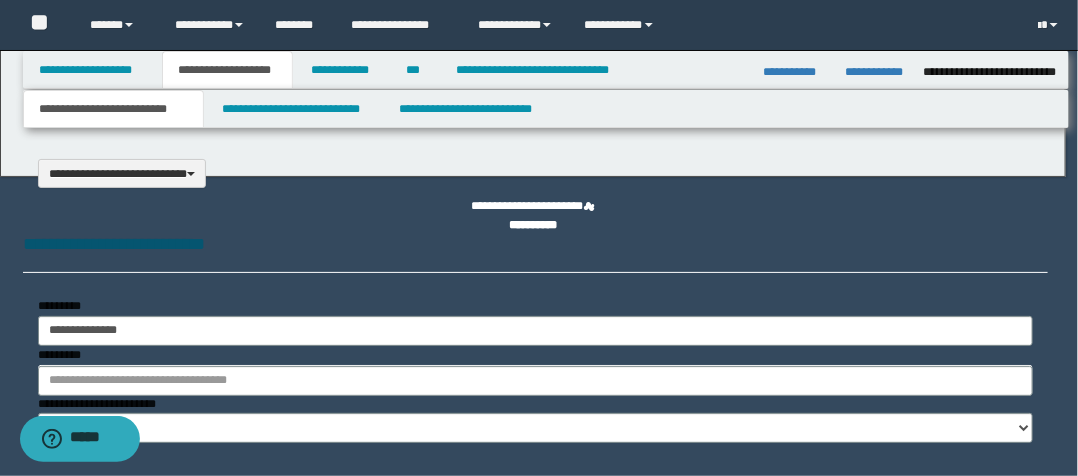 type on "**********" 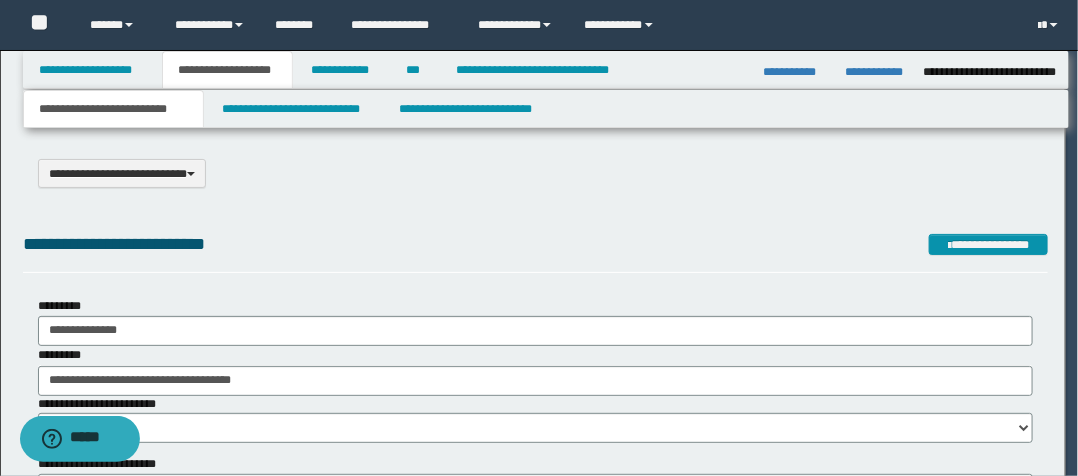 scroll, scrollTop: 0, scrollLeft: 0, axis: both 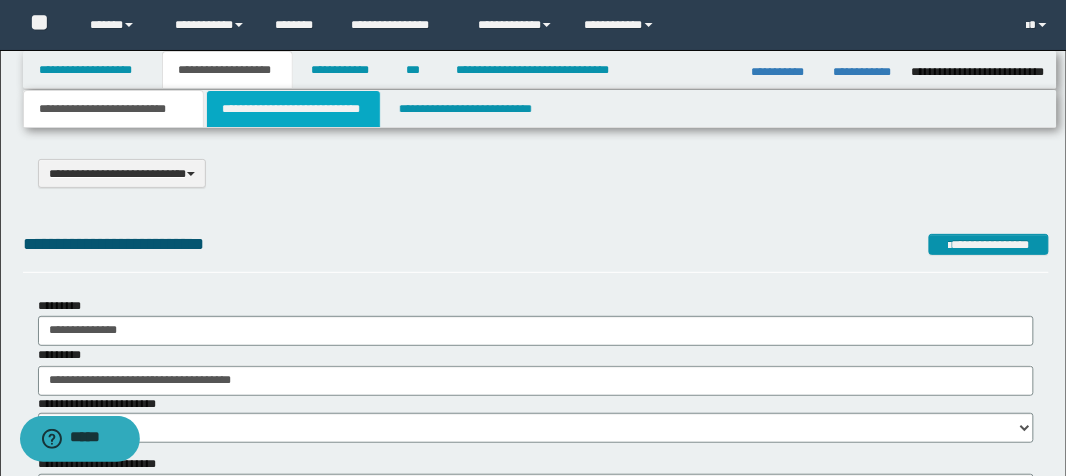 click on "**********" at bounding box center (293, 109) 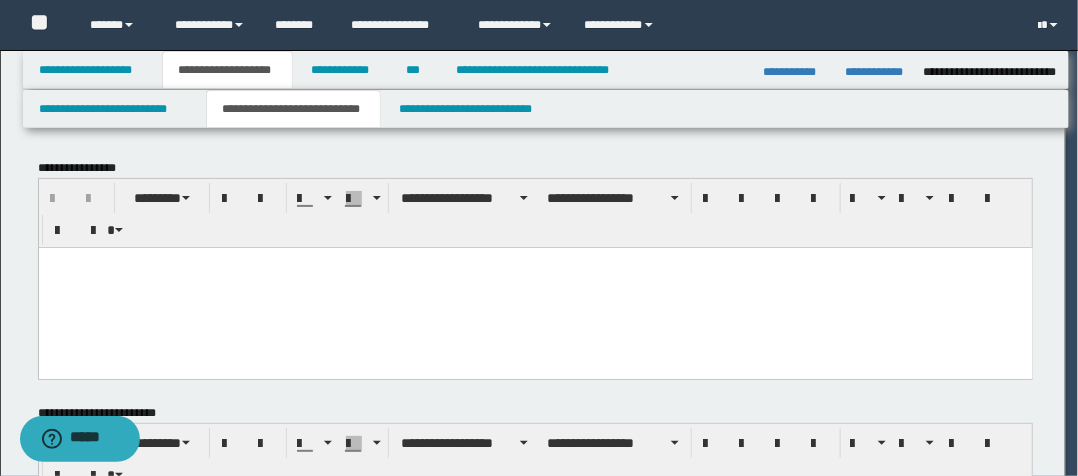 scroll, scrollTop: 0, scrollLeft: 0, axis: both 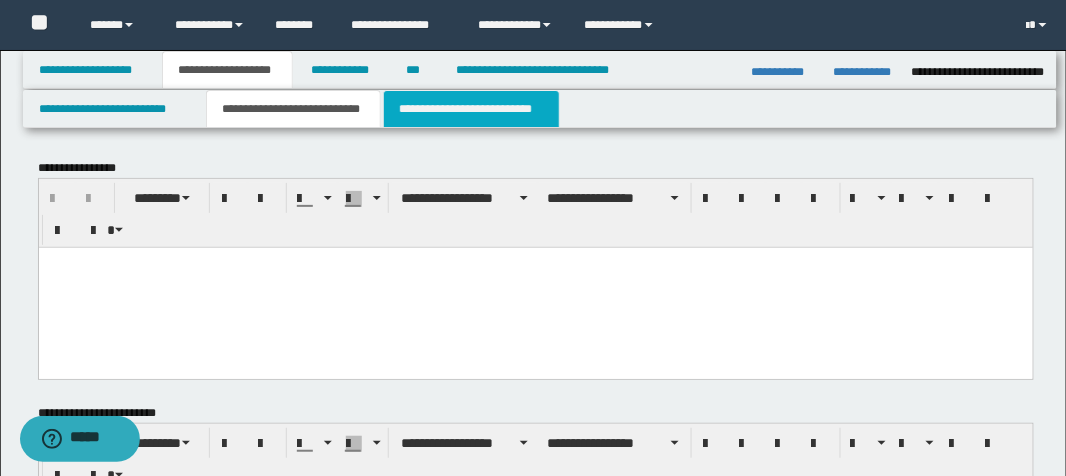 click on "**********" at bounding box center (471, 109) 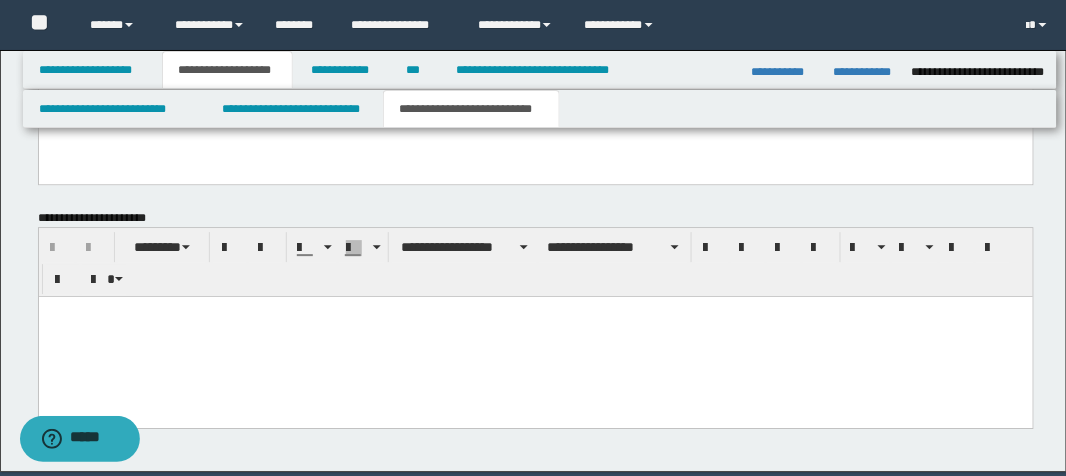 scroll, scrollTop: 1218, scrollLeft: 0, axis: vertical 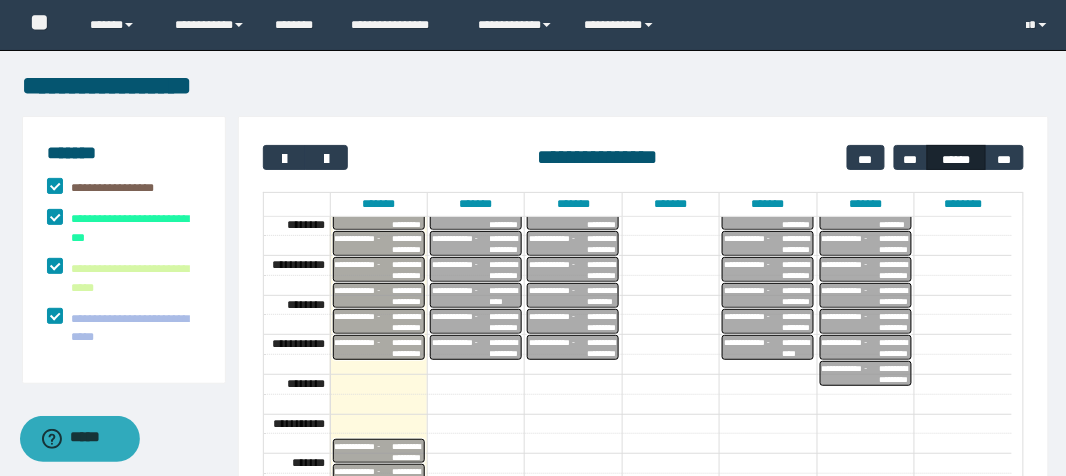 click on "**********" at bounding box center [364, 348] 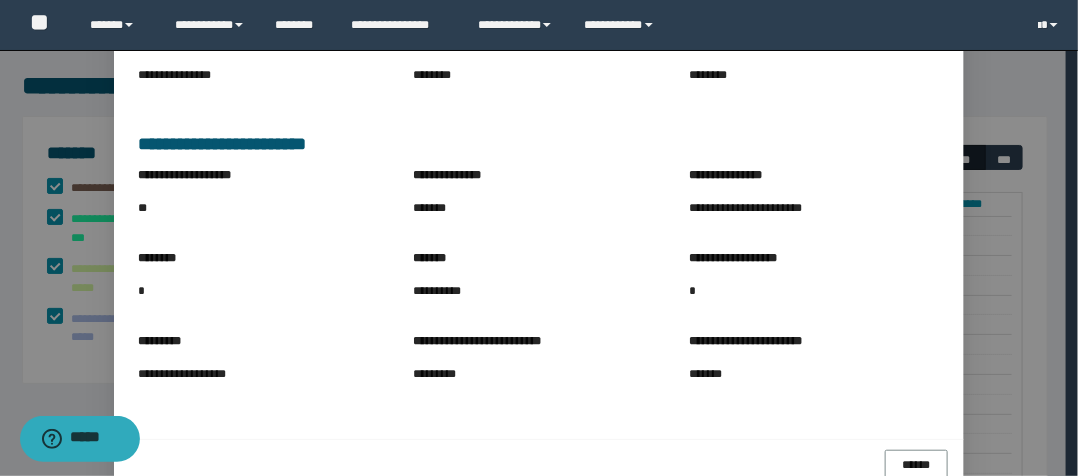 scroll, scrollTop: 317, scrollLeft: 0, axis: vertical 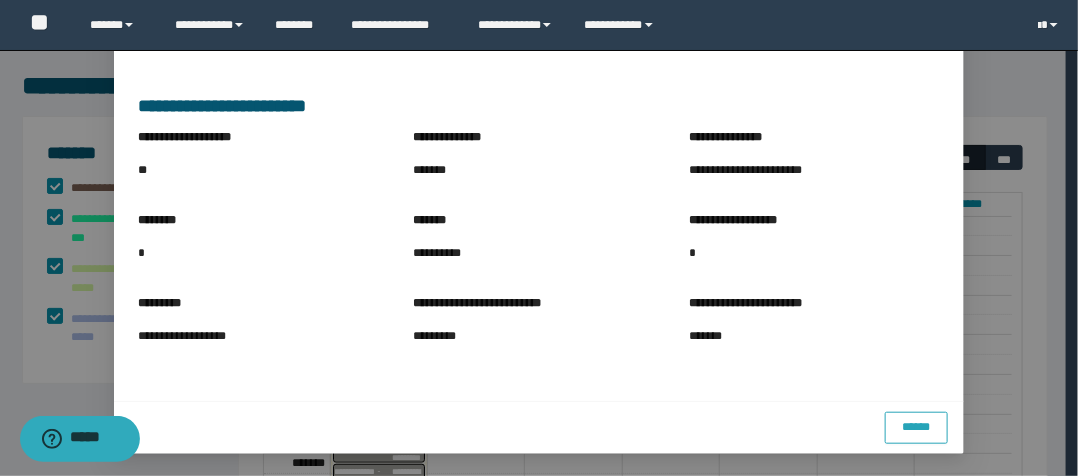 click on "******" at bounding box center (916, 427) 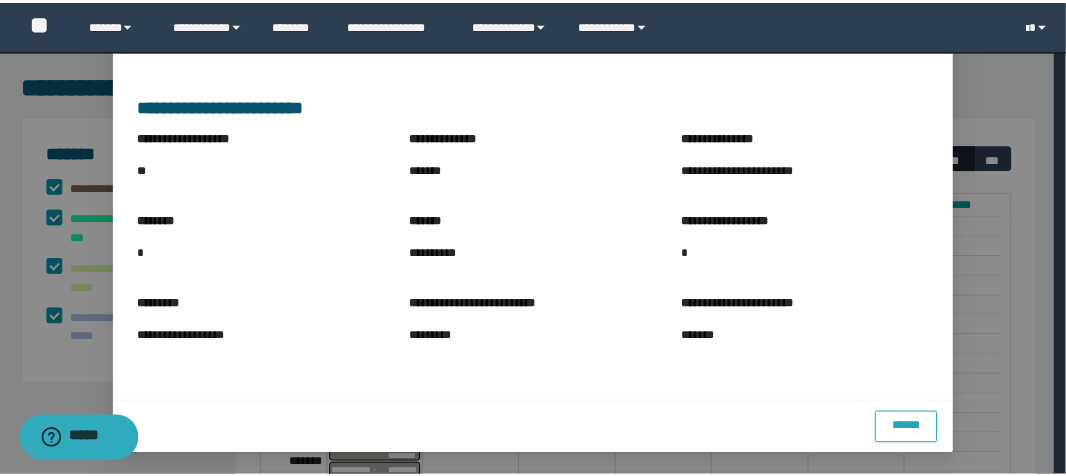 scroll, scrollTop: 217, scrollLeft: 0, axis: vertical 